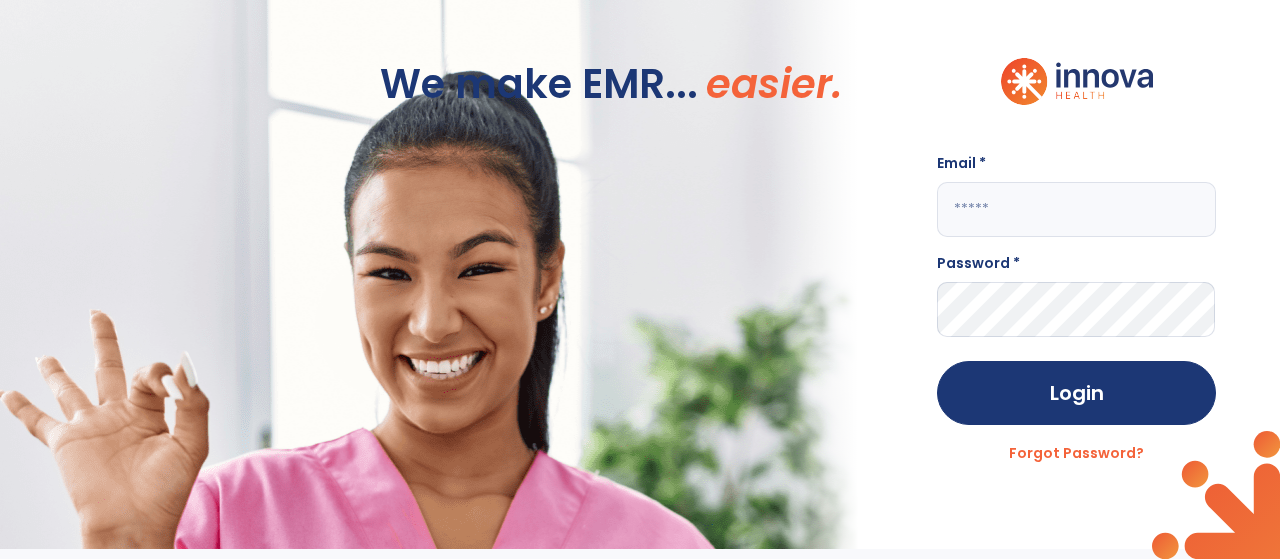 scroll, scrollTop: 0, scrollLeft: 0, axis: both 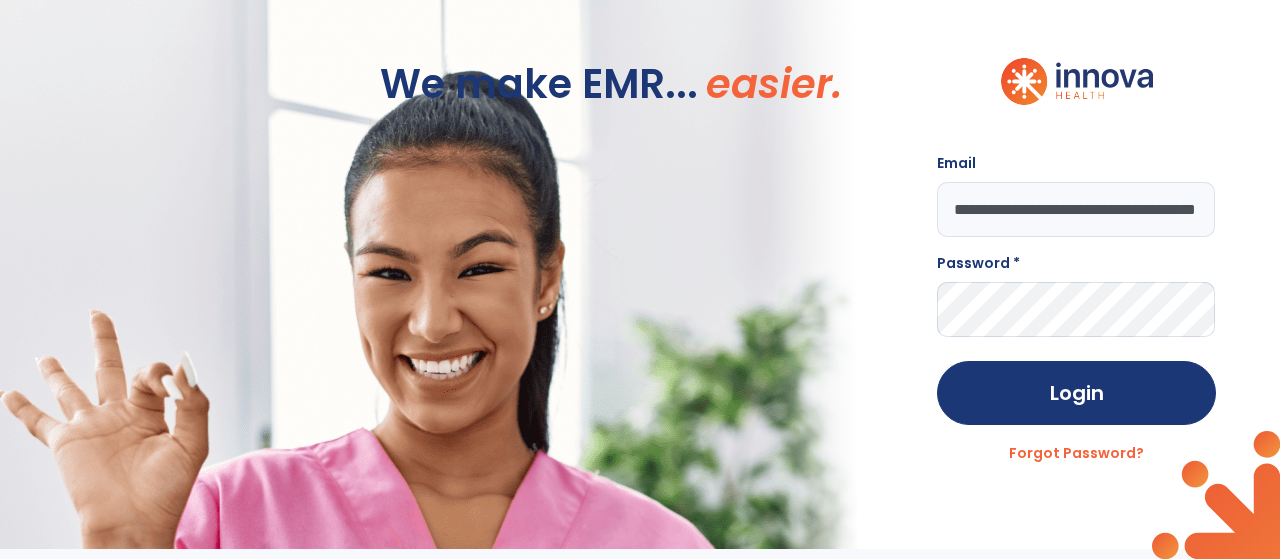 type on "**********" 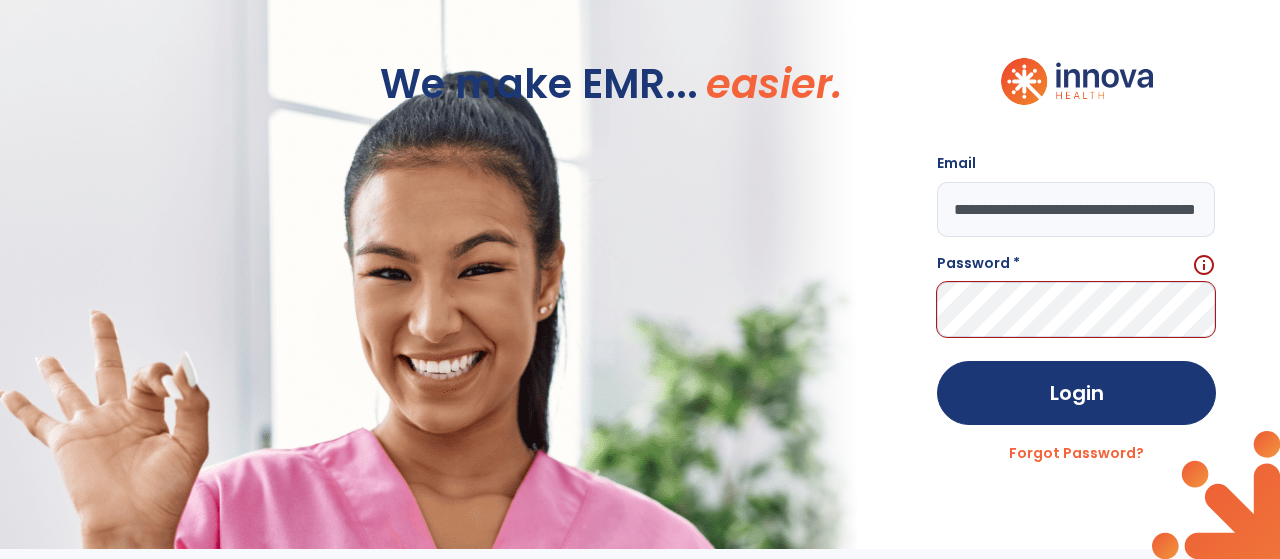 scroll, scrollTop: 0, scrollLeft: 0, axis: both 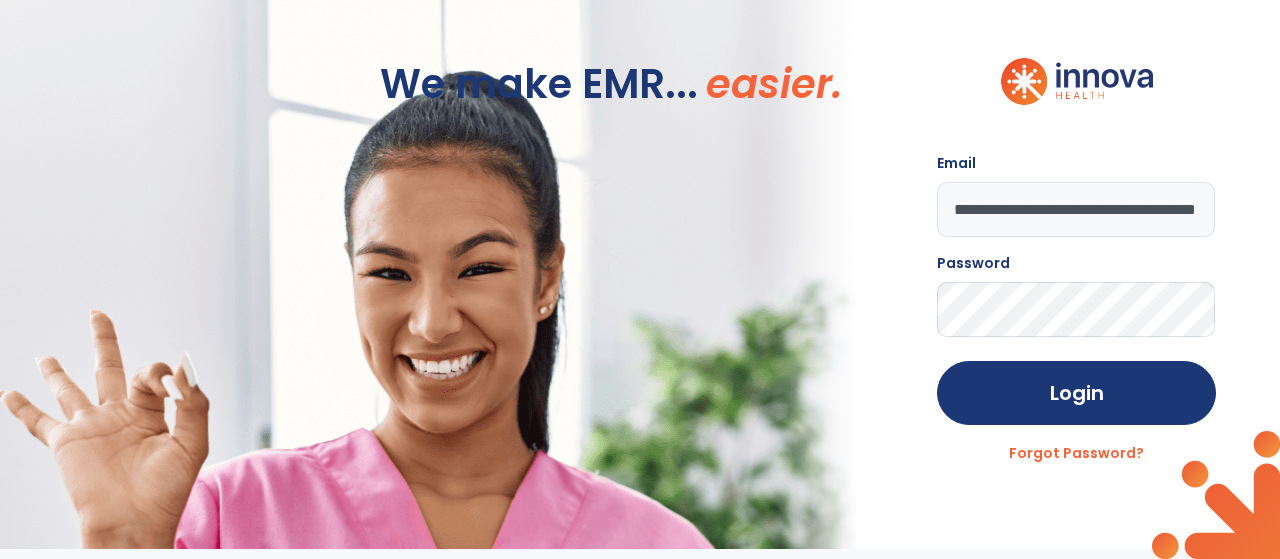 click on "Login" 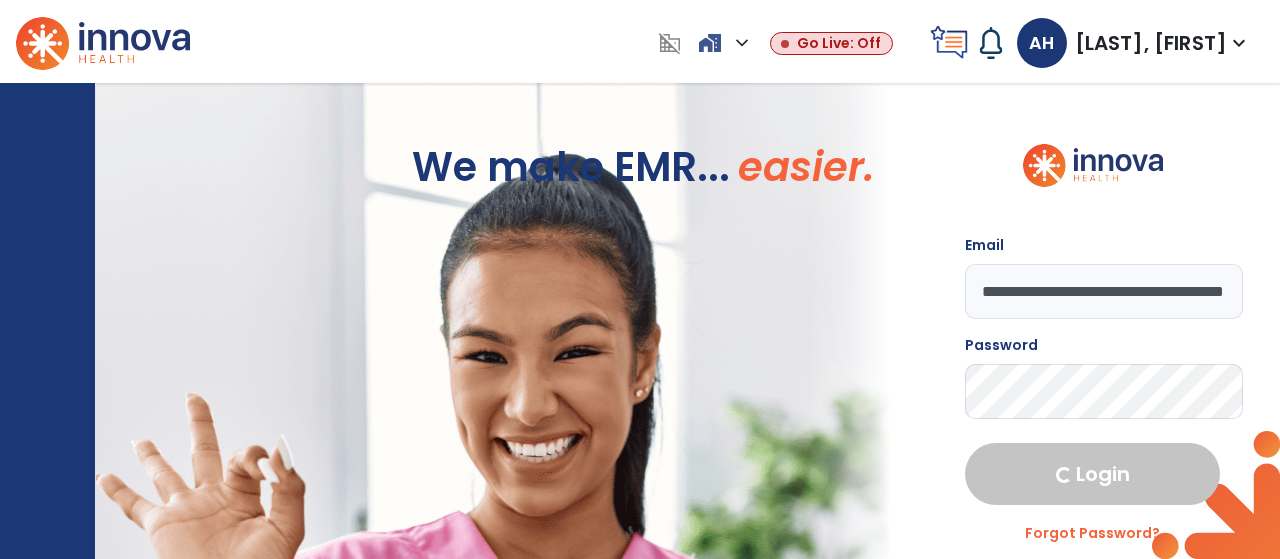 select on "***" 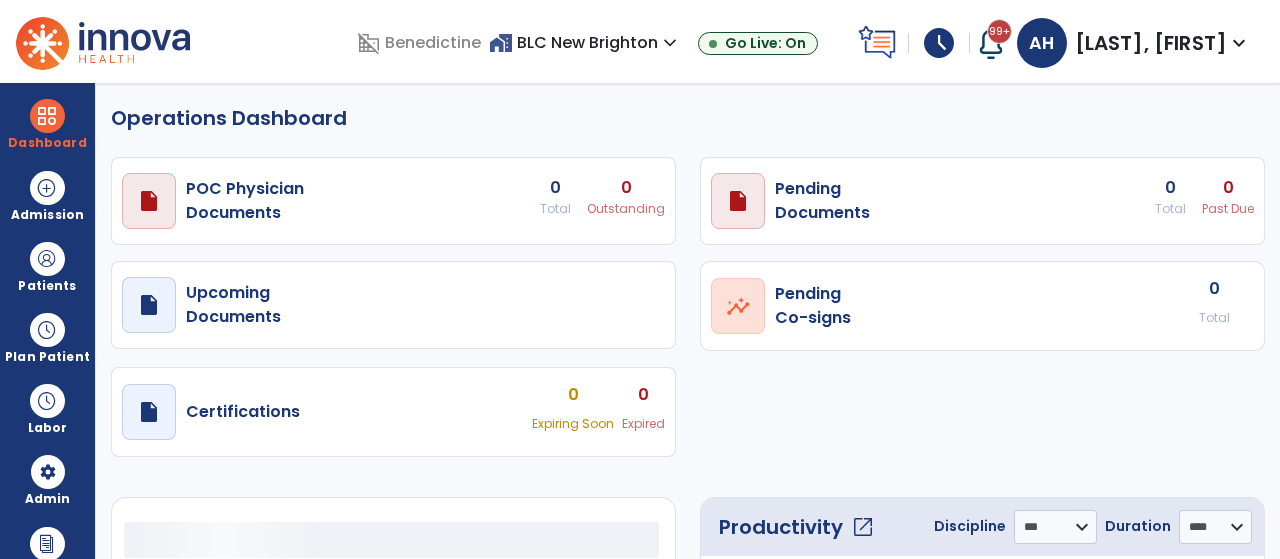 select on "***" 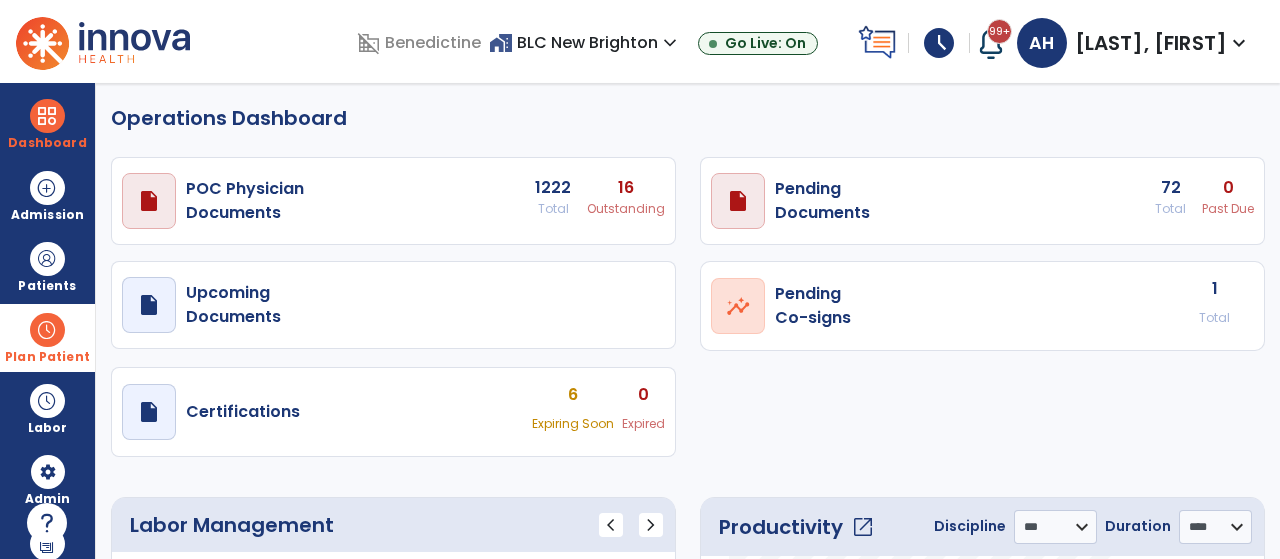 click on "Plan Patient" at bounding box center [47, 286] 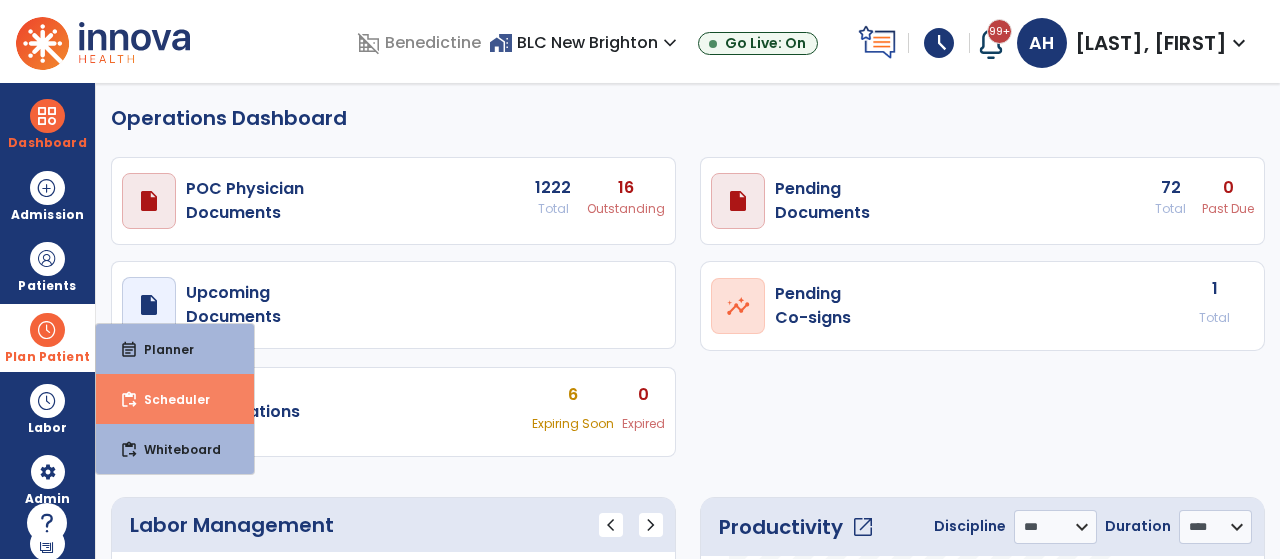 click on "Scheduler" at bounding box center [169, 399] 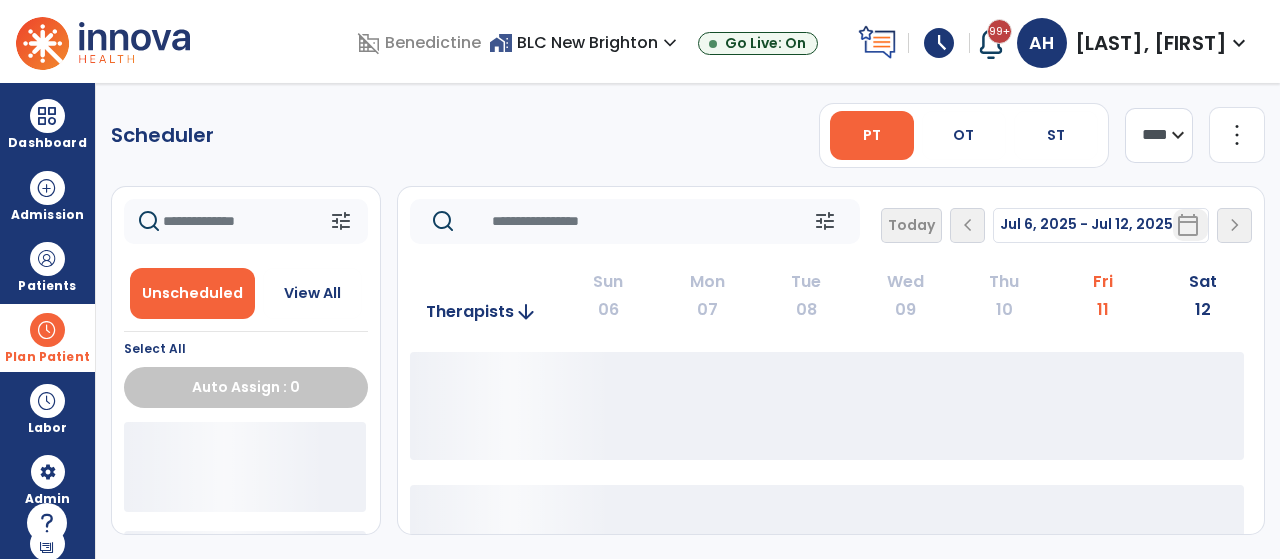 click on "**** ***" 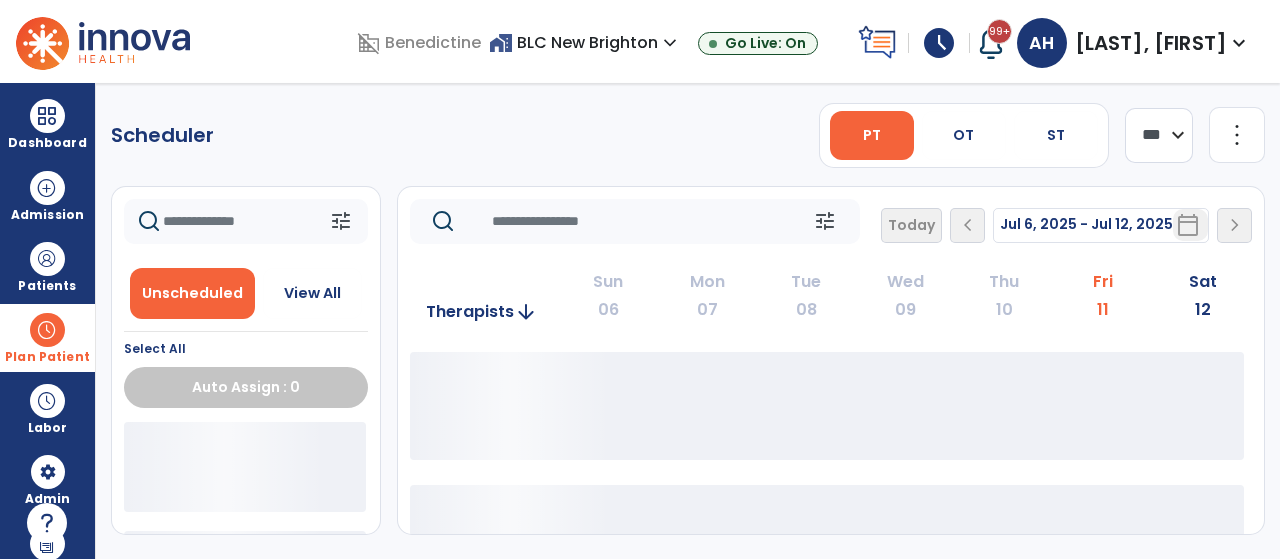 click on "**** ***" 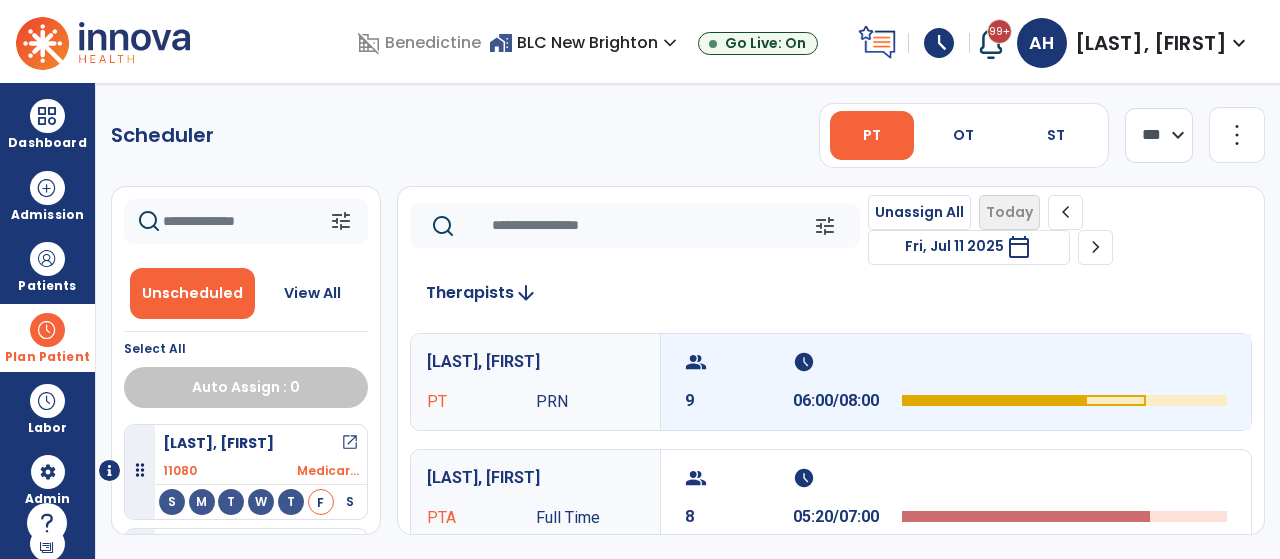 click on "group" at bounding box center (736, 362) 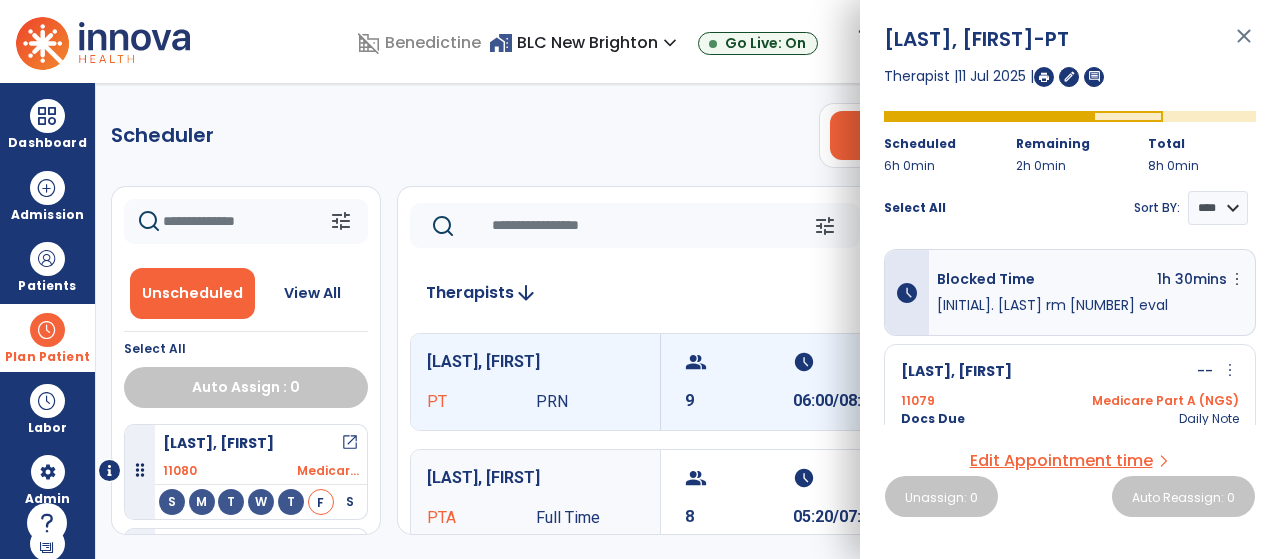 click on "close" at bounding box center [1244, 45] 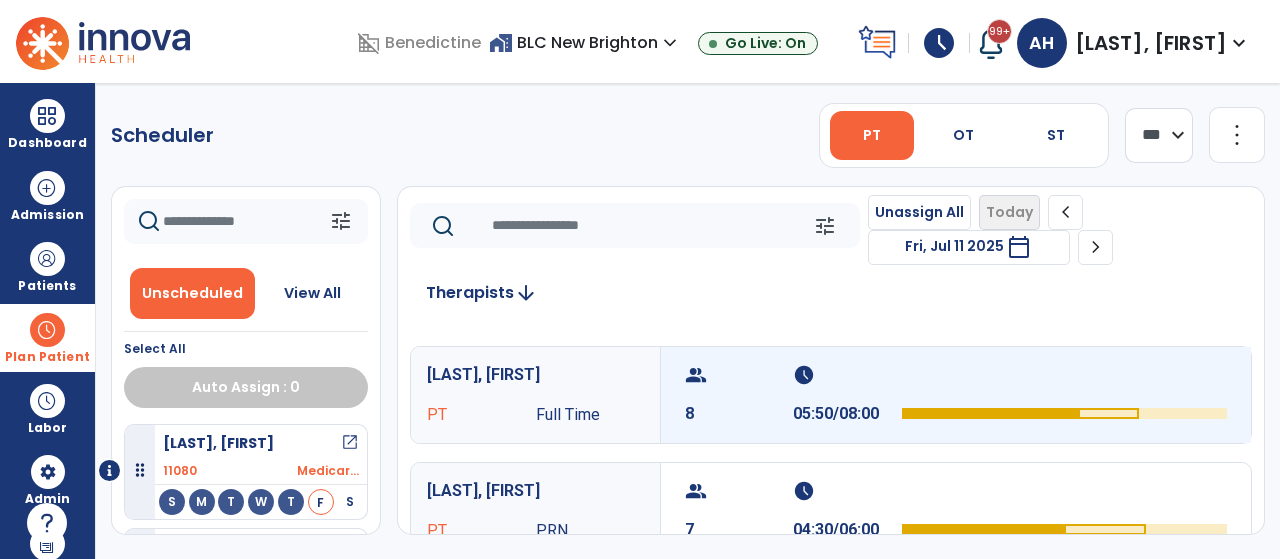 scroll, scrollTop: 220, scrollLeft: 0, axis: vertical 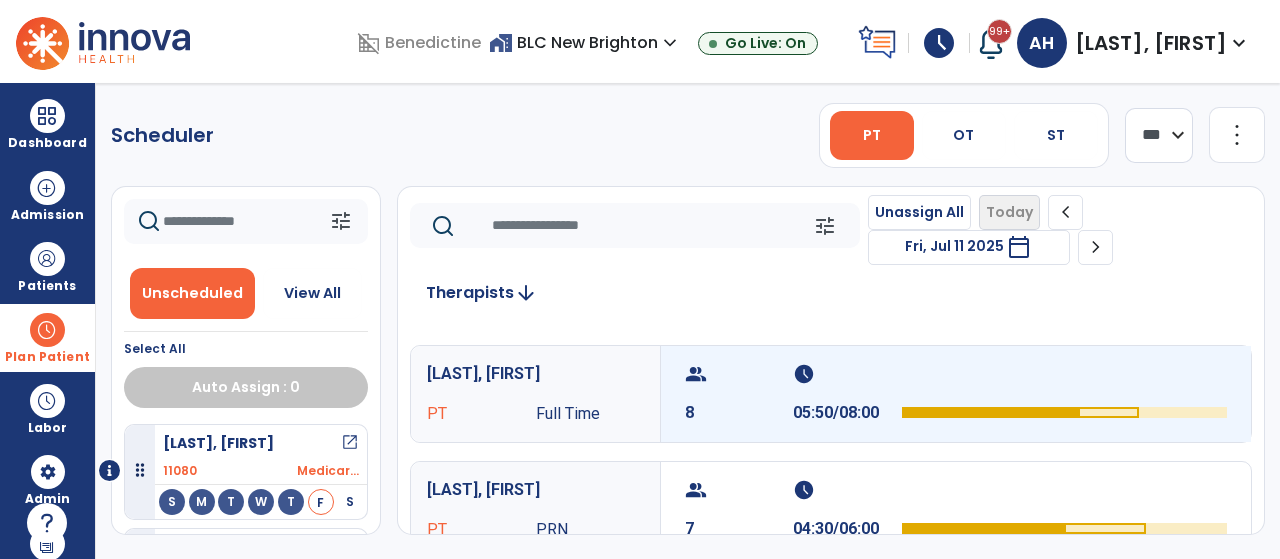 click on "group  8" at bounding box center (739, 394) 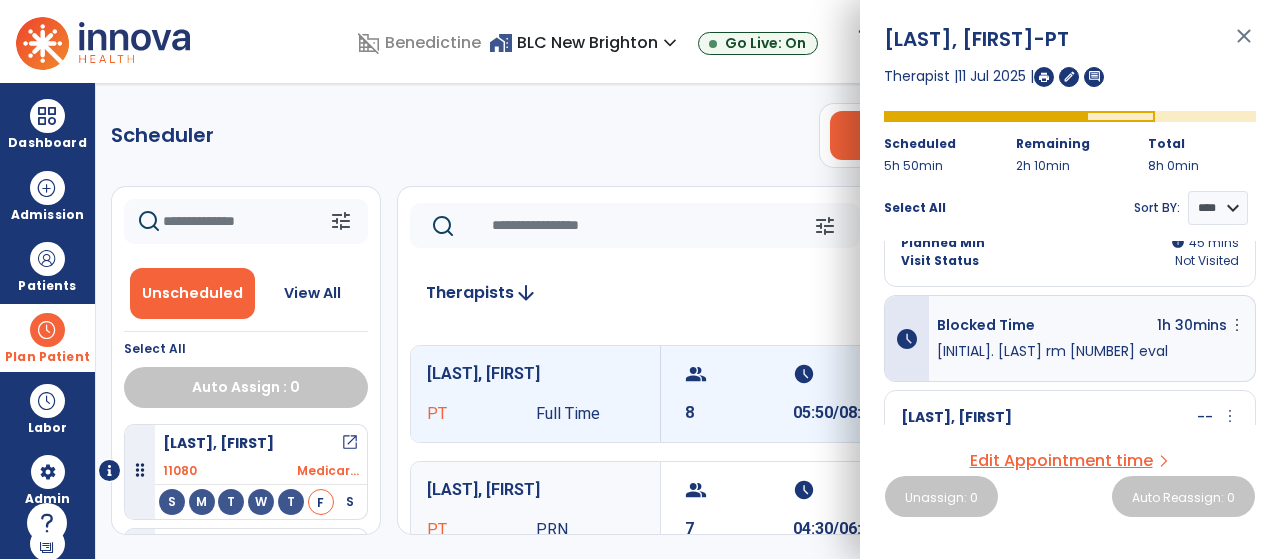 scroll, scrollTop: 0, scrollLeft: 0, axis: both 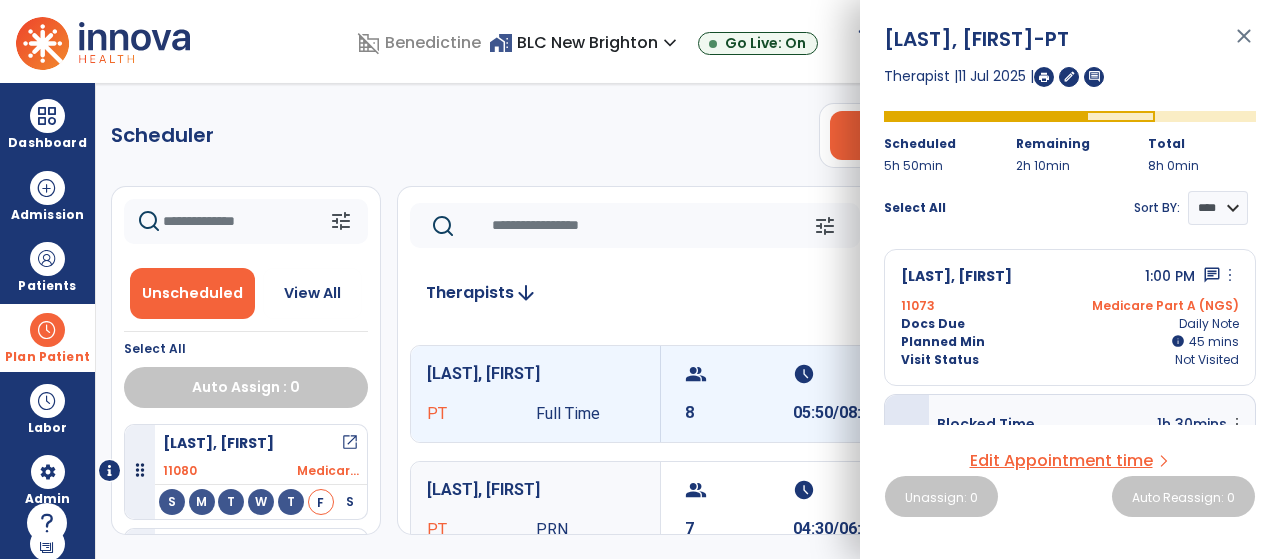 click on "close" at bounding box center [1244, 45] 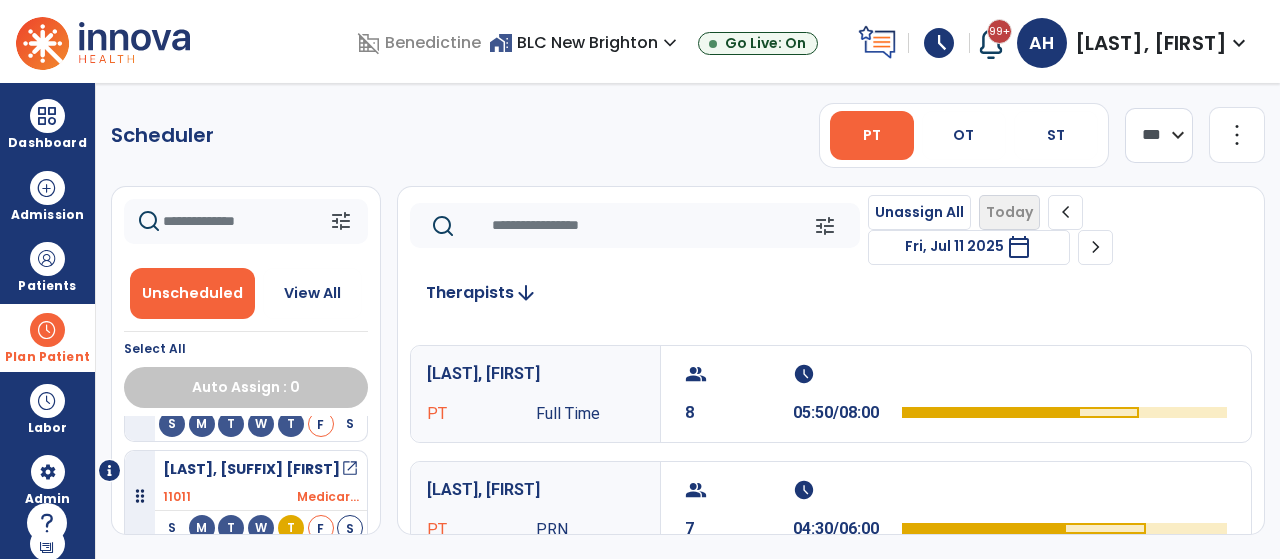scroll, scrollTop: 0, scrollLeft: 0, axis: both 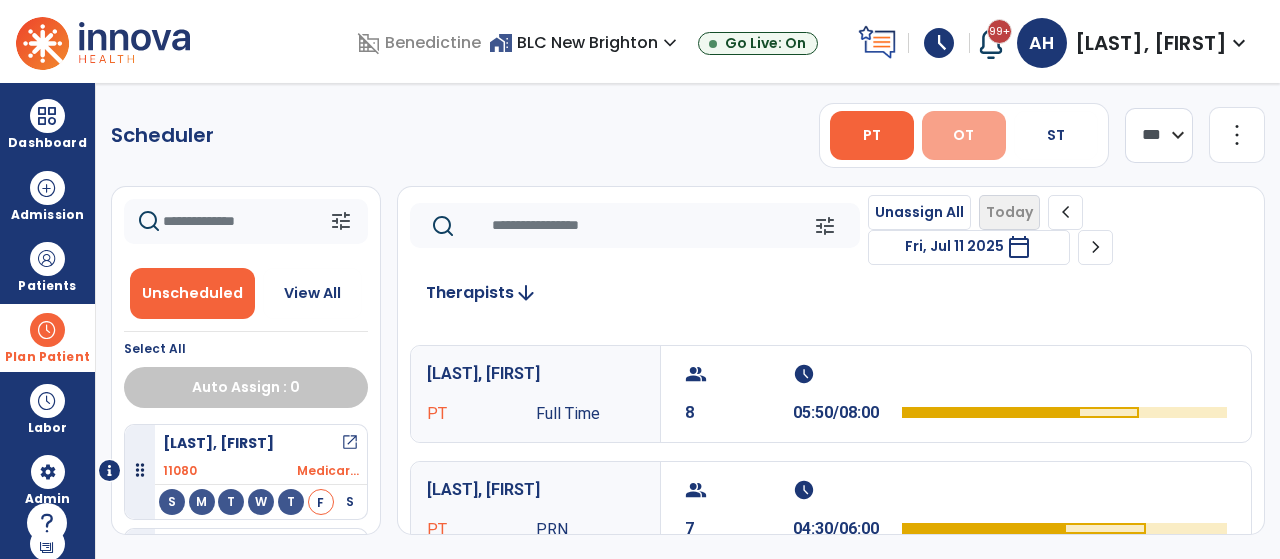 click on "OT" at bounding box center (964, 135) 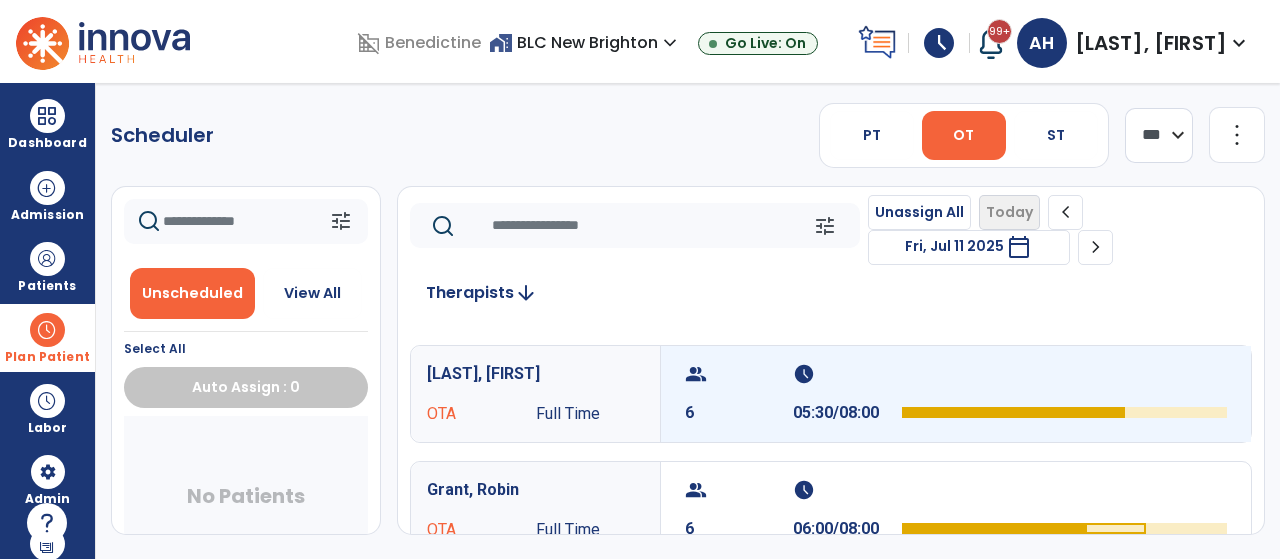 click on "group  6" at bounding box center (739, 394) 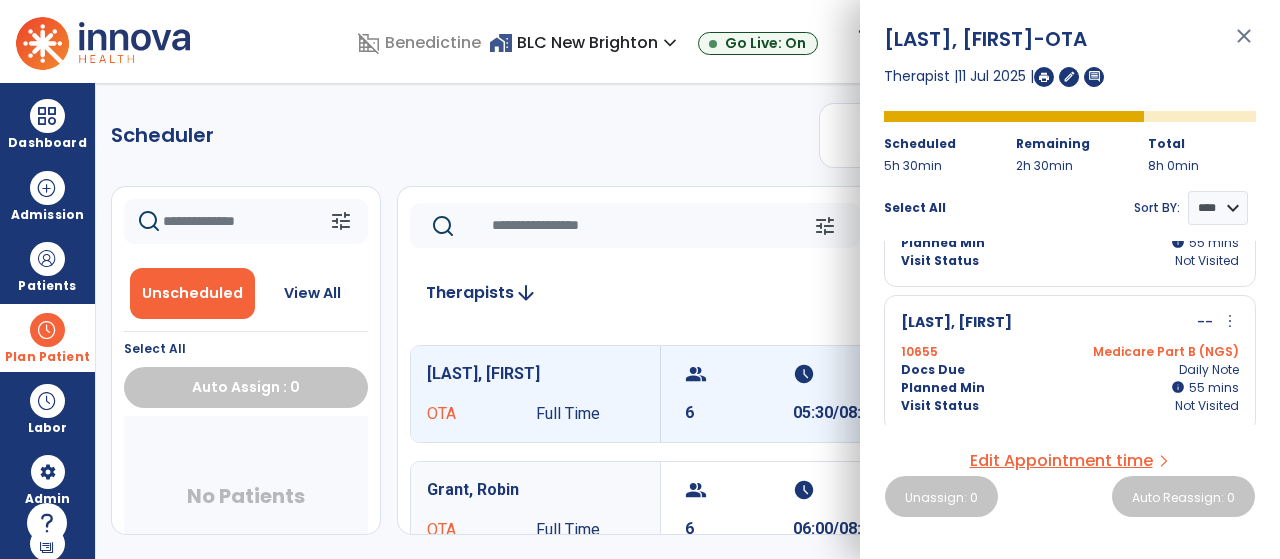 scroll, scrollTop: 0, scrollLeft: 0, axis: both 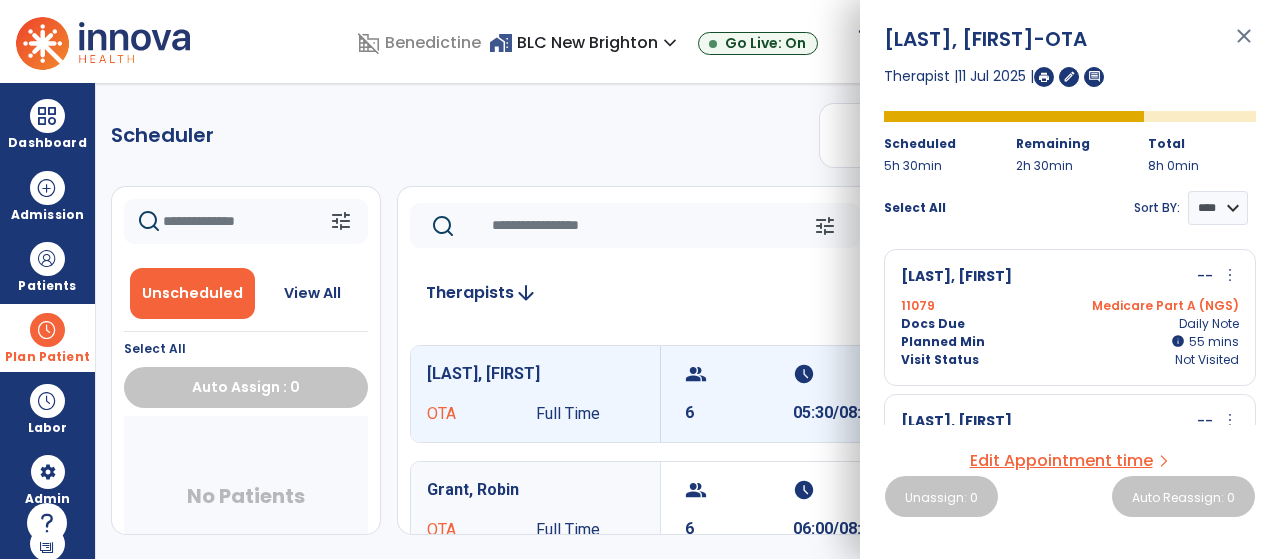 click on "close" at bounding box center [1244, 45] 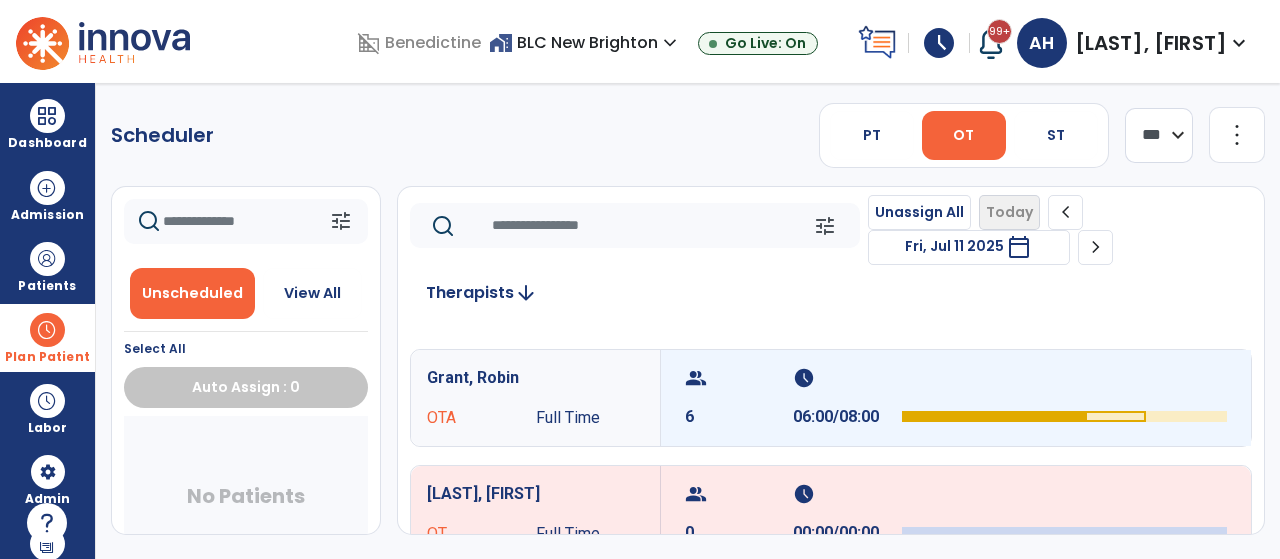 scroll, scrollTop: 331, scrollLeft: 0, axis: vertical 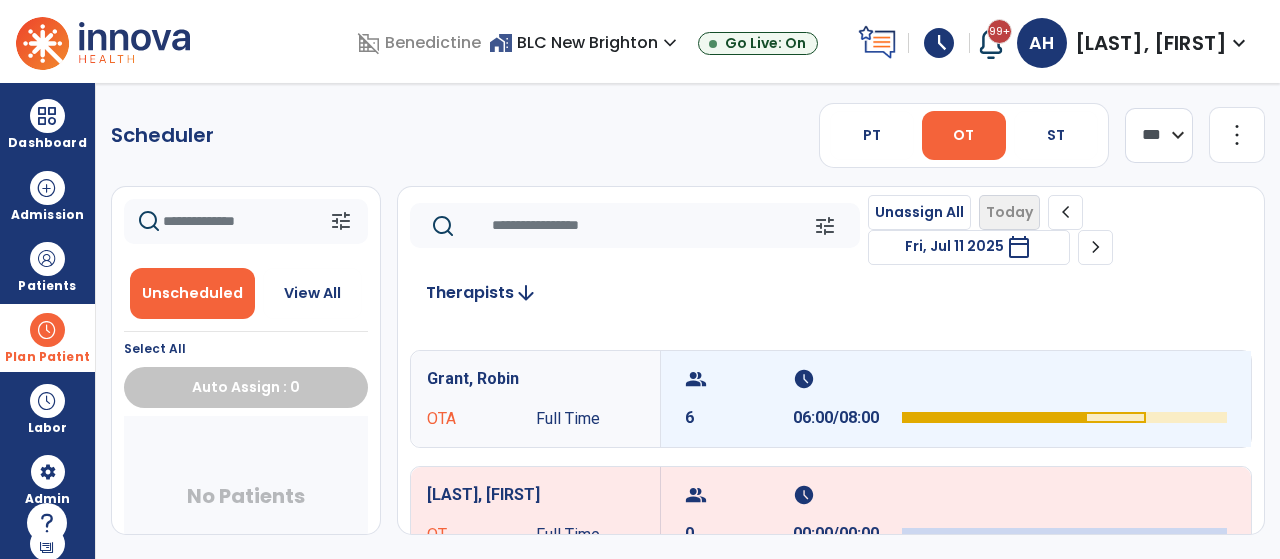 click on "group  6  schedule  06:00/08:00" at bounding box center [956, 399] 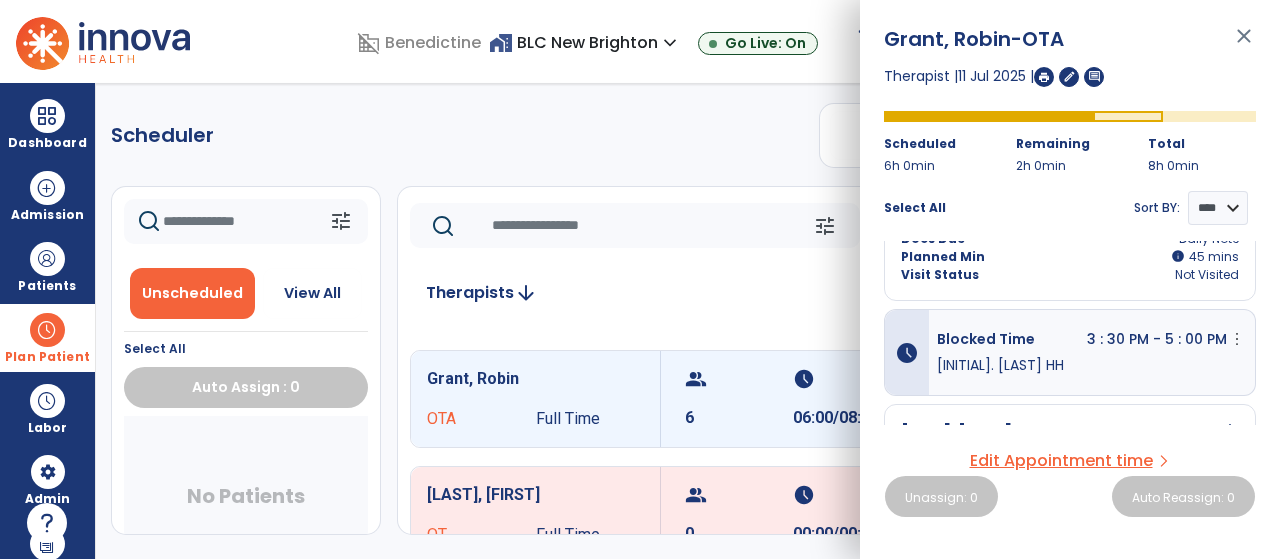 scroll, scrollTop: 0, scrollLeft: 0, axis: both 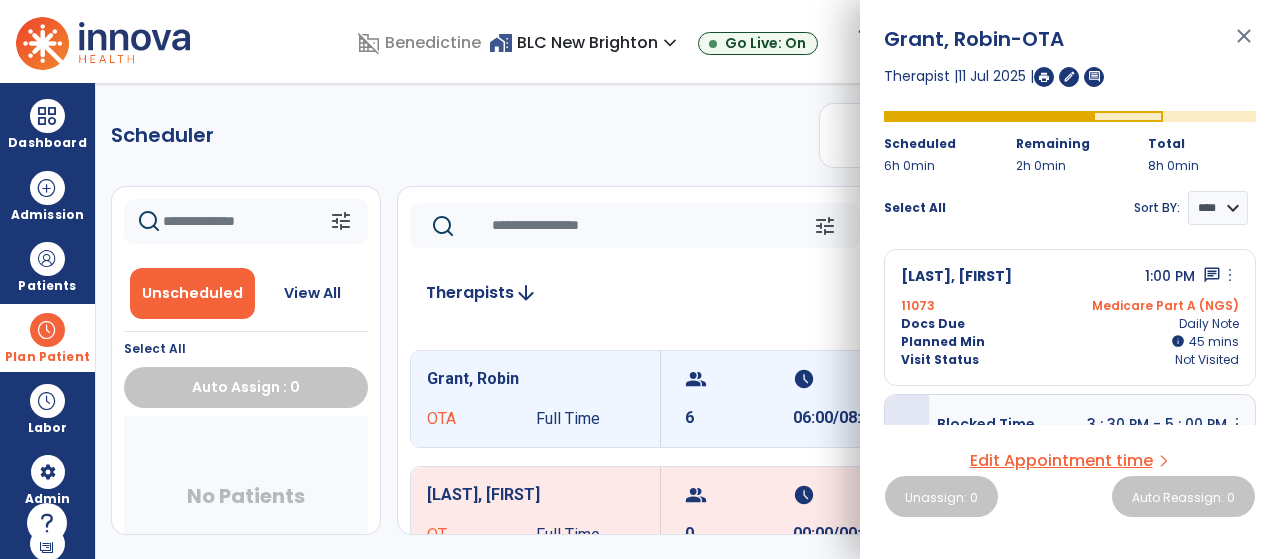 click on "close" at bounding box center (1244, 45) 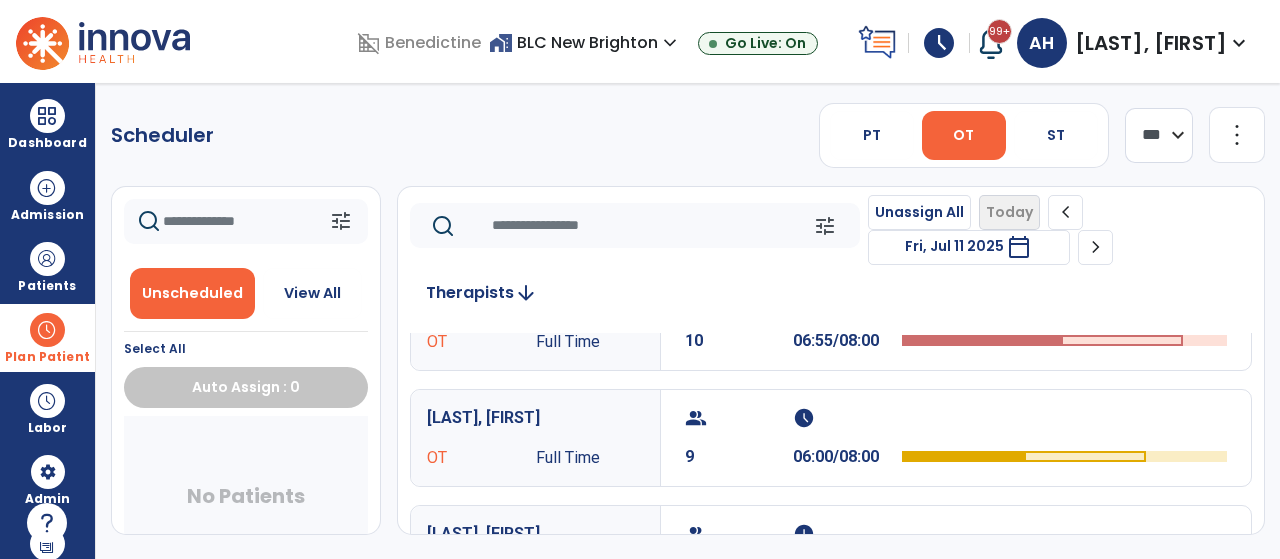 scroll, scrollTop: 46, scrollLeft: 0, axis: vertical 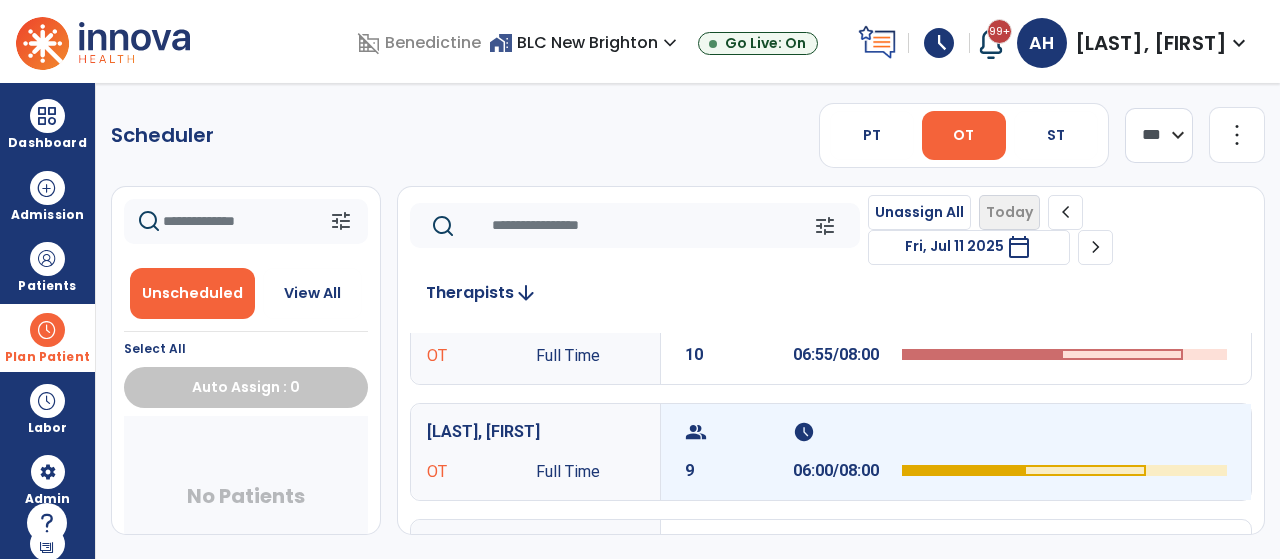 click on "group  9" at bounding box center (739, 452) 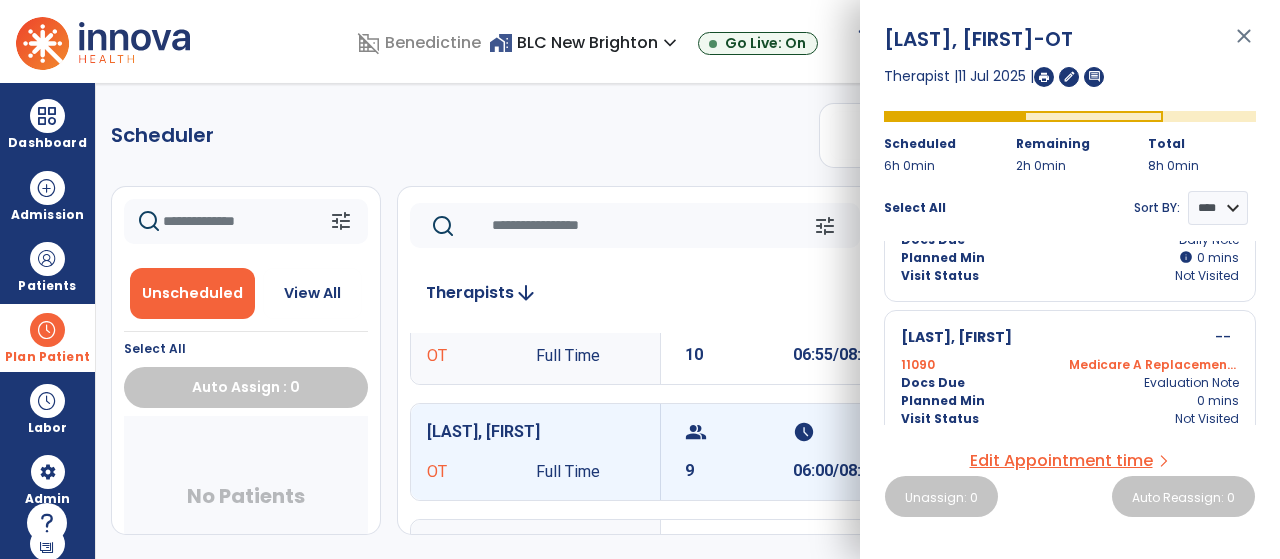 scroll, scrollTop: 1200, scrollLeft: 0, axis: vertical 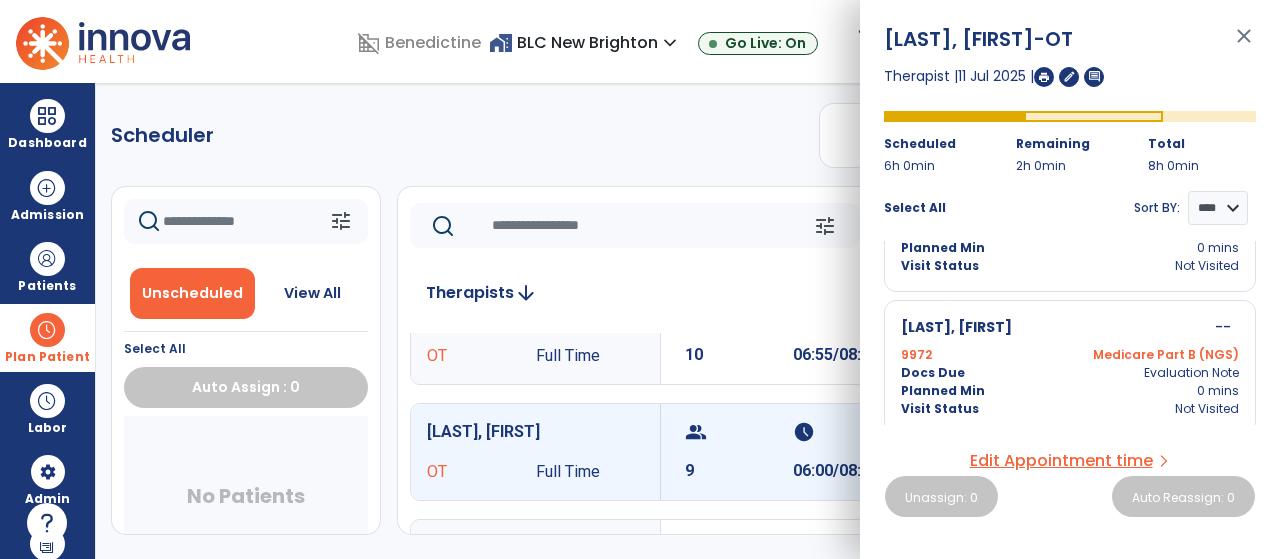 click on "close" at bounding box center (1244, 45) 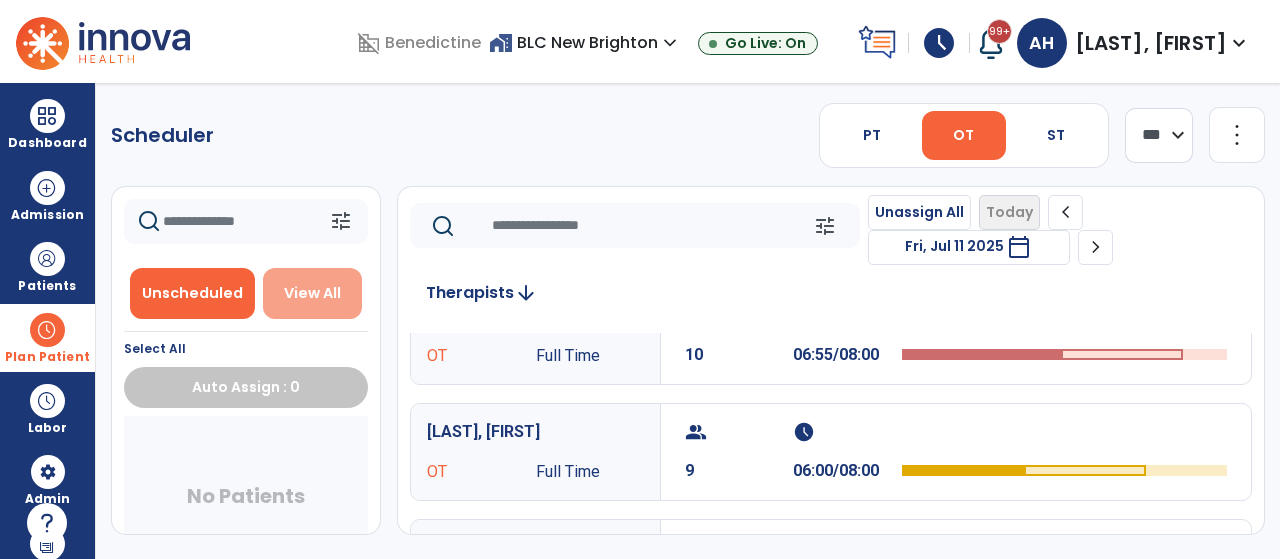 click on "View All" at bounding box center [312, 293] 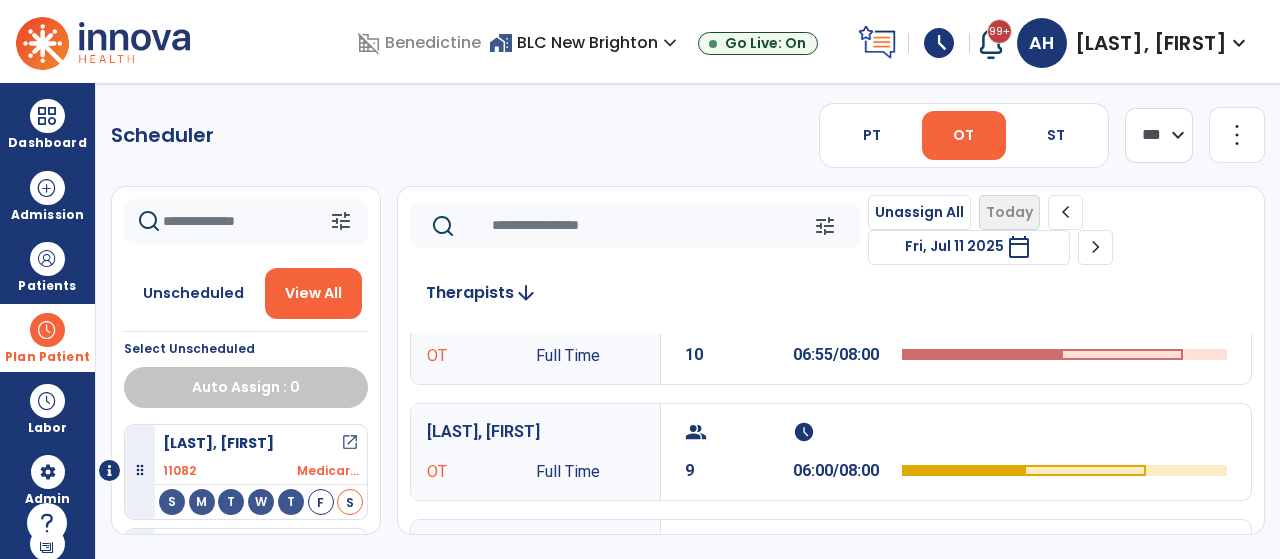 click 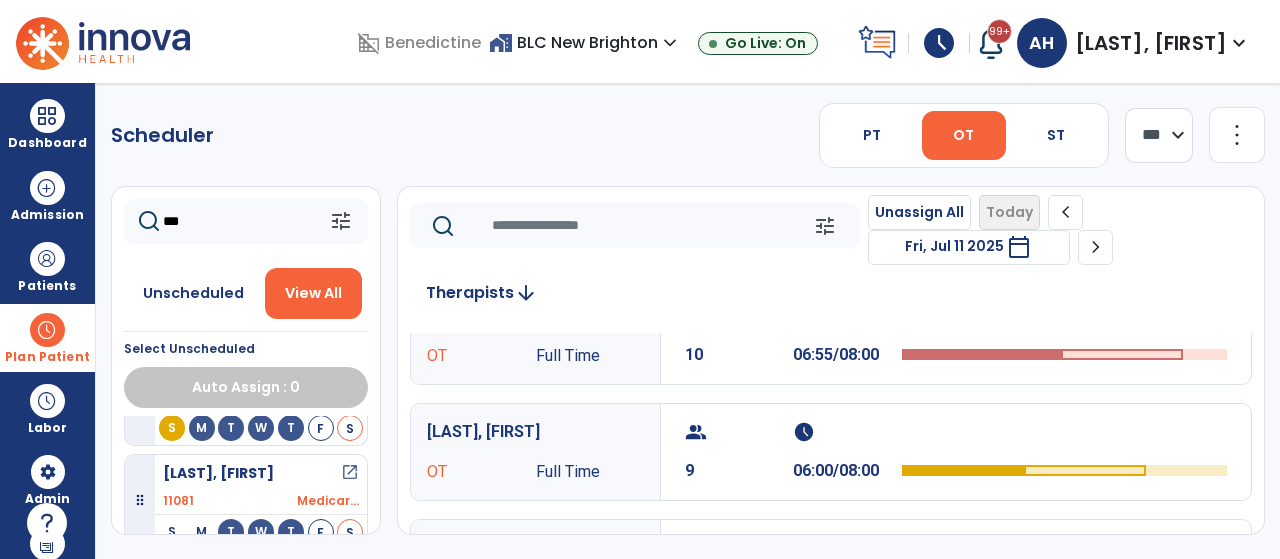scroll, scrollTop: 78, scrollLeft: 0, axis: vertical 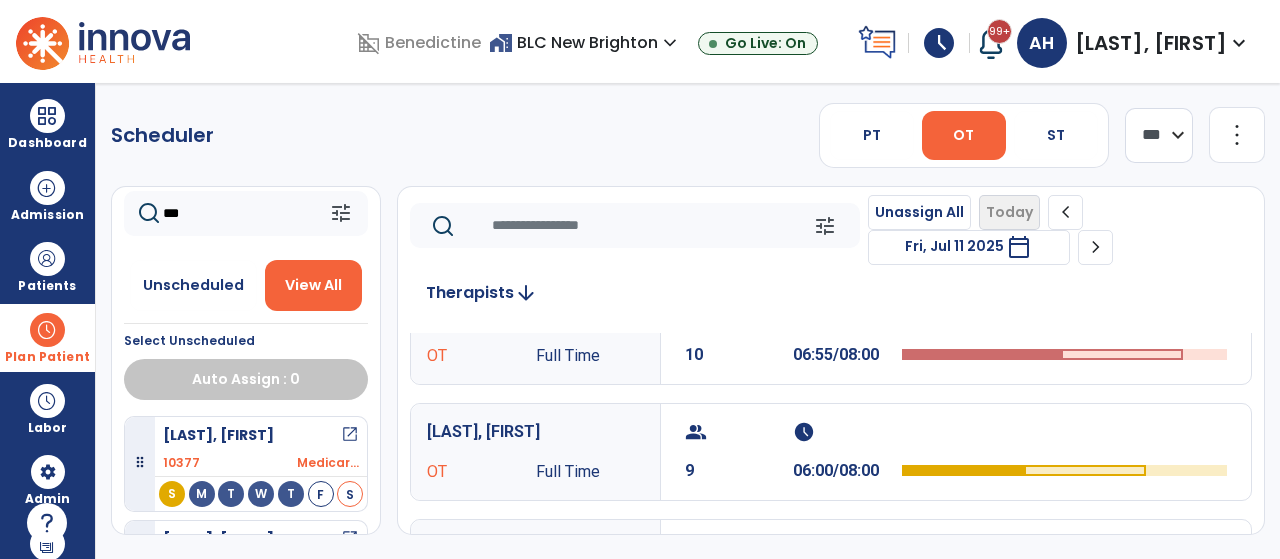 drag, startPoint x: 220, startPoint y: 209, endPoint x: 151, endPoint y: 215, distance: 69.260376 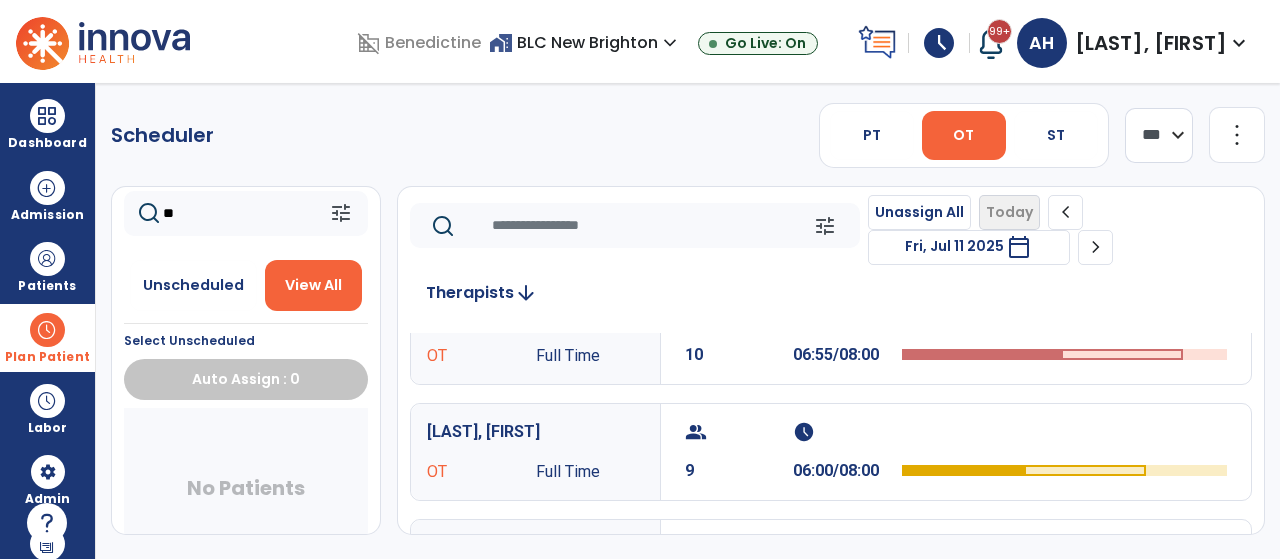 type on "*" 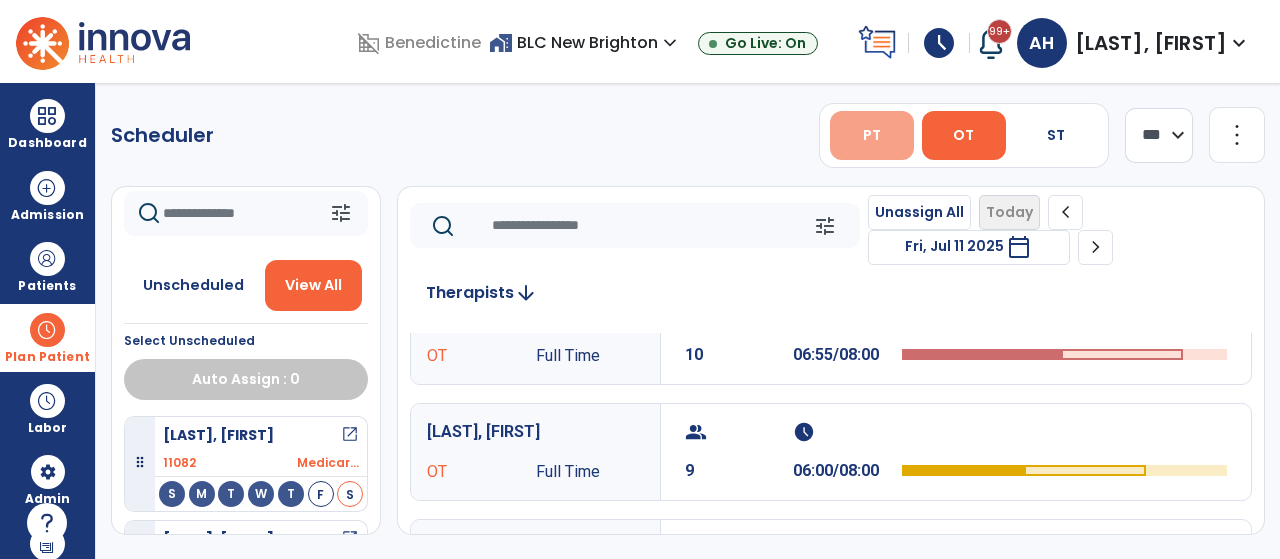 click on "PT" at bounding box center [872, 135] 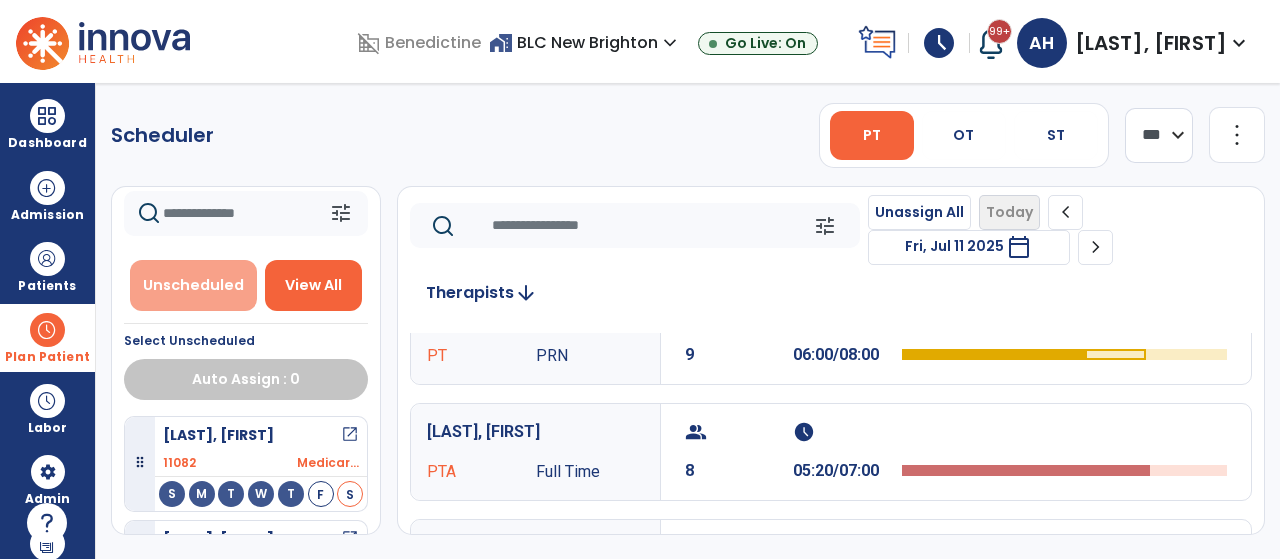 click on "Unscheduled" at bounding box center (193, 285) 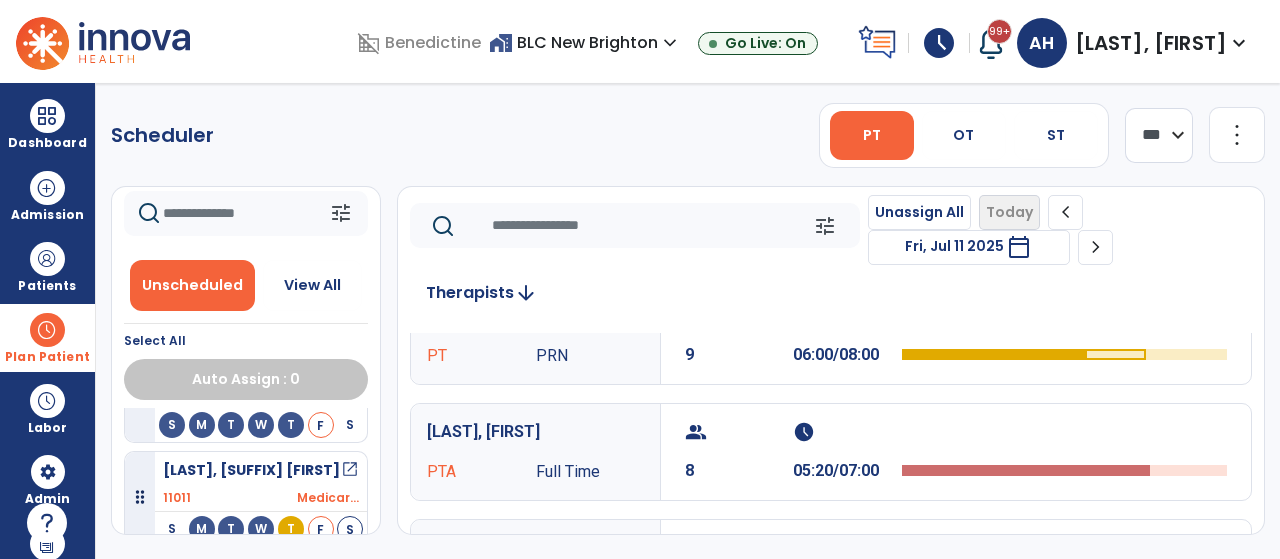 scroll, scrollTop: 0, scrollLeft: 0, axis: both 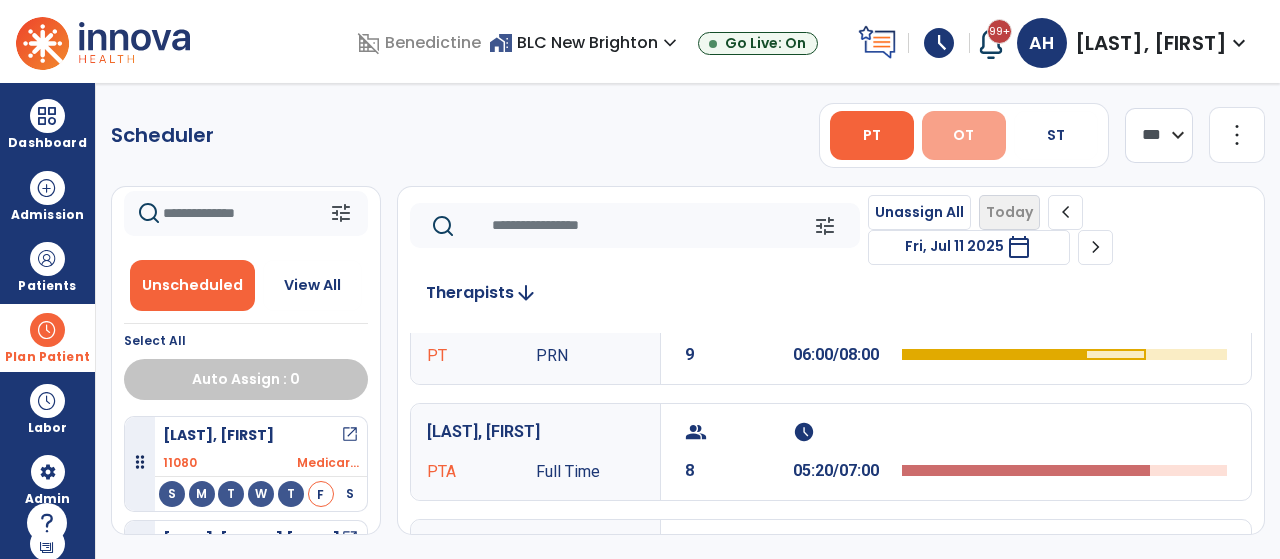 click on "OT" at bounding box center (963, 135) 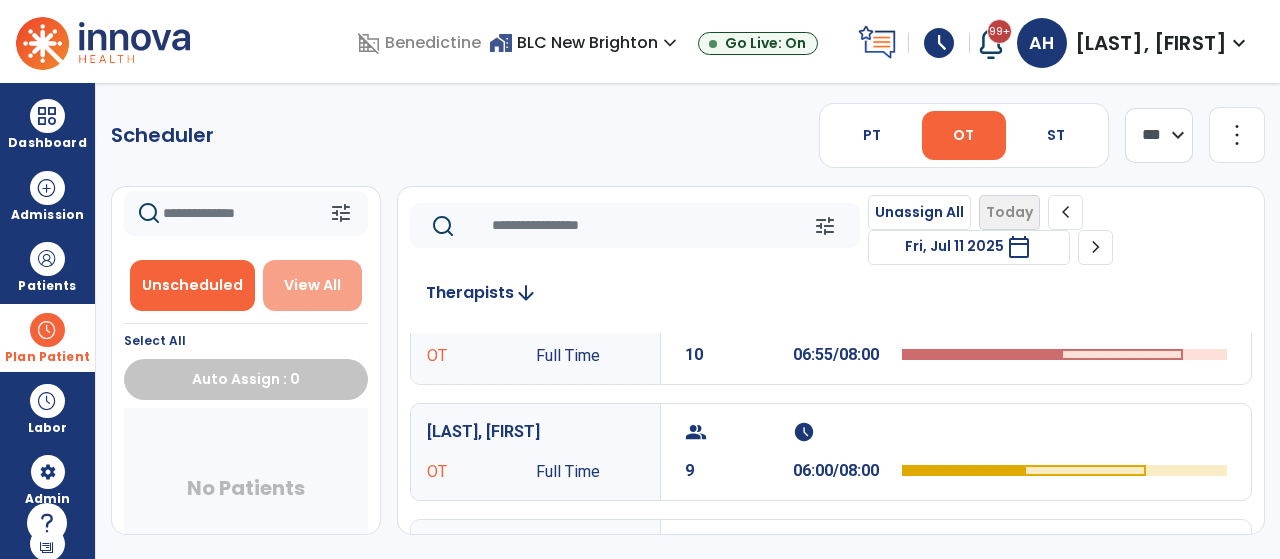 click on "View All" at bounding box center [312, 285] 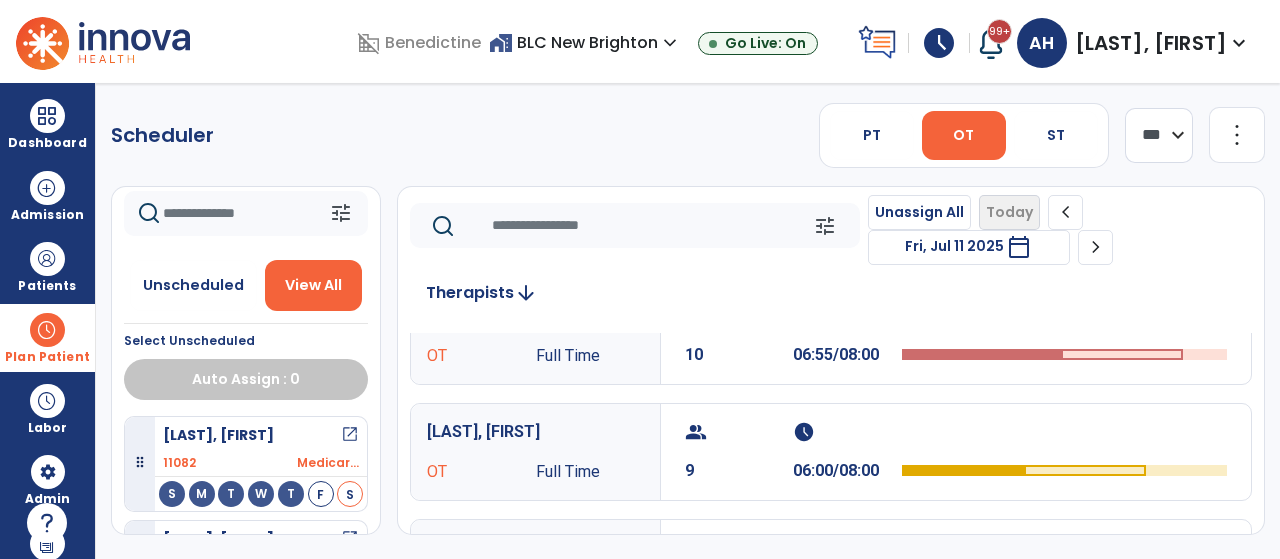 click 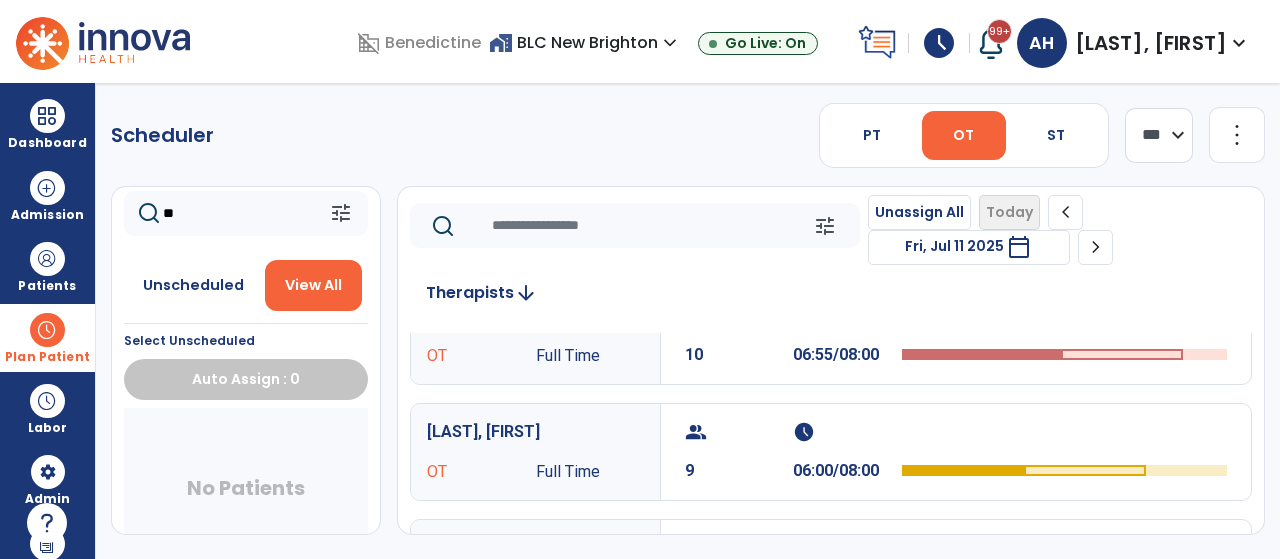 type on "***" 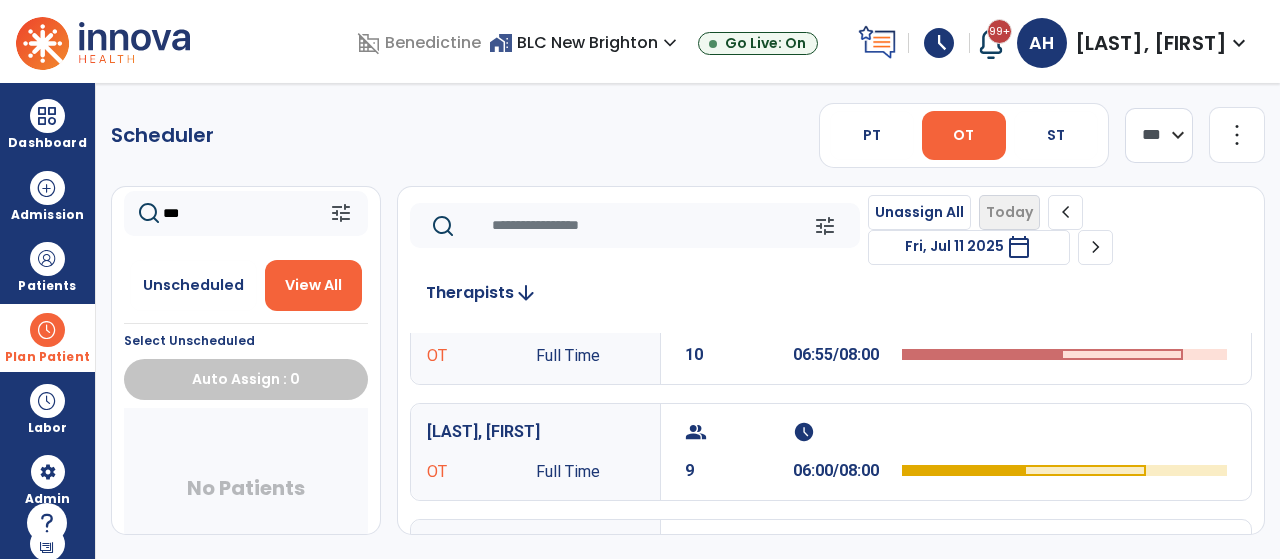 drag, startPoint x: 224, startPoint y: 223, endPoint x: 133, endPoint y: 221, distance: 91.02197 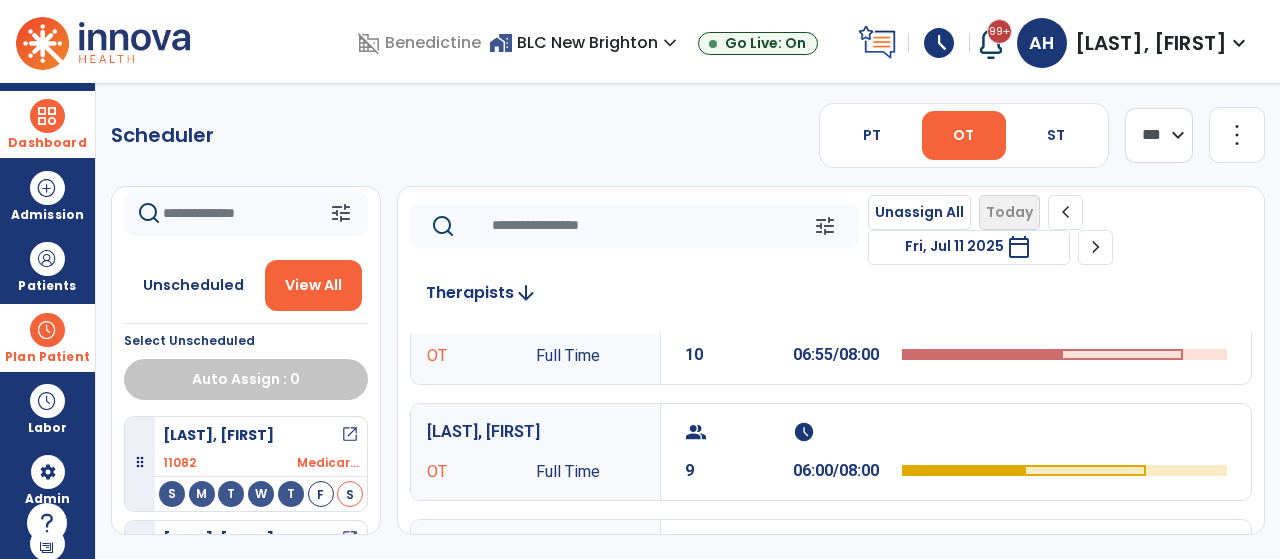 click at bounding box center [47, 116] 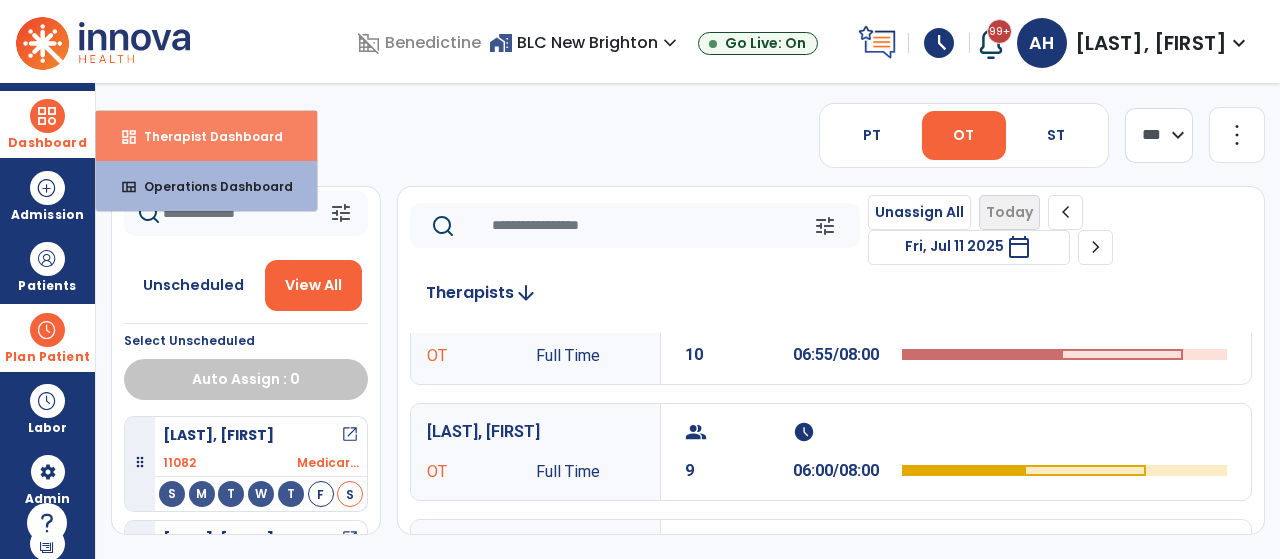 click on "dashboard  Therapist Dashboard" at bounding box center (206, 136) 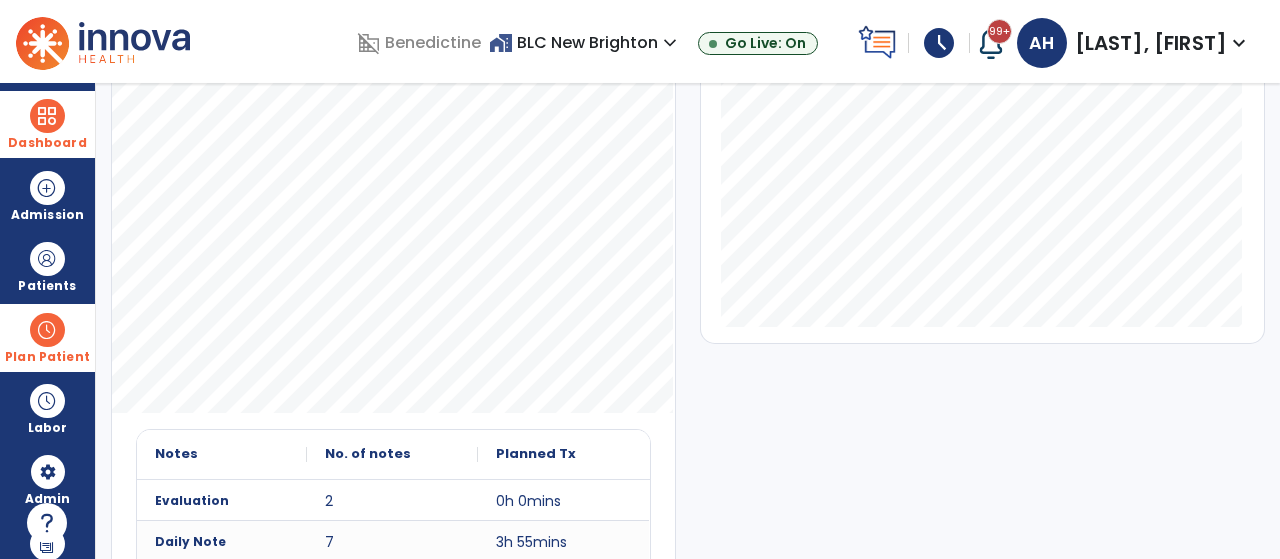 scroll, scrollTop: 0, scrollLeft: 0, axis: both 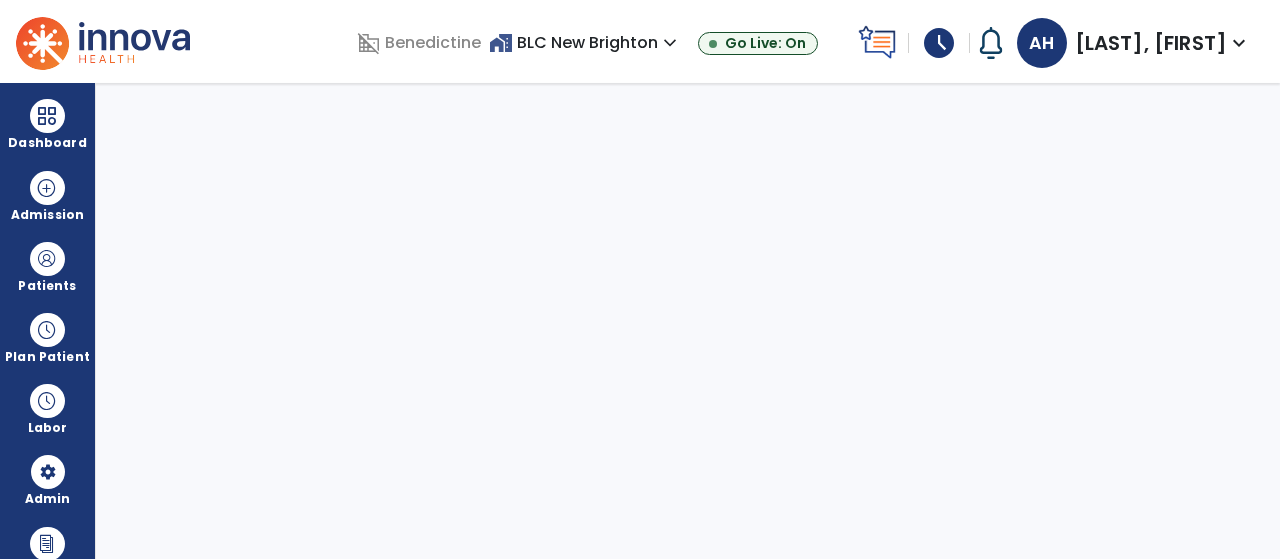 select on "****" 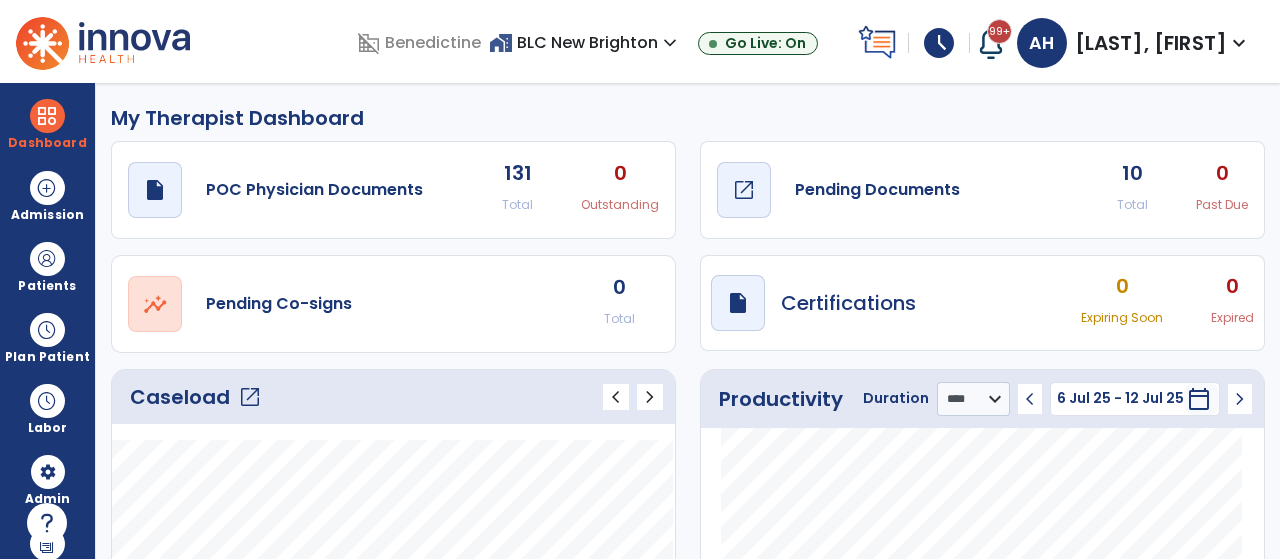 click on "Pending Documents" 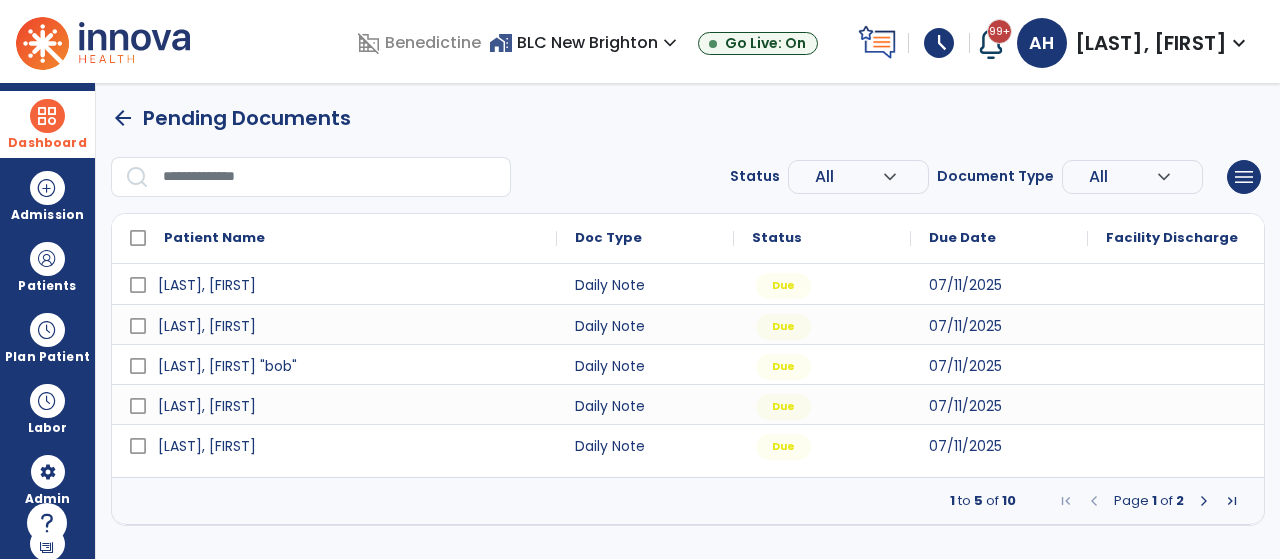 click on "Dashboard" at bounding box center (47, 124) 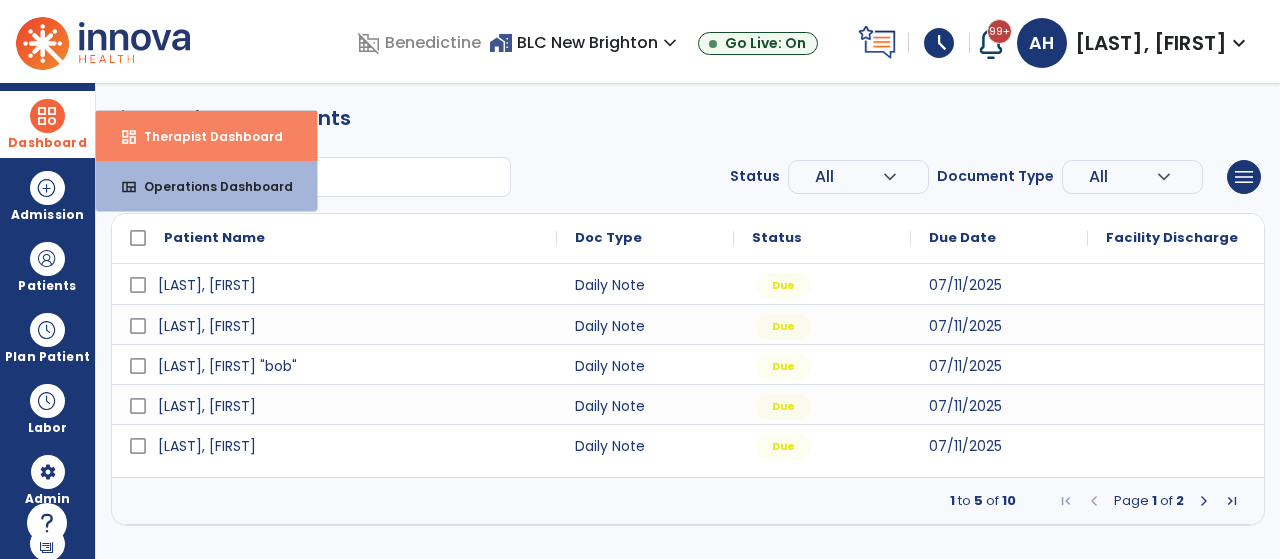 click on "Therapist Dashboard" at bounding box center (205, 136) 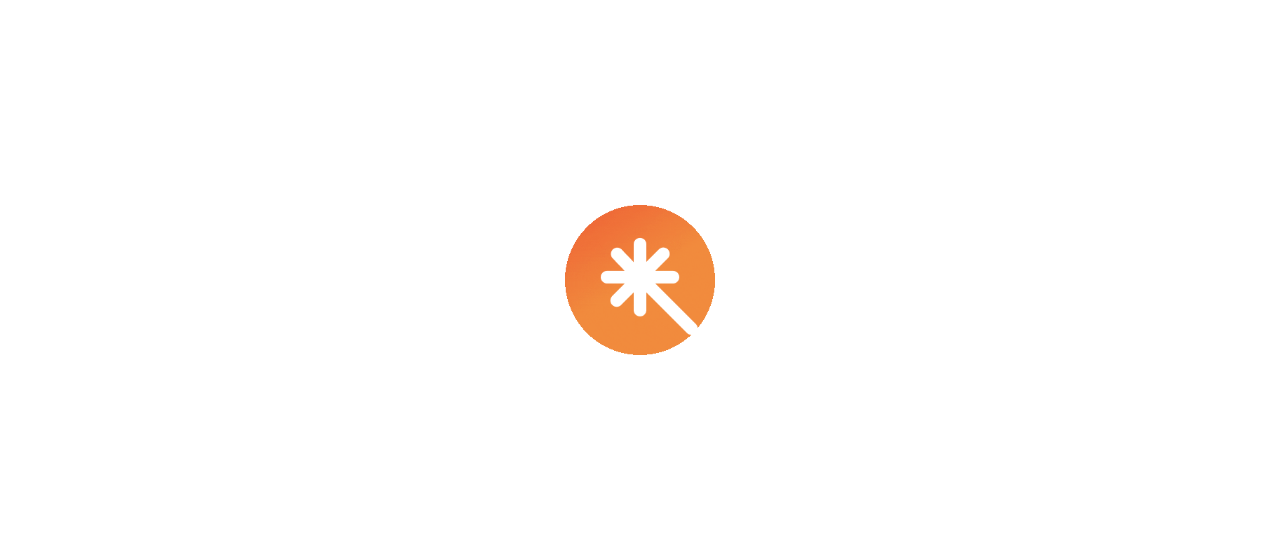 scroll, scrollTop: 0, scrollLeft: 0, axis: both 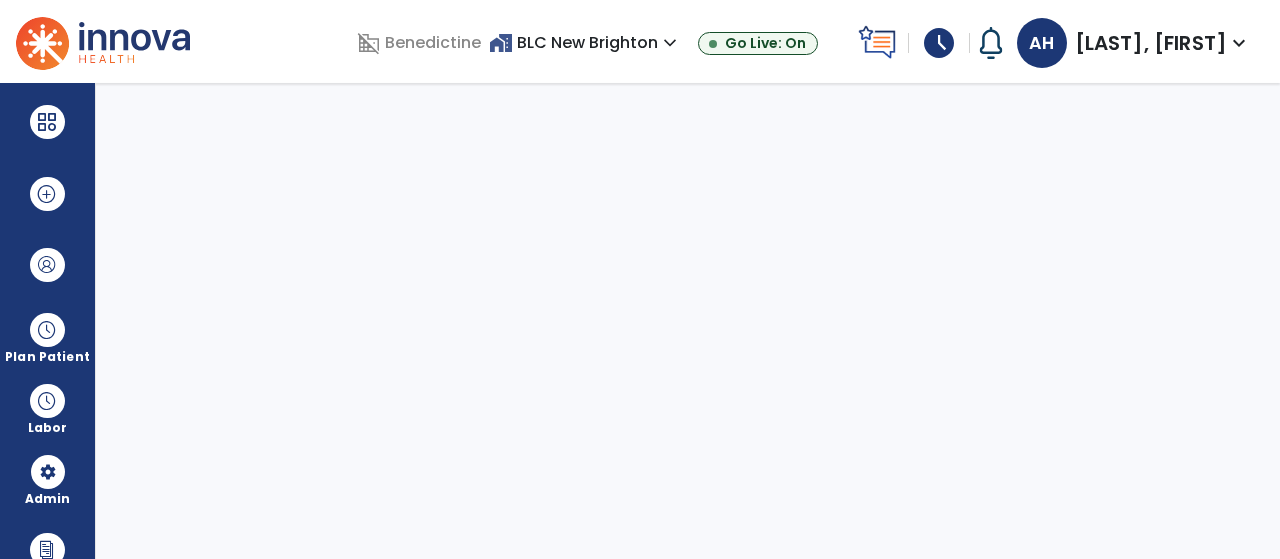 select on "****" 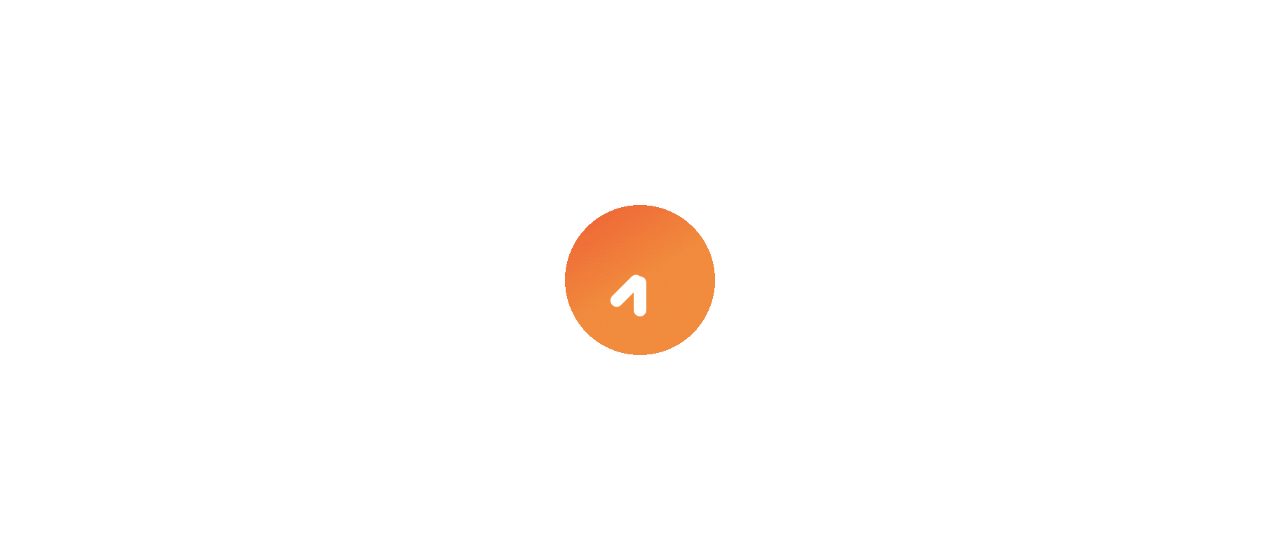 scroll, scrollTop: 0, scrollLeft: 0, axis: both 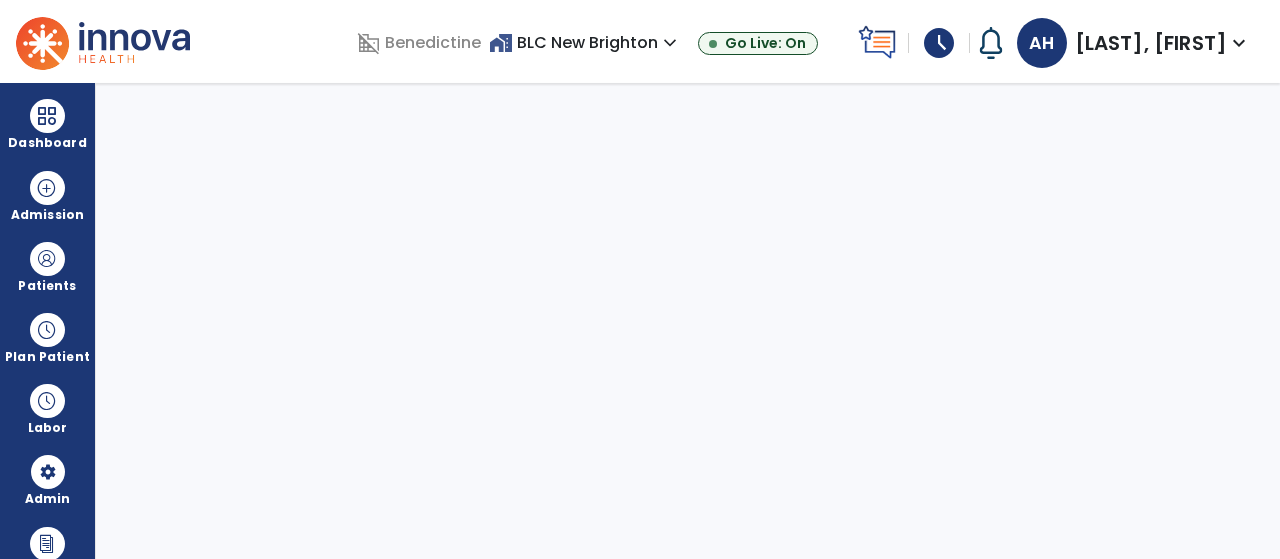 select on "****" 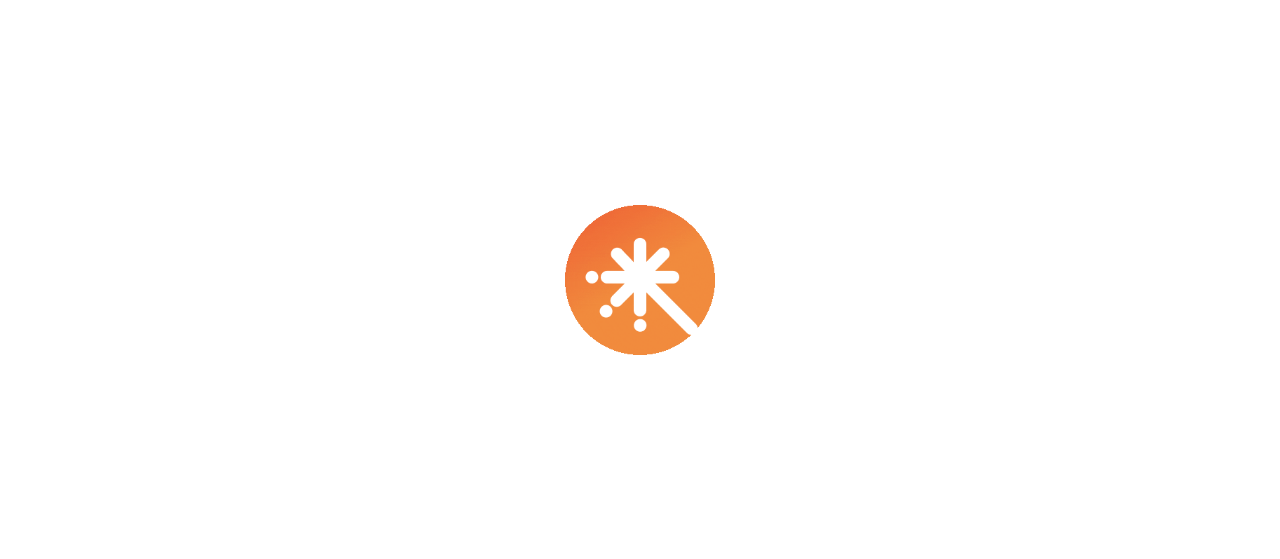 scroll, scrollTop: 0, scrollLeft: 0, axis: both 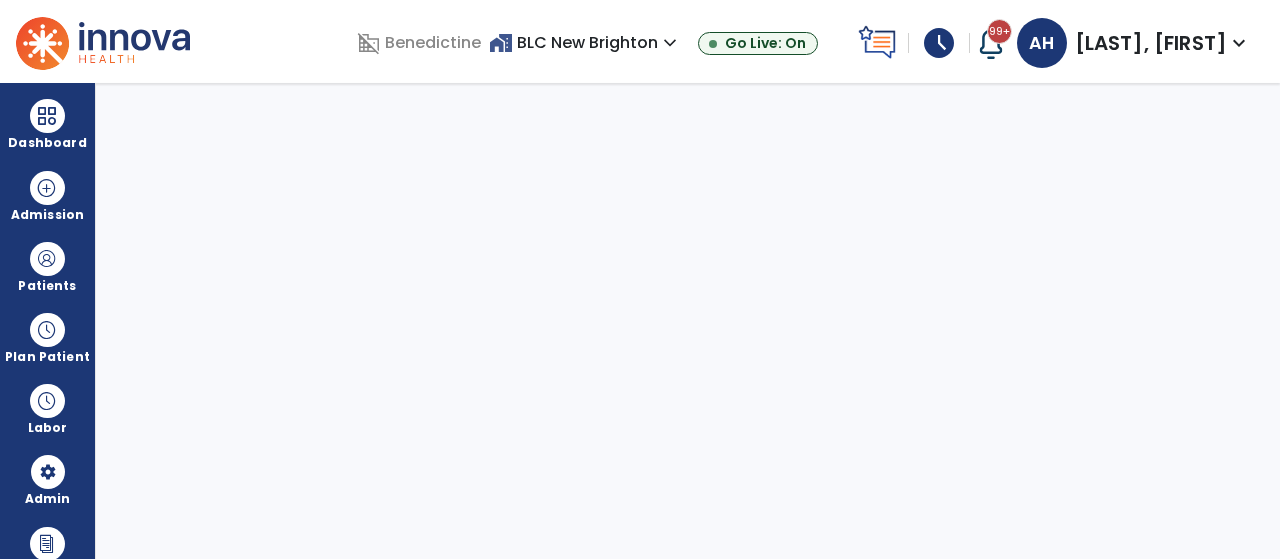 select on "****" 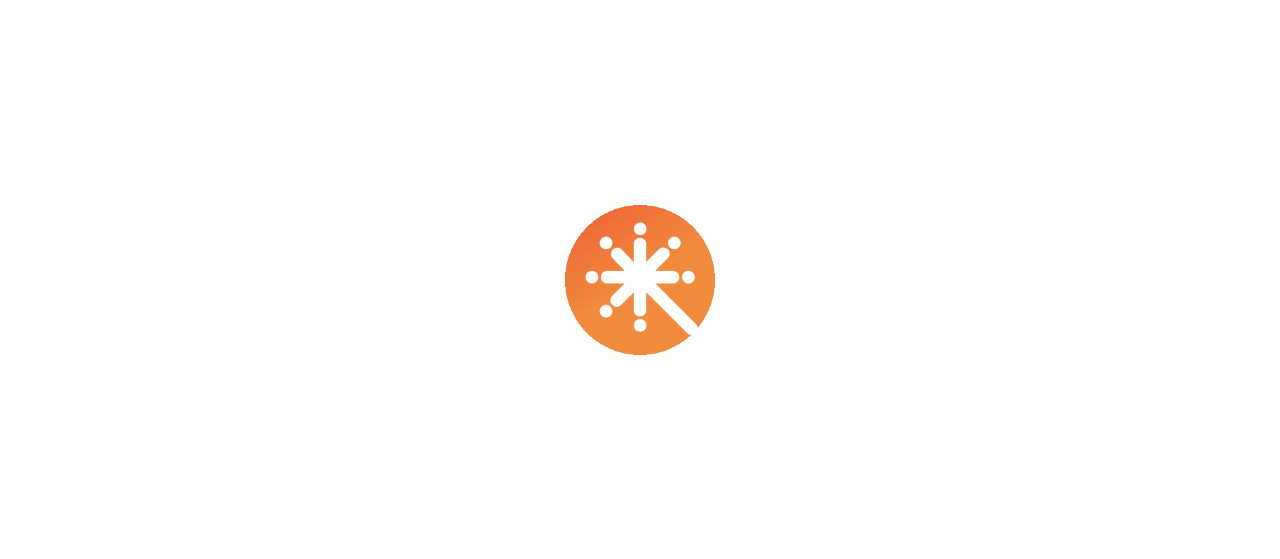 scroll, scrollTop: 0, scrollLeft: 0, axis: both 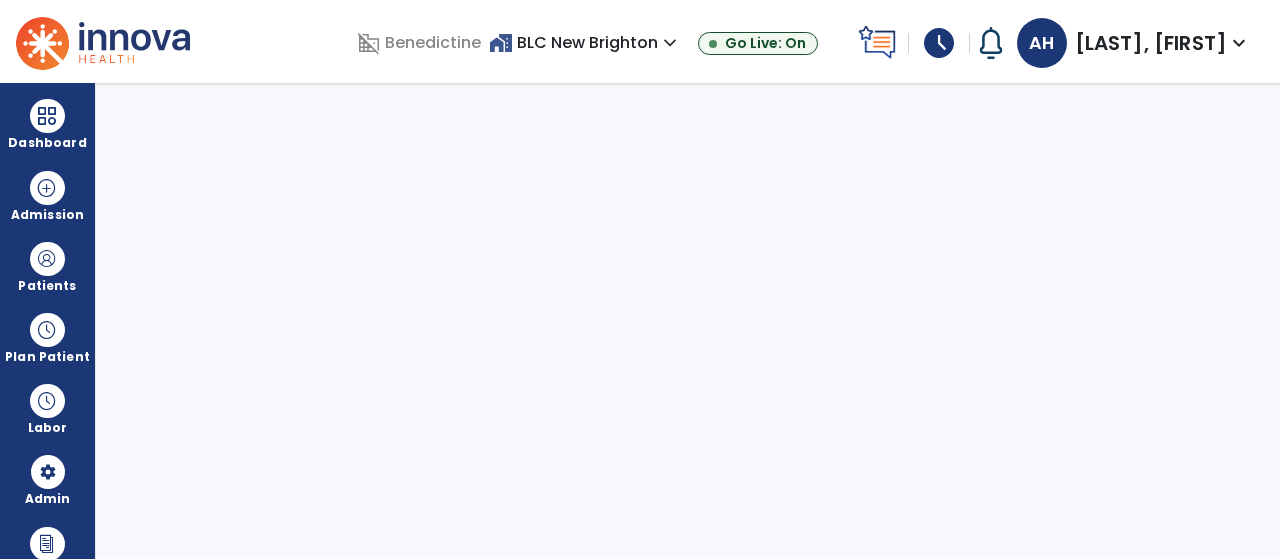 select on "****" 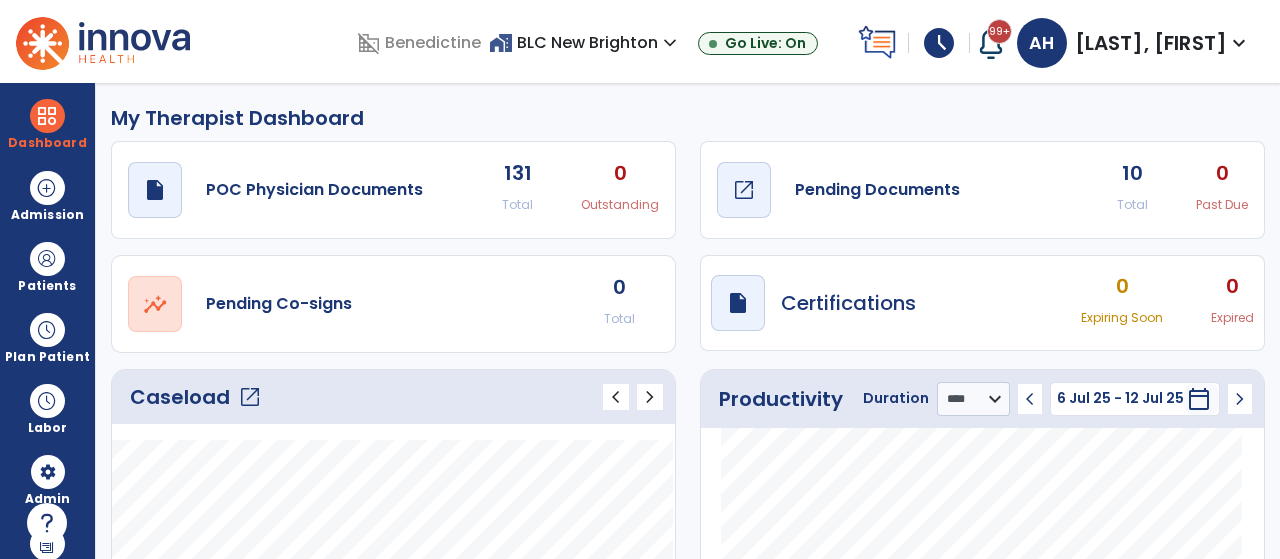 click on "draft   open_in_new  Pending Documents" 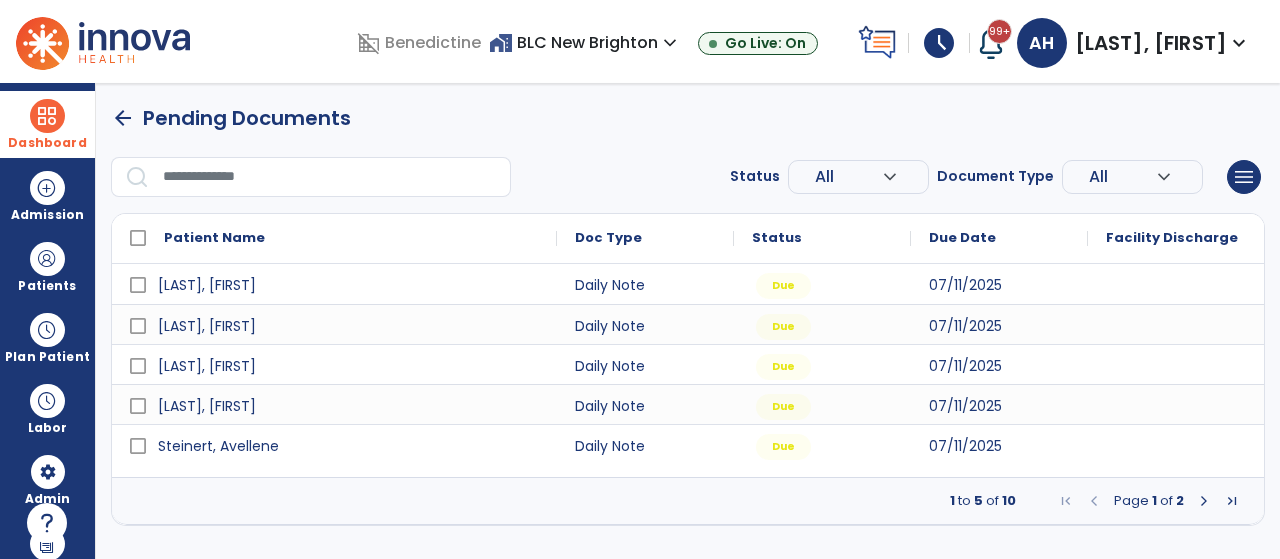 click at bounding box center (47, 116) 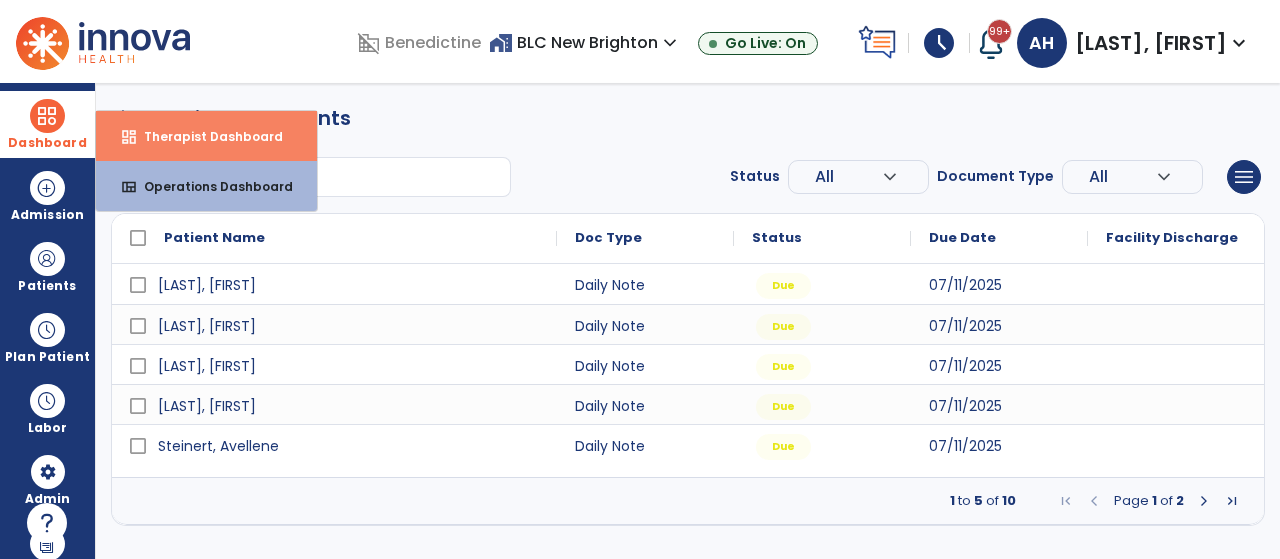 click on "Therapist Dashboard" at bounding box center (205, 136) 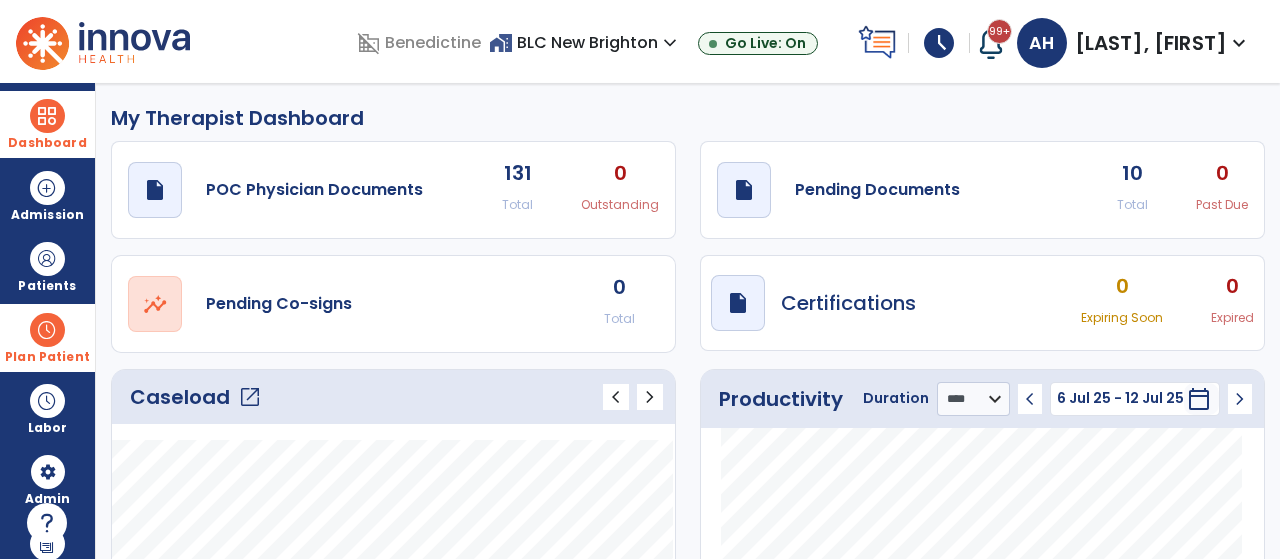 click on "Plan Patient" at bounding box center (47, 286) 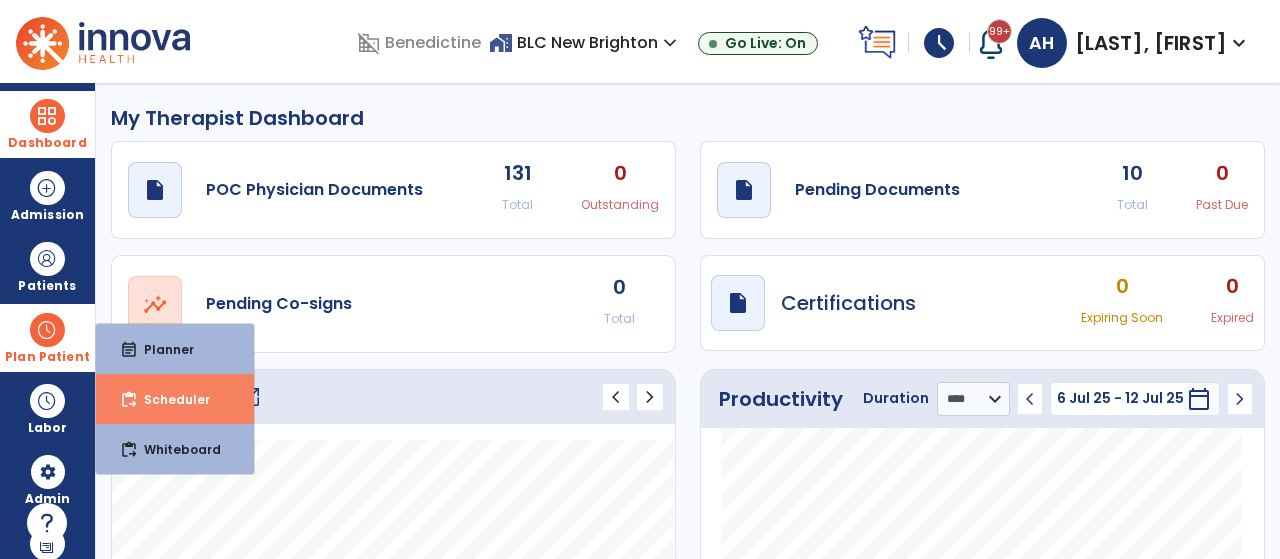 click on "Scheduler" at bounding box center [169, 399] 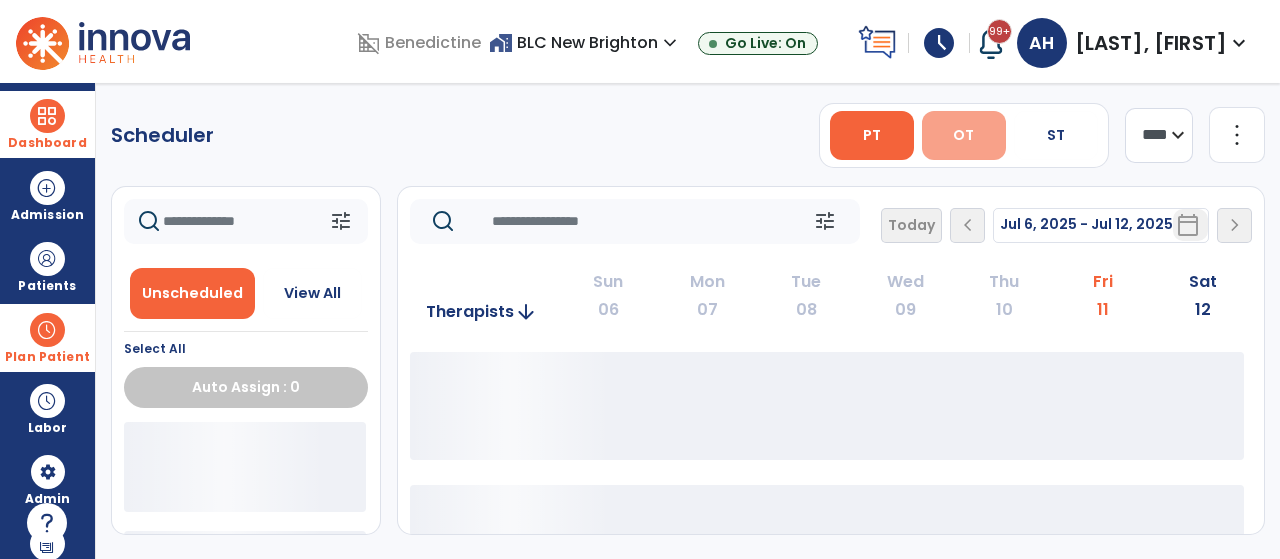 click on "OT" at bounding box center [964, 135] 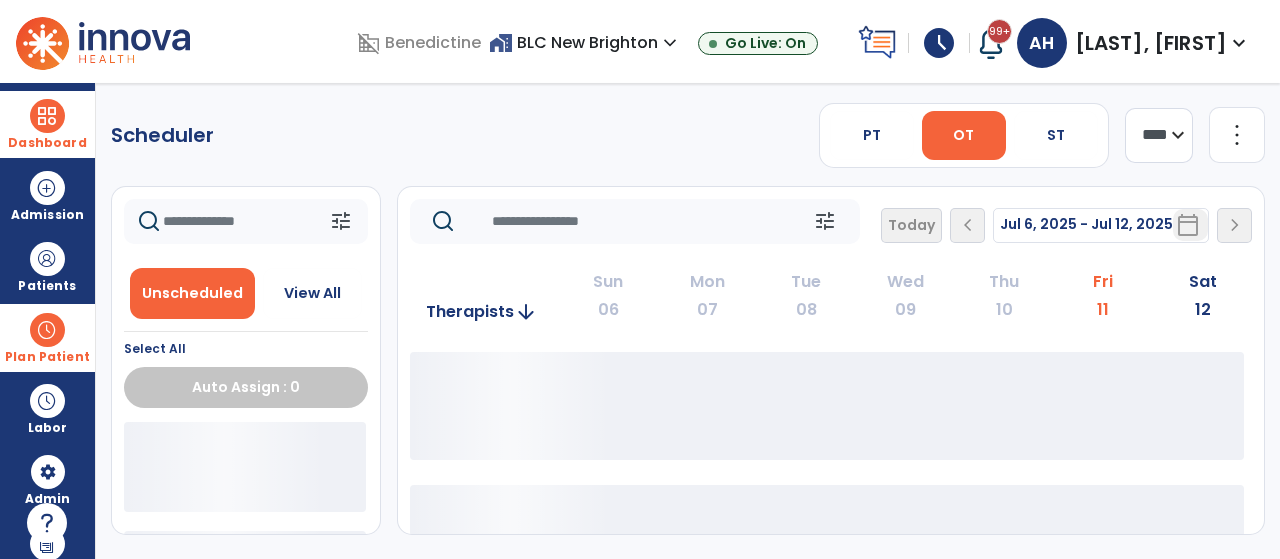 click on "**** ***" 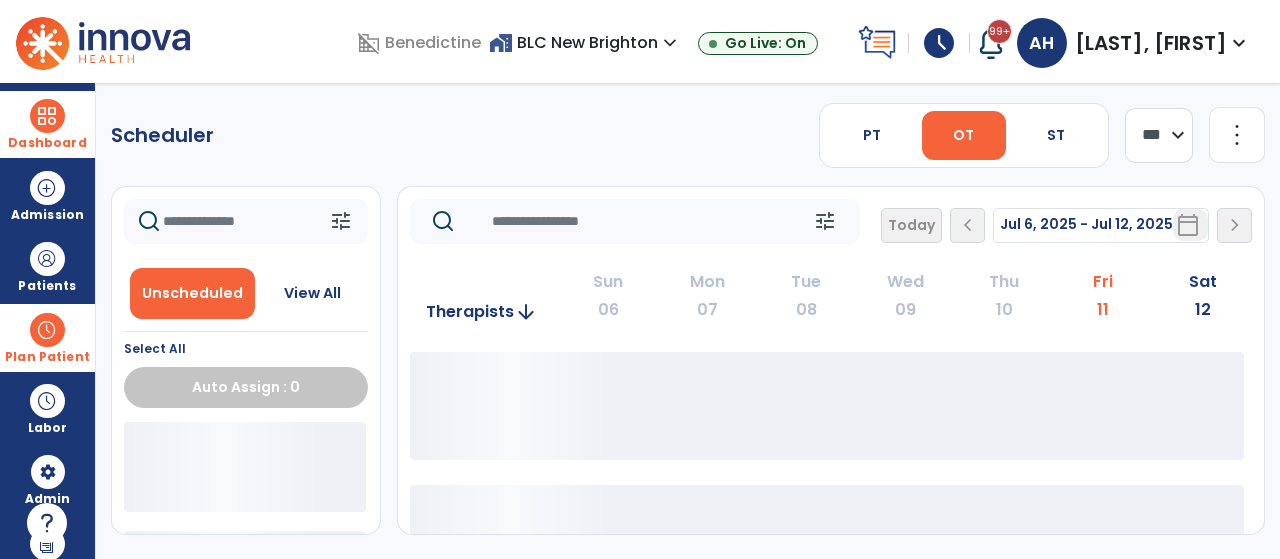 click on "**** ***" 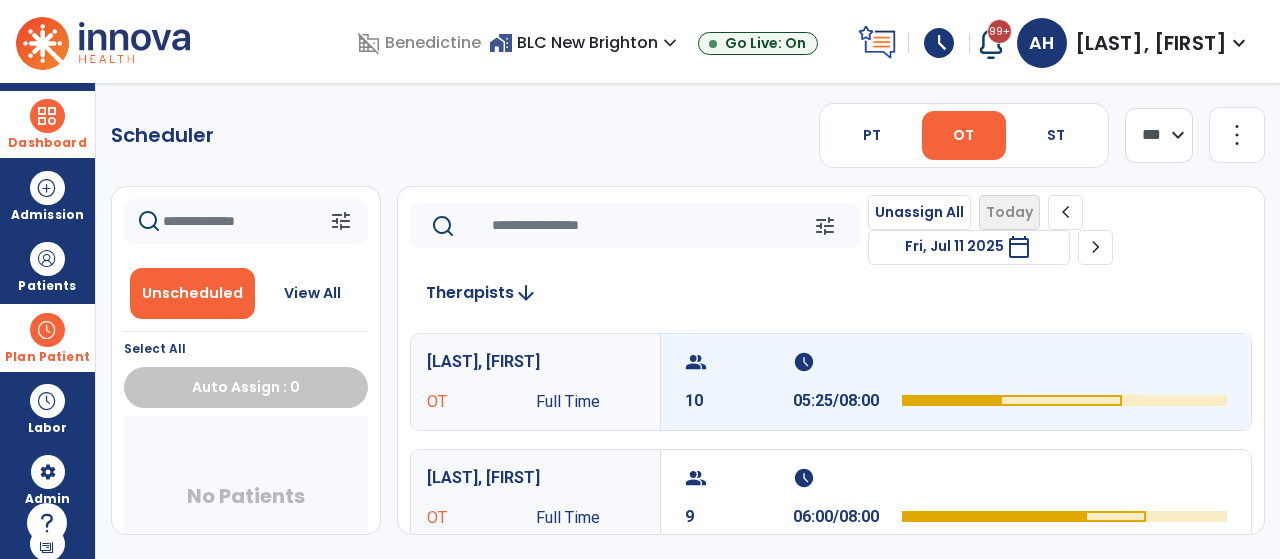 click on "10" at bounding box center (739, 401) 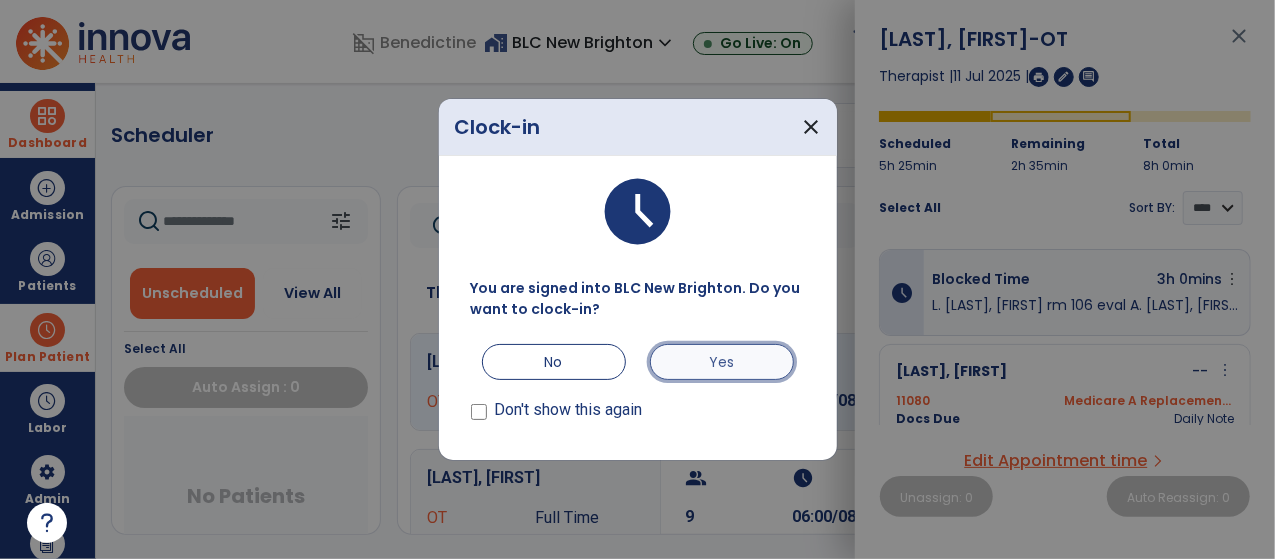 click on "Yes" at bounding box center [722, 362] 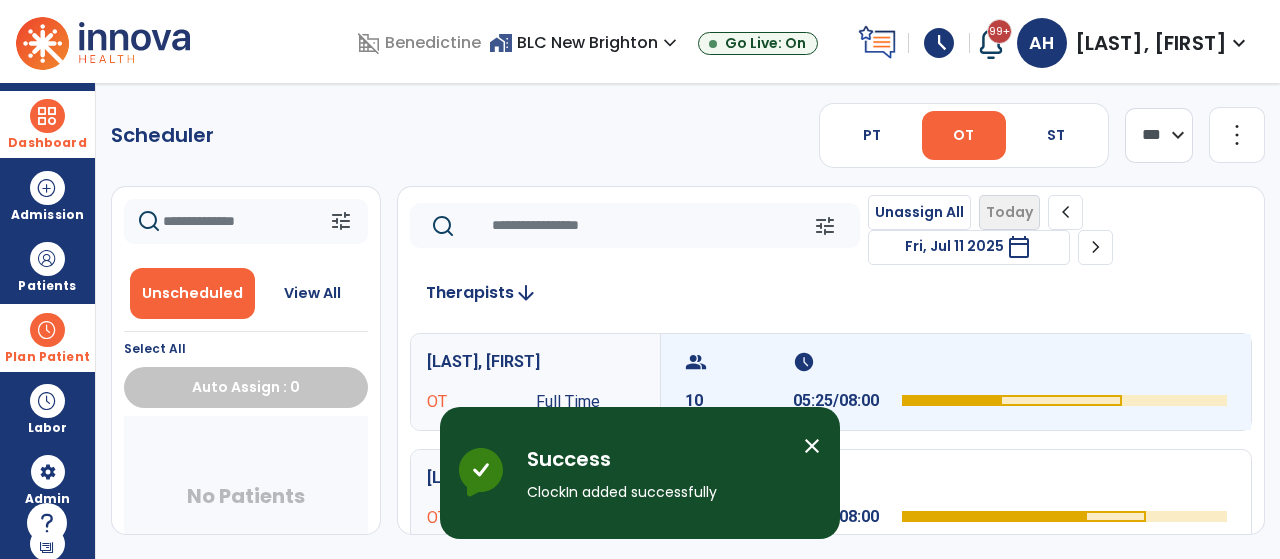 click on "group  [NUMBER]  schedule  [TIME]/[TIME]" at bounding box center [956, 382] 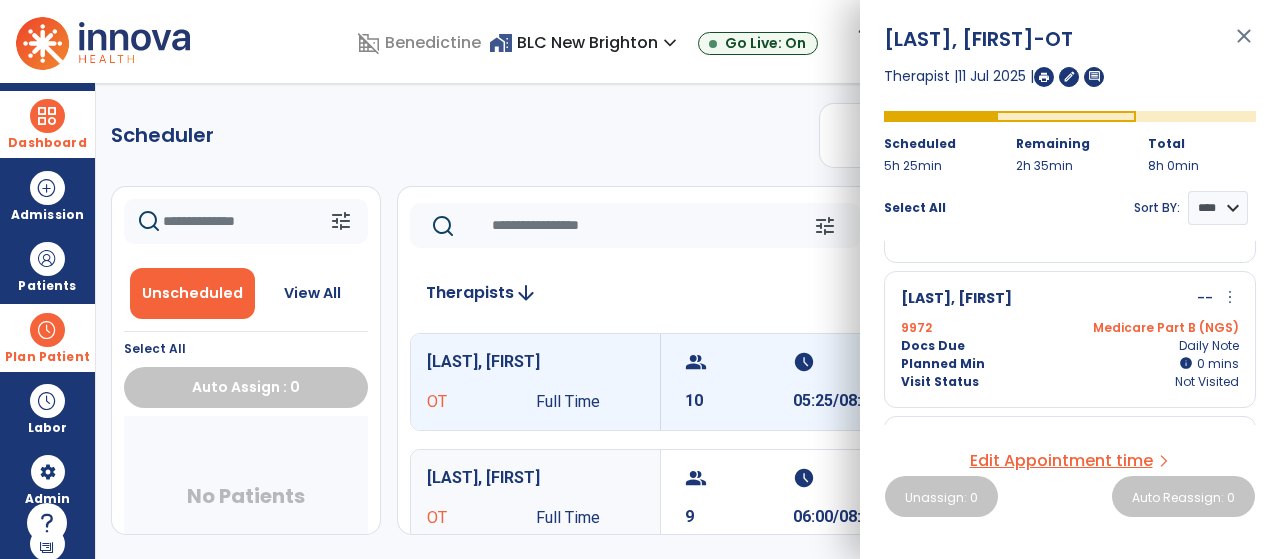 scroll, scrollTop: 785, scrollLeft: 0, axis: vertical 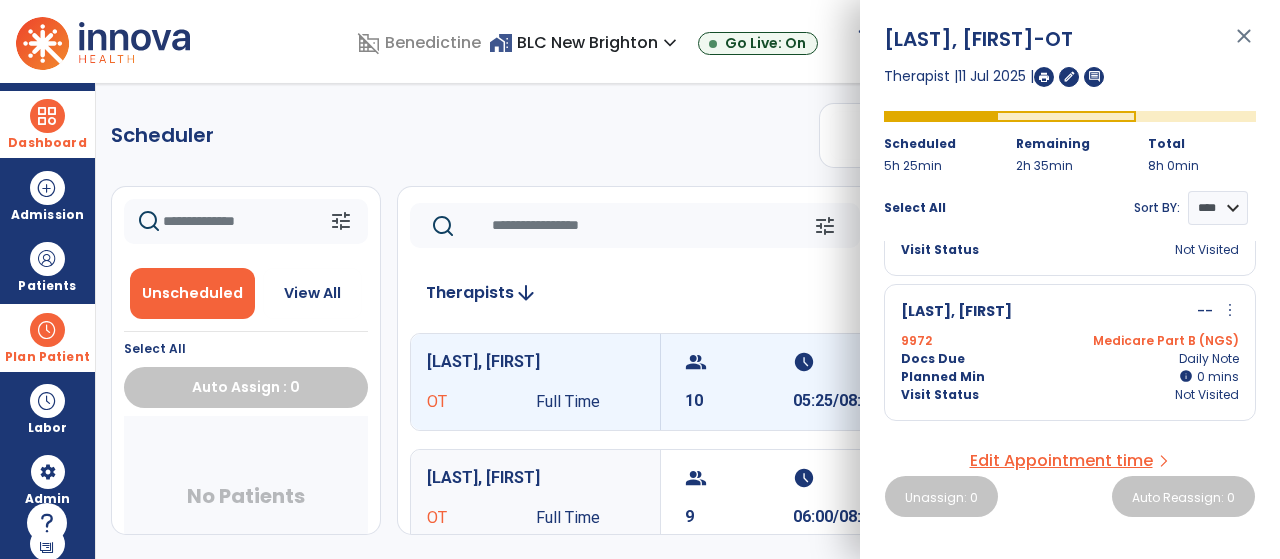 click on "more_vert" at bounding box center [1230, 310] 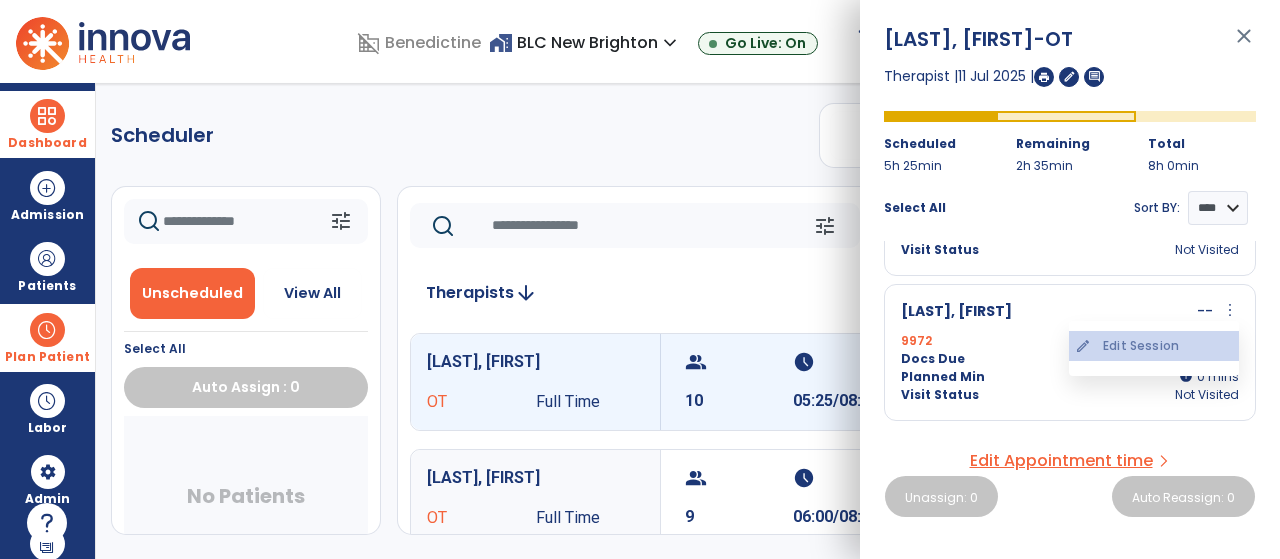 click on "edit   Edit Session" at bounding box center (1154, 346) 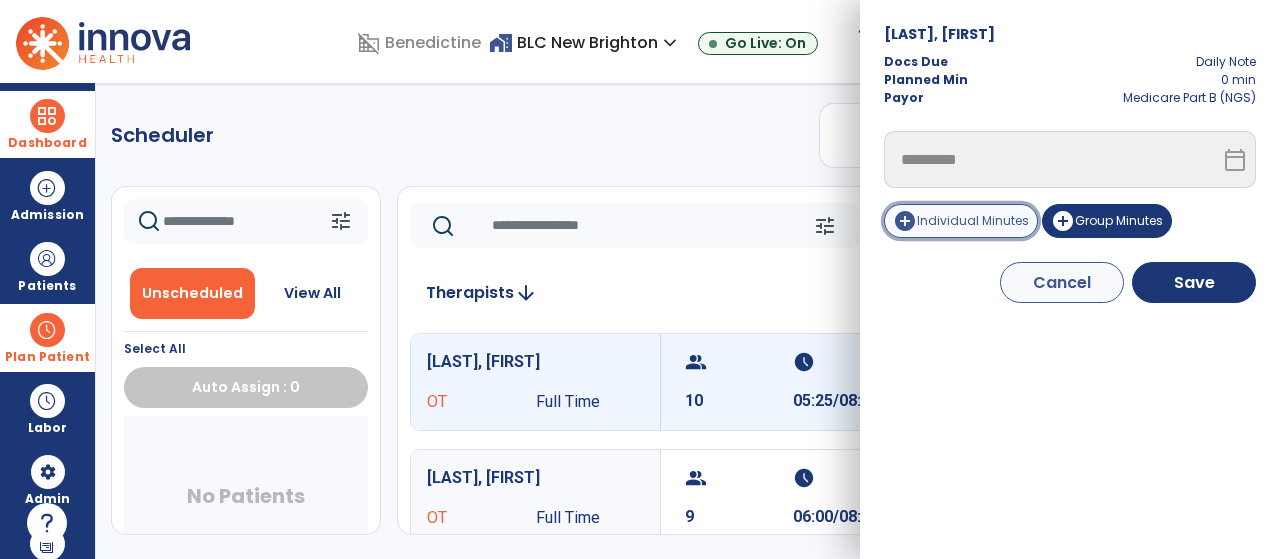 click on "add_circle   Individual Minutes" at bounding box center [961, 221] 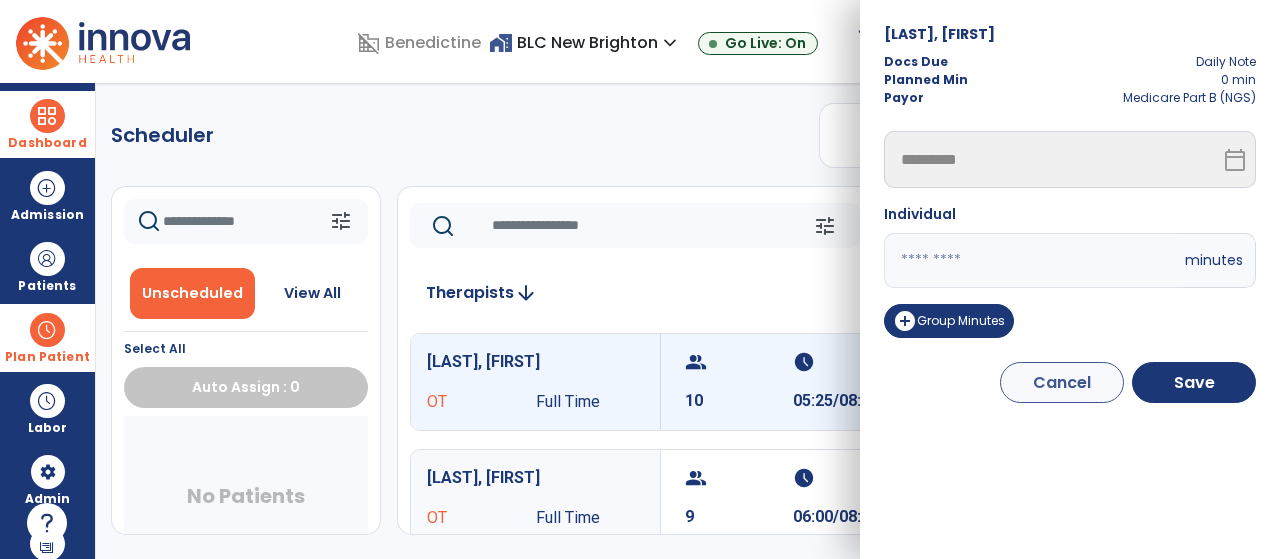 click on "*" at bounding box center (1032, 260) 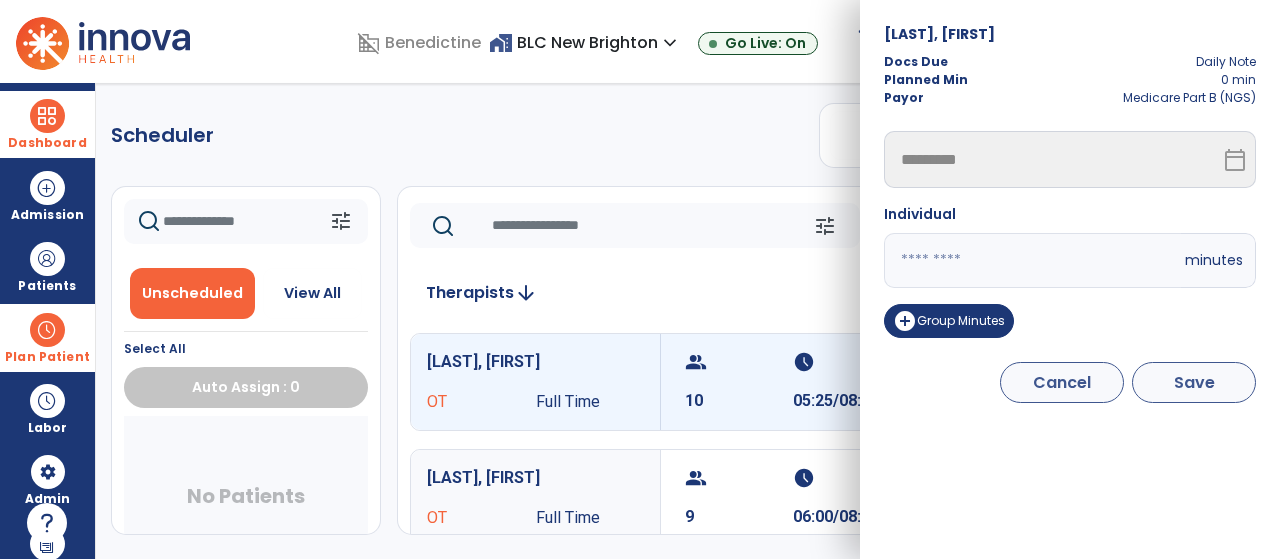 type on "**" 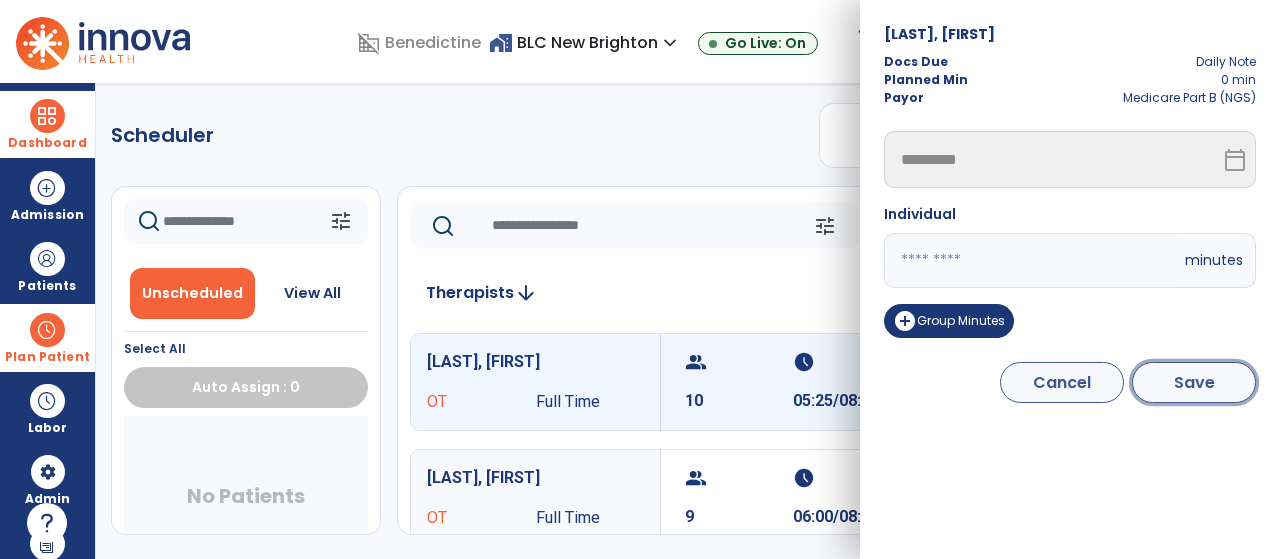 click on "Save" at bounding box center (1194, 382) 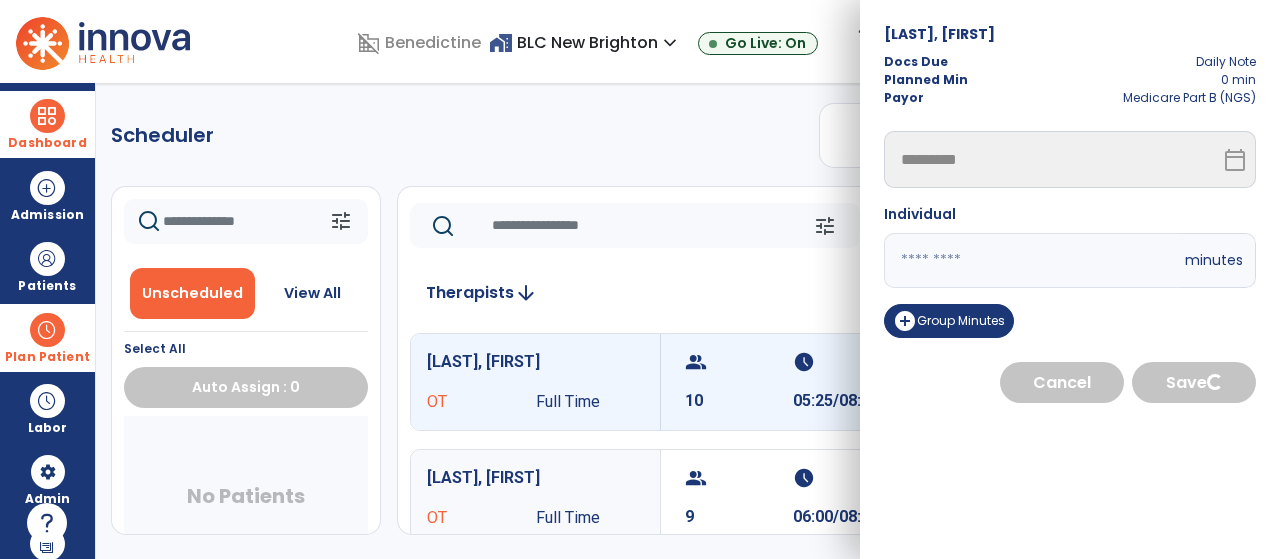 click on "Scheduler   PT   OT   ST  **** *** more_vert  Manage Labor   View All Therapists   Print" 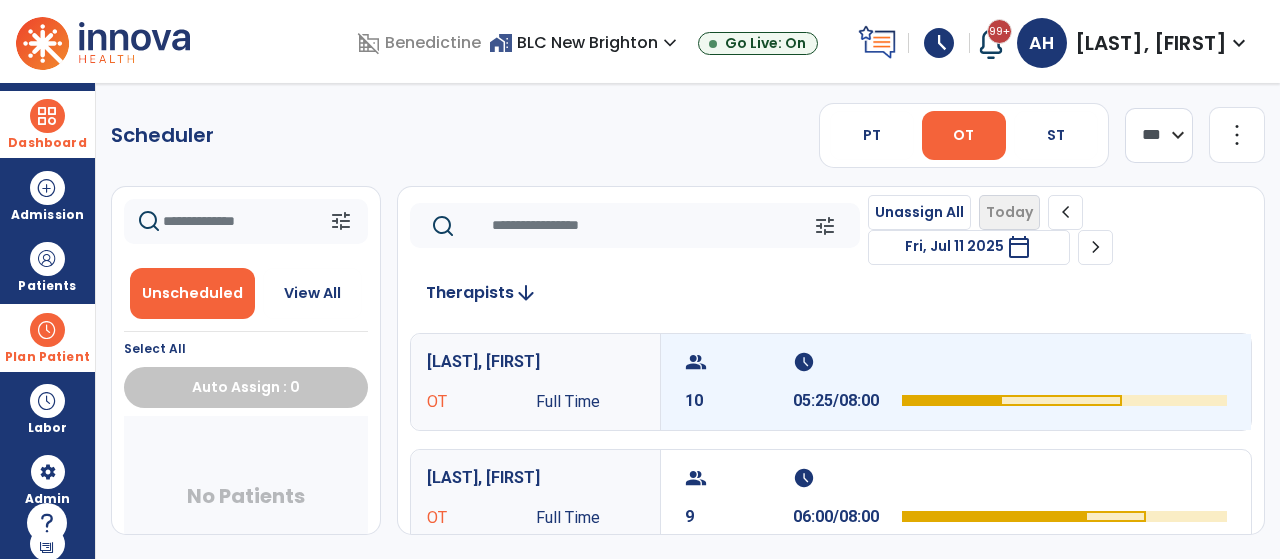click on "group  10" at bounding box center [739, 382] 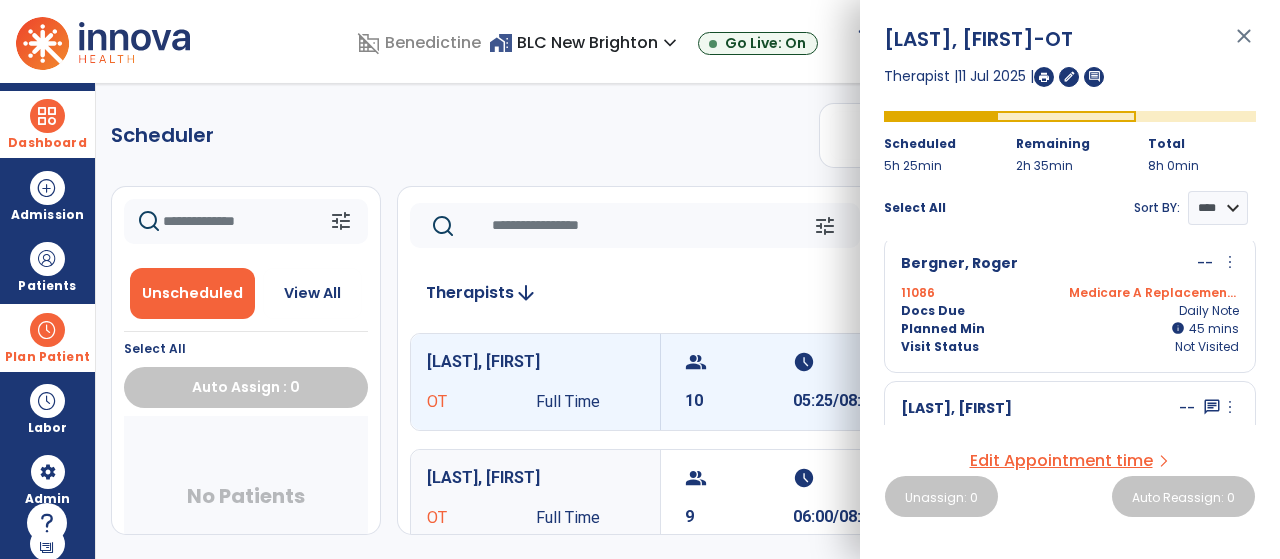 scroll, scrollTop: 254, scrollLeft: 0, axis: vertical 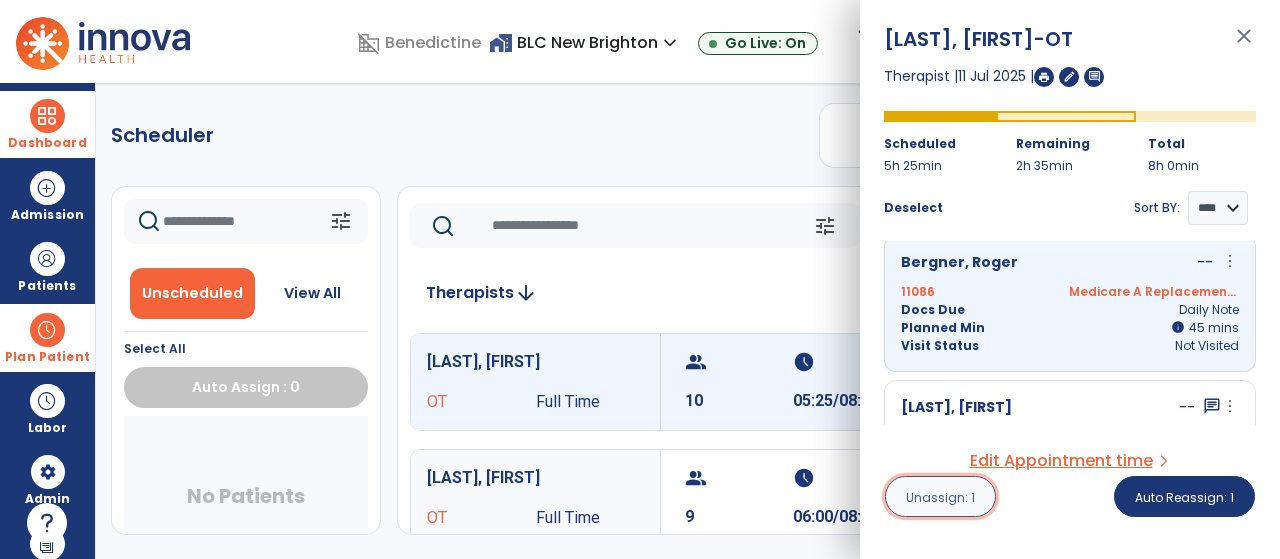 click on "Unassign: 1" at bounding box center (940, 496) 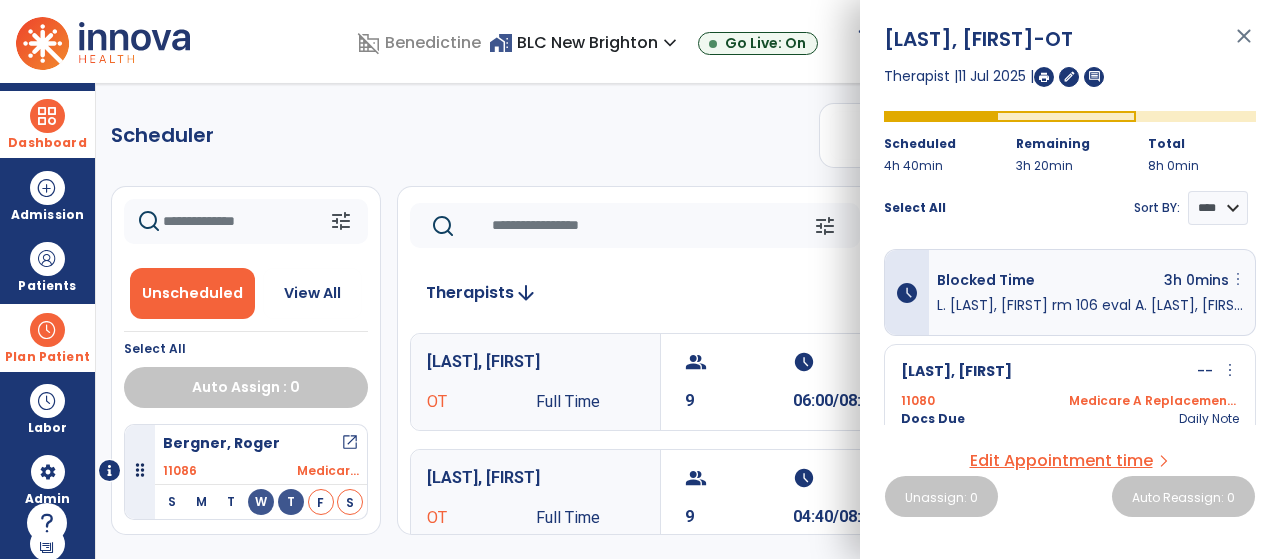 click on "more_vert" at bounding box center (1238, 279) 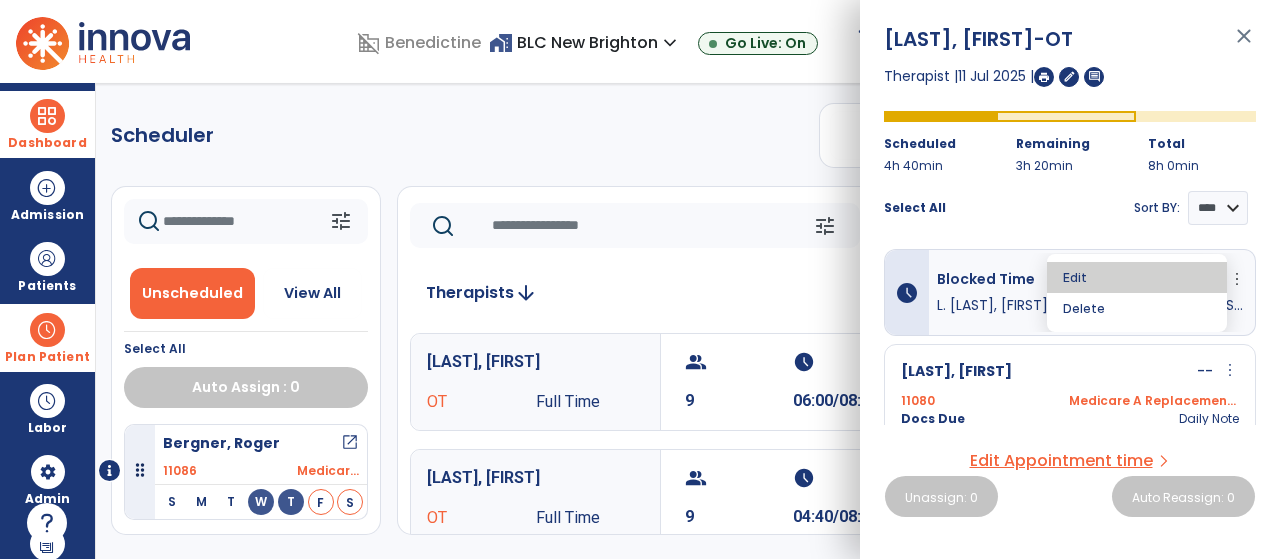 click on "Edit" at bounding box center [1137, 277] 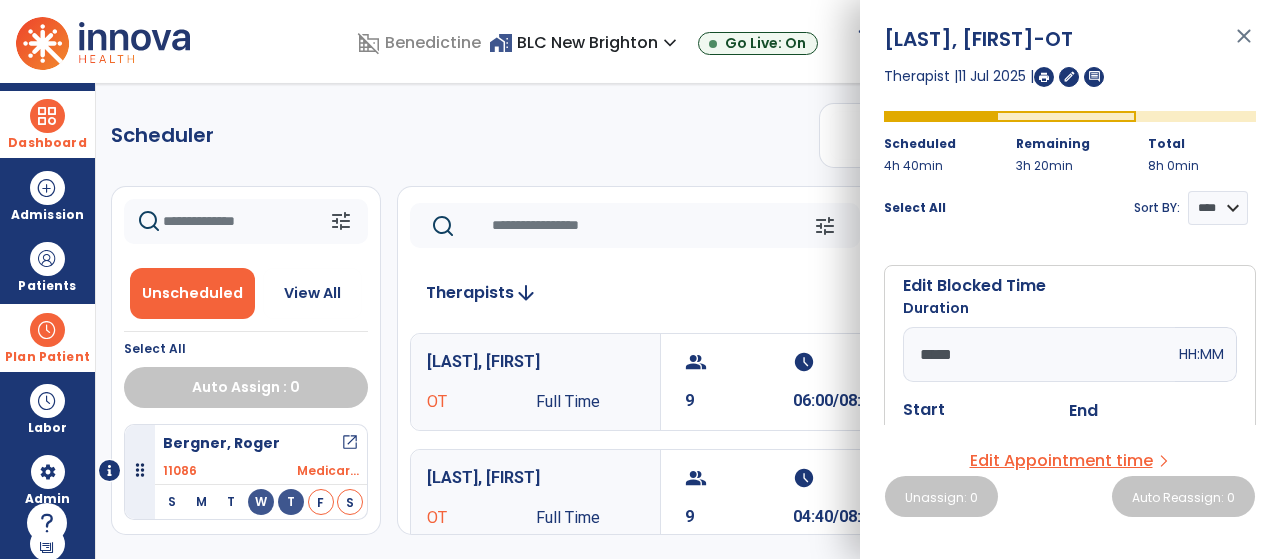 click on "*****" at bounding box center (1039, 354) 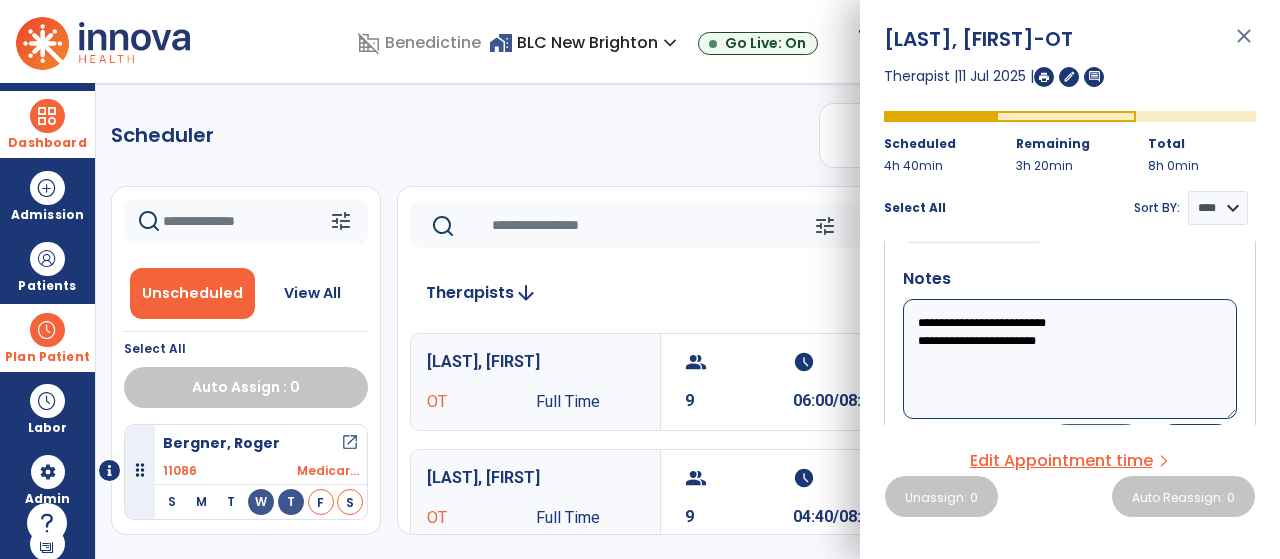 scroll, scrollTop: 225, scrollLeft: 0, axis: vertical 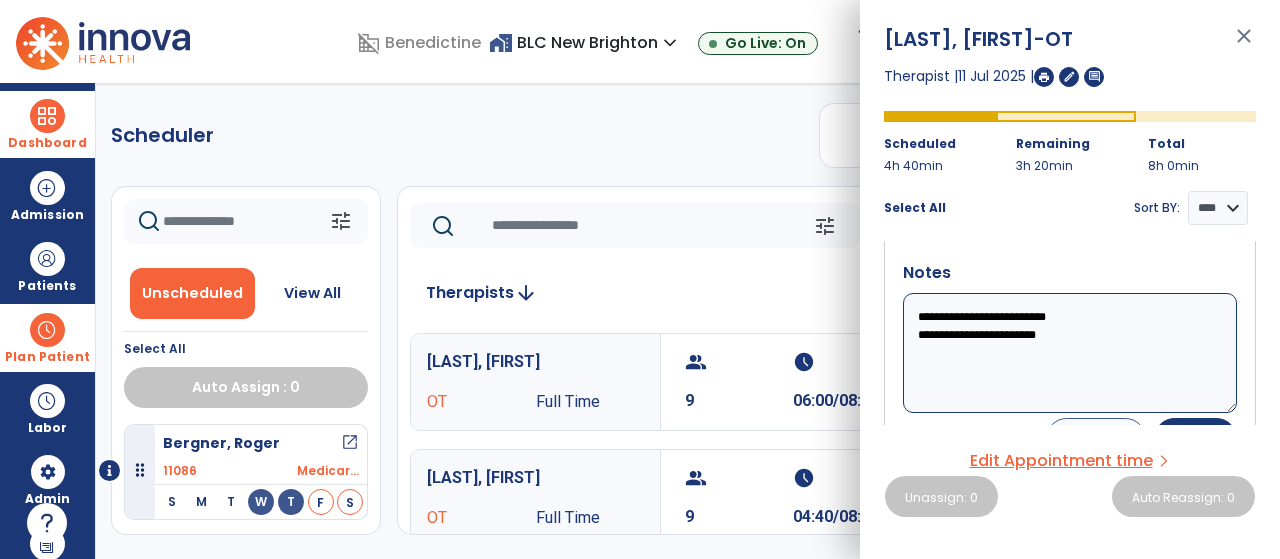 type on "*****" 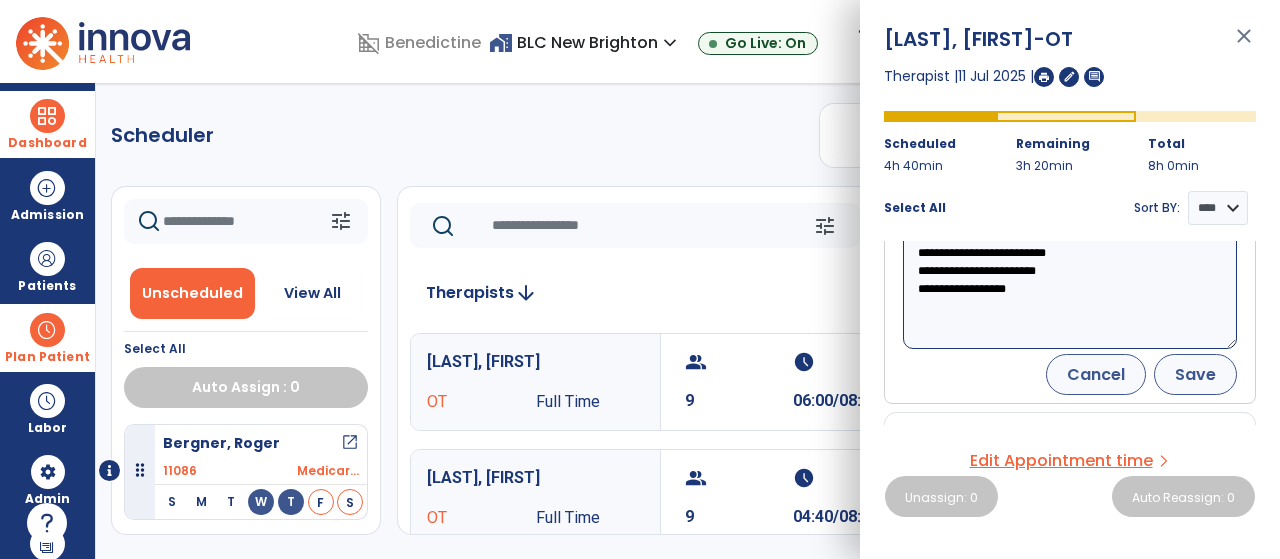 type on "**********" 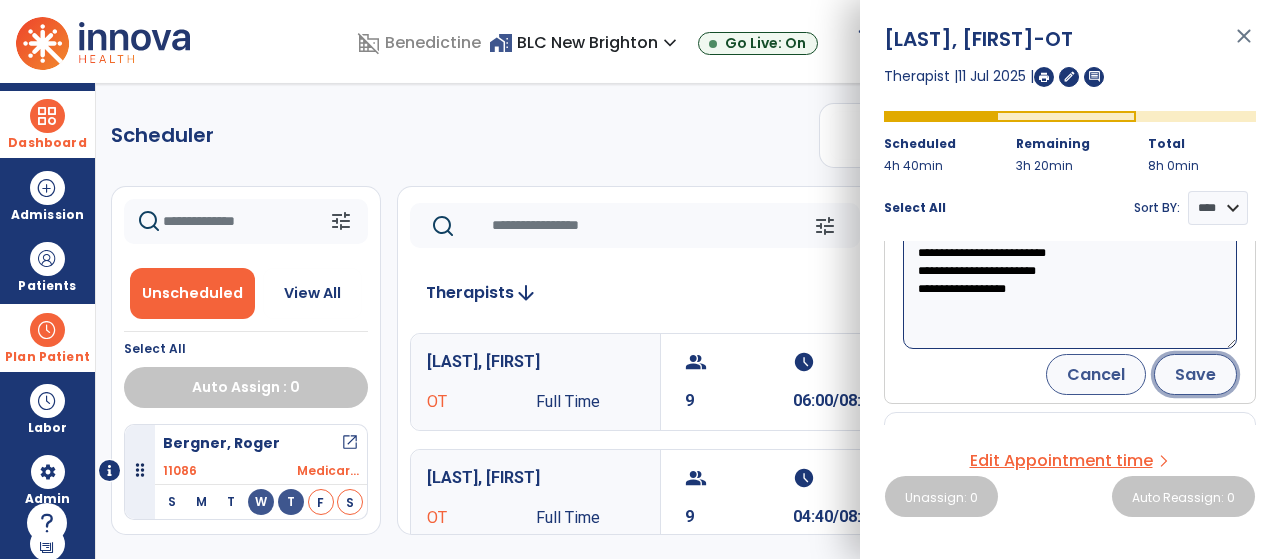 click on "Save" at bounding box center [1195, 374] 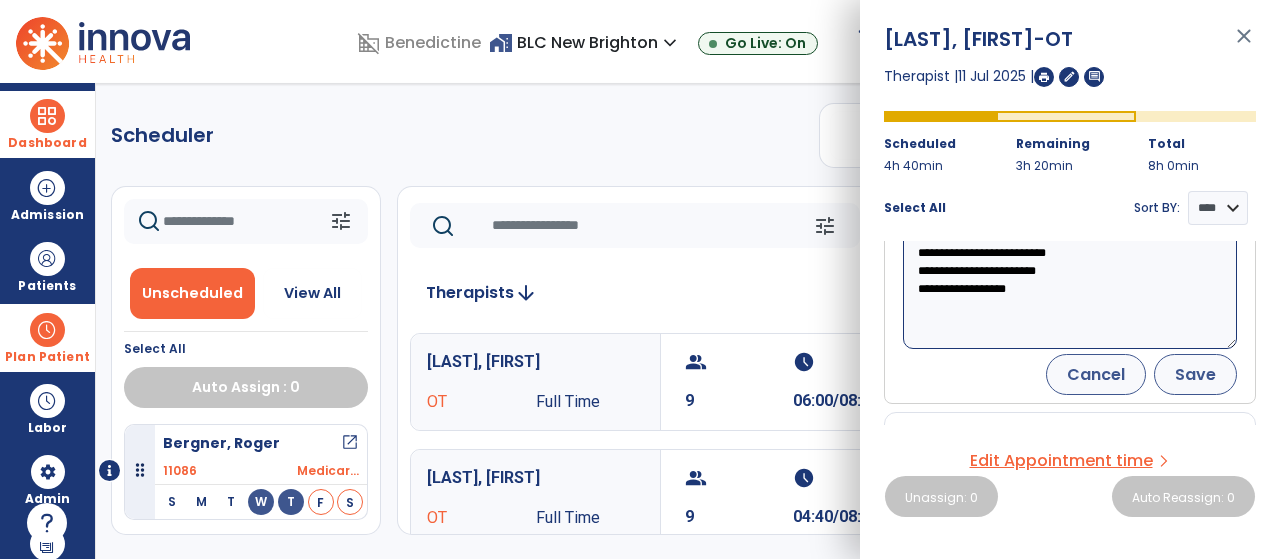 scroll, scrollTop: 273, scrollLeft: 0, axis: vertical 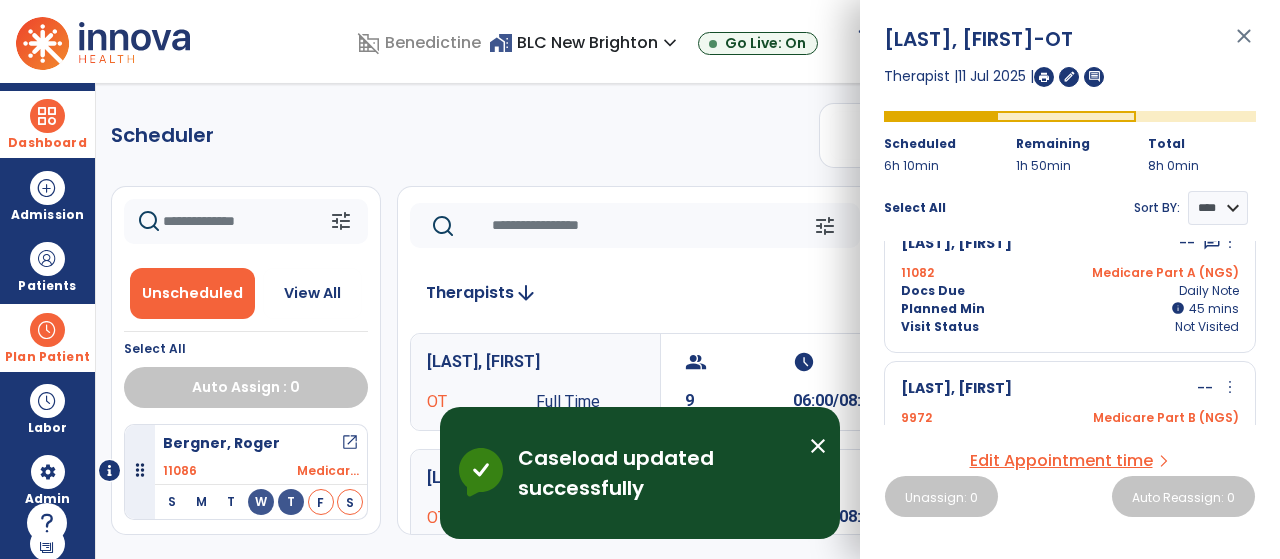 click on "close" at bounding box center [1244, 45] 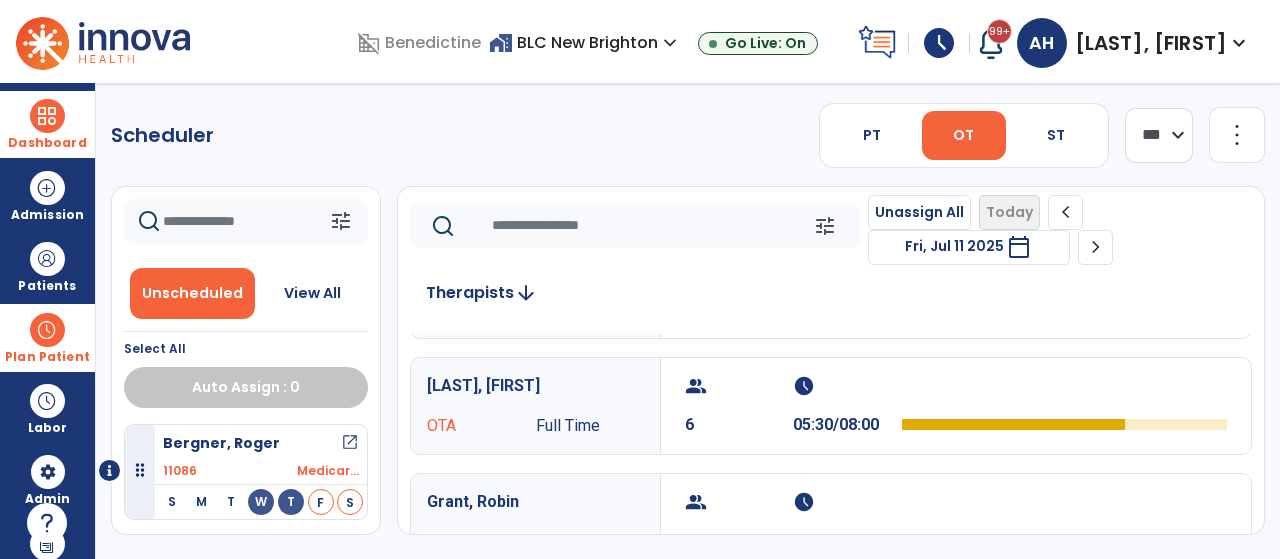 scroll, scrollTop: 210, scrollLeft: 0, axis: vertical 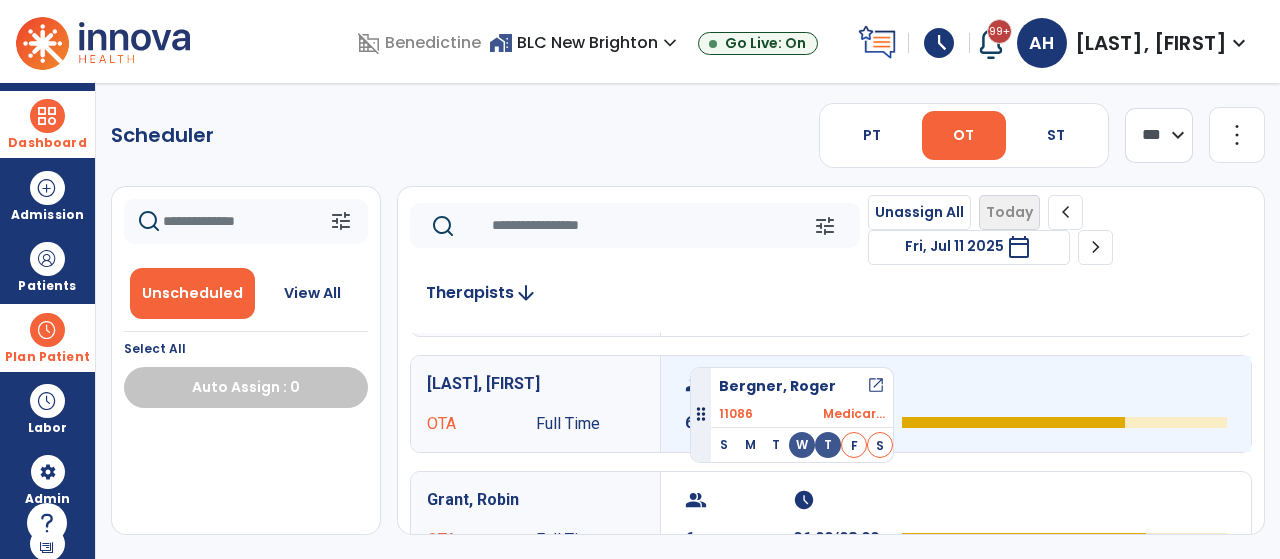 drag, startPoint x: 142, startPoint y: 477, endPoint x: 695, endPoint y: 365, distance: 564.2278 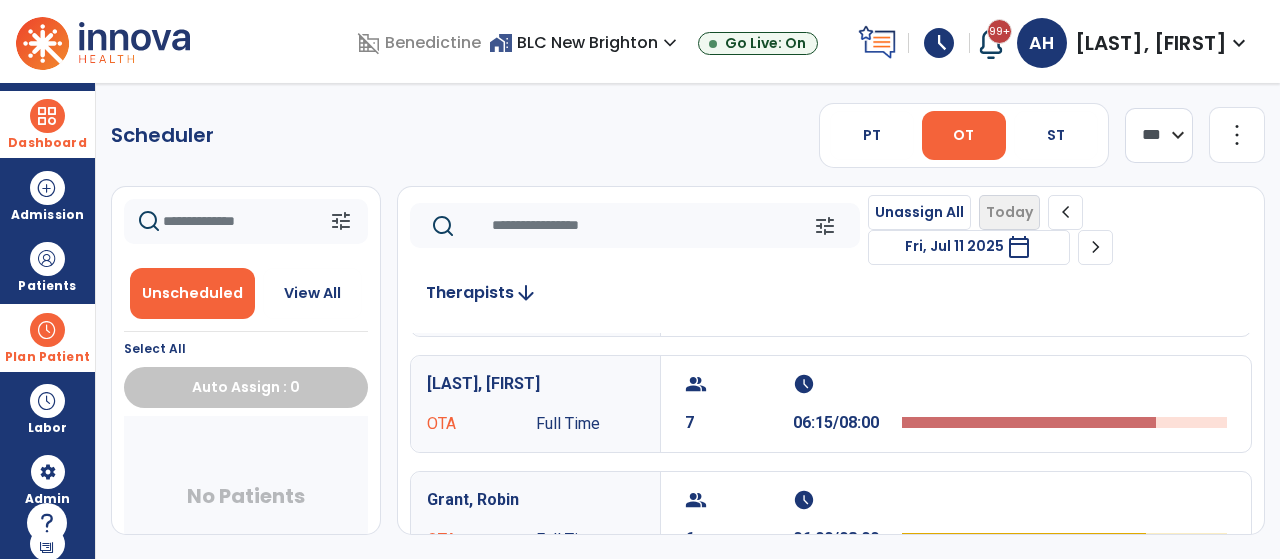 scroll, scrollTop: 0, scrollLeft: 0, axis: both 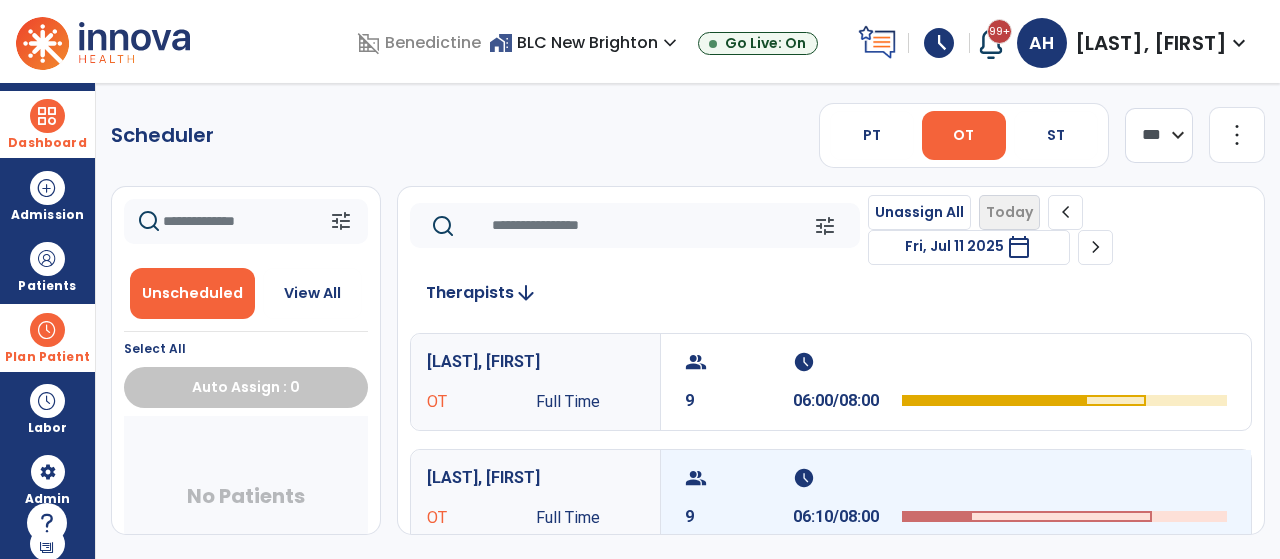 click on "group  9  schedule  06:10/08:00" at bounding box center (956, 498) 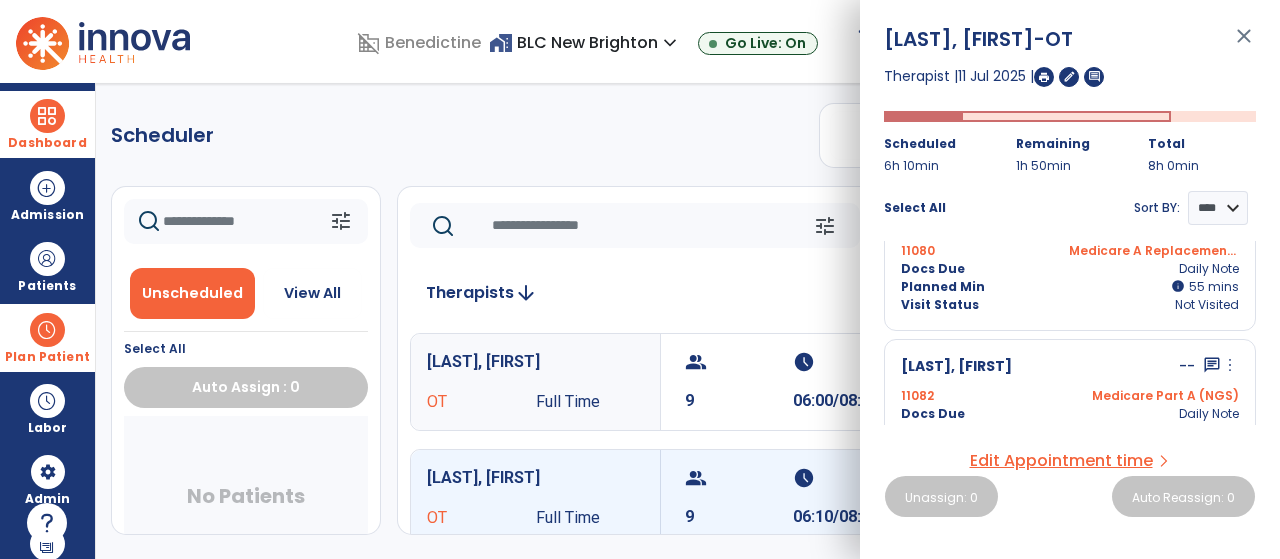 scroll, scrollTop: 0, scrollLeft: 0, axis: both 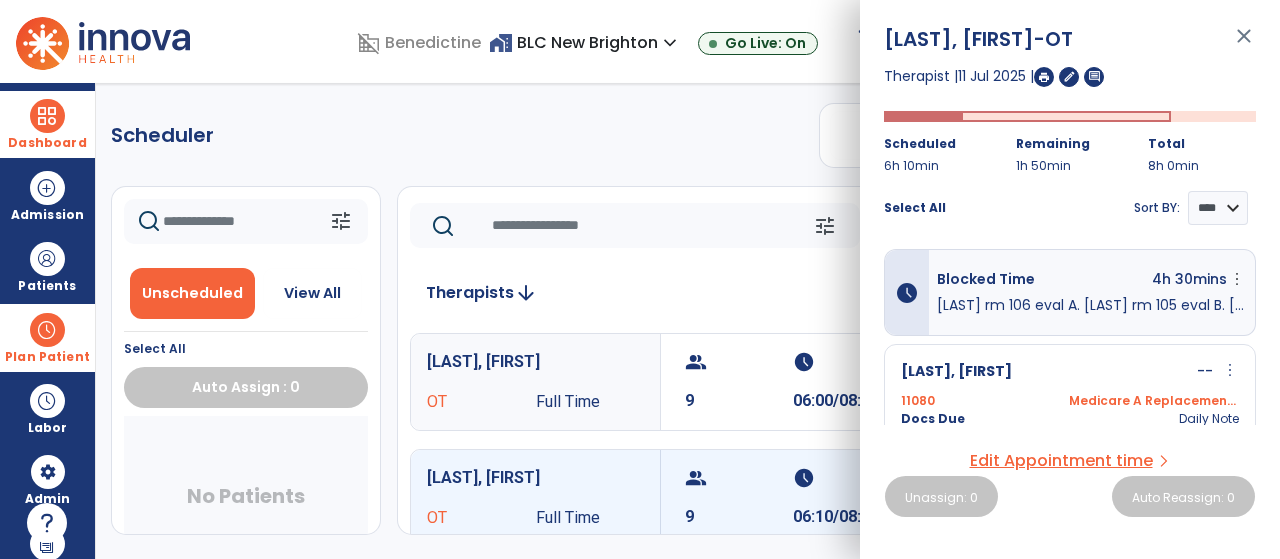 click on "close" at bounding box center (1244, 45) 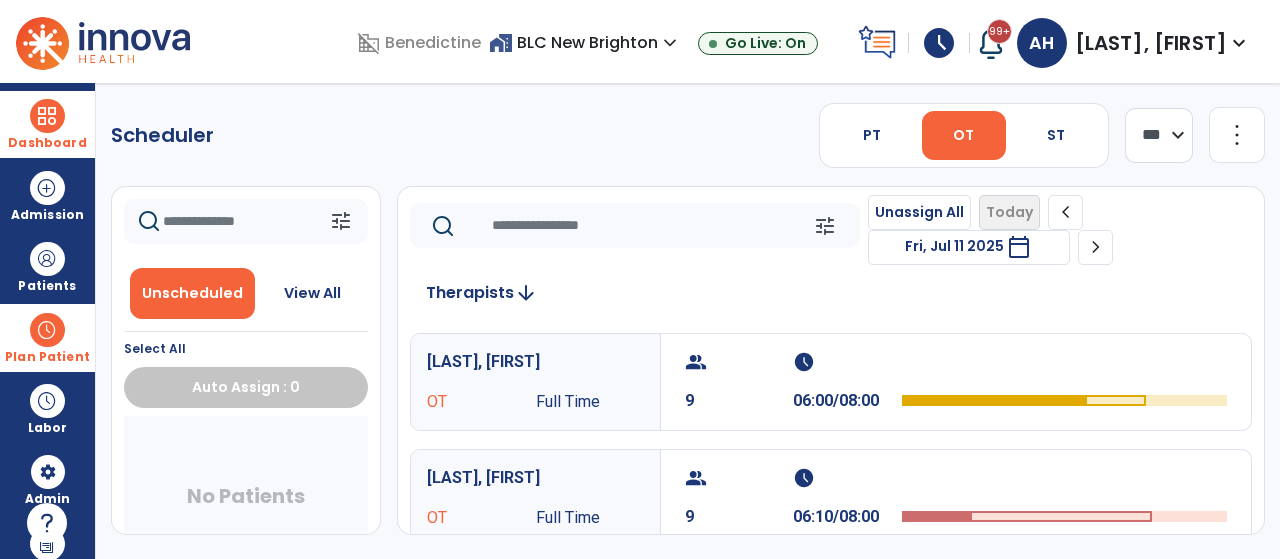 click at bounding box center (47, 116) 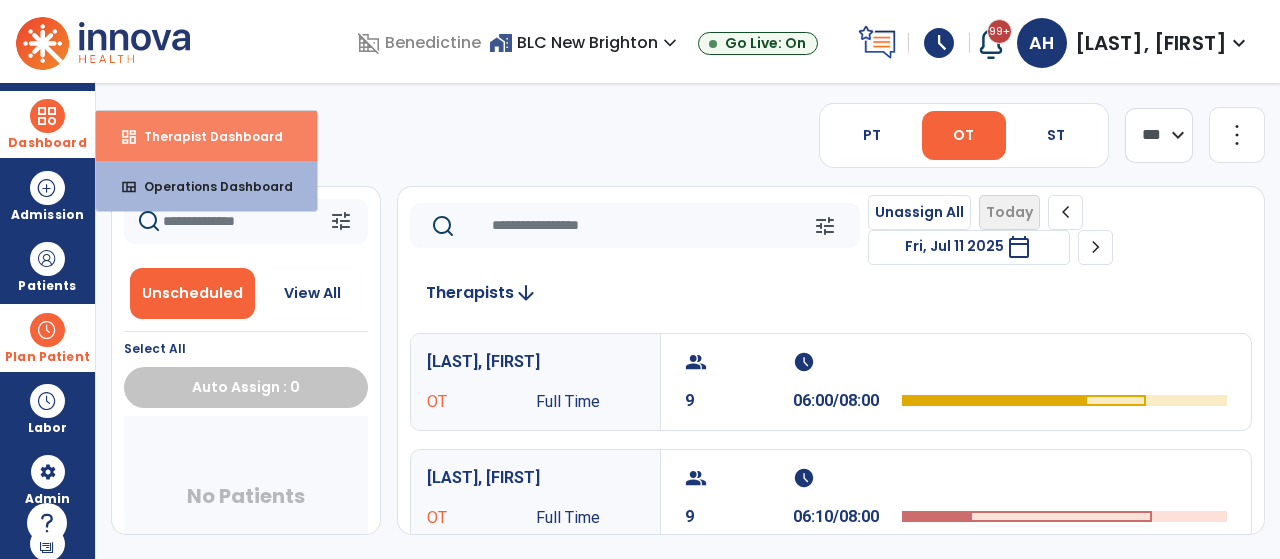click on "Therapist Dashboard" at bounding box center (205, 136) 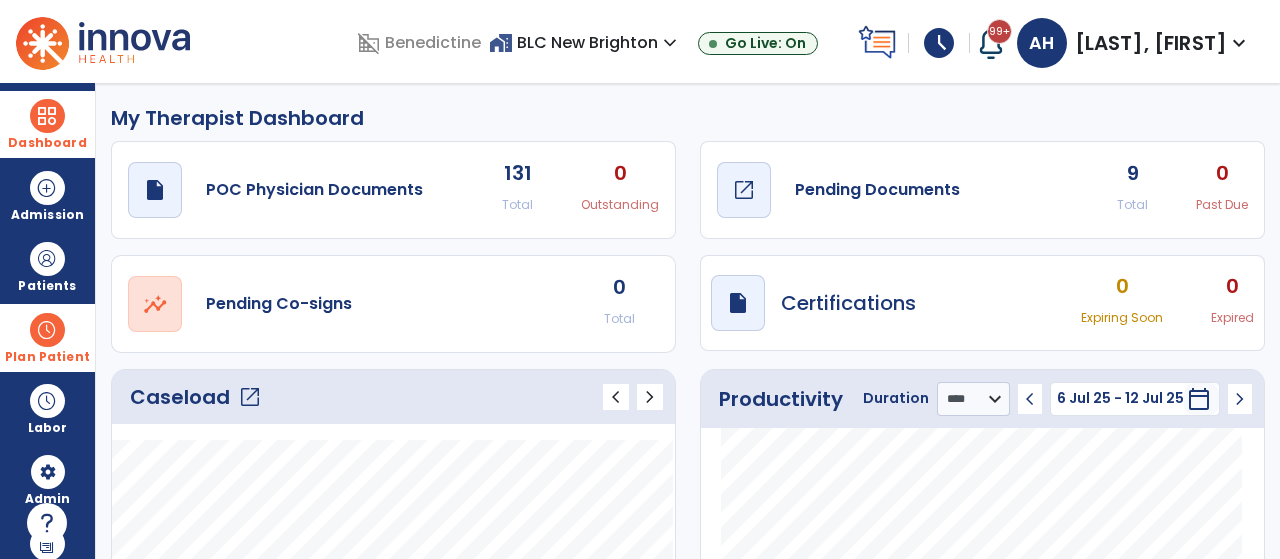 click on "Pending Documents" 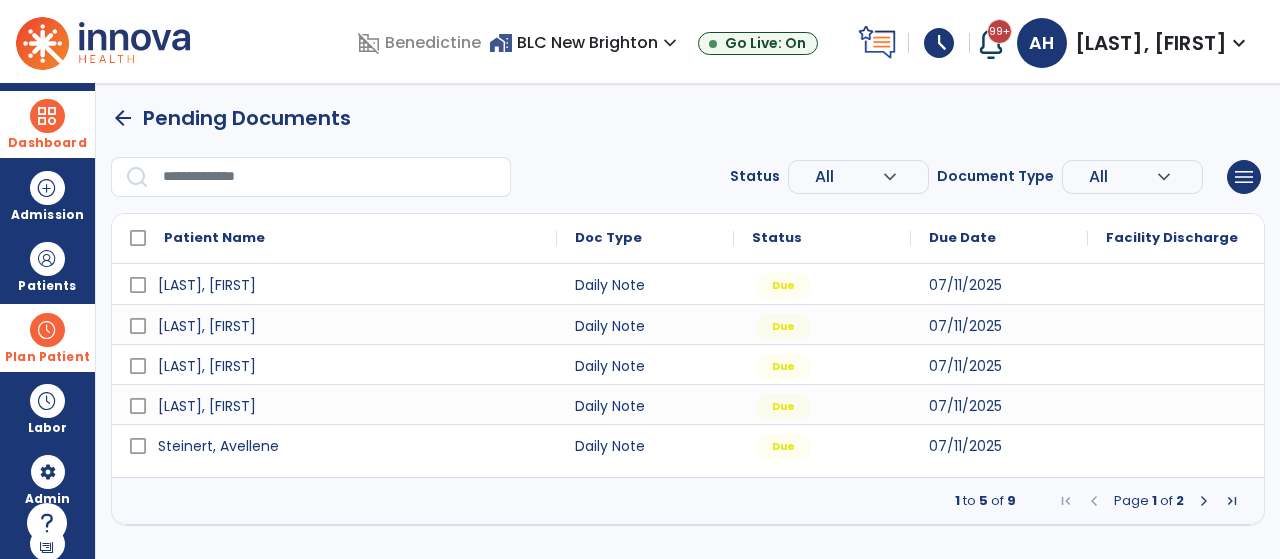 click at bounding box center (1204, 501) 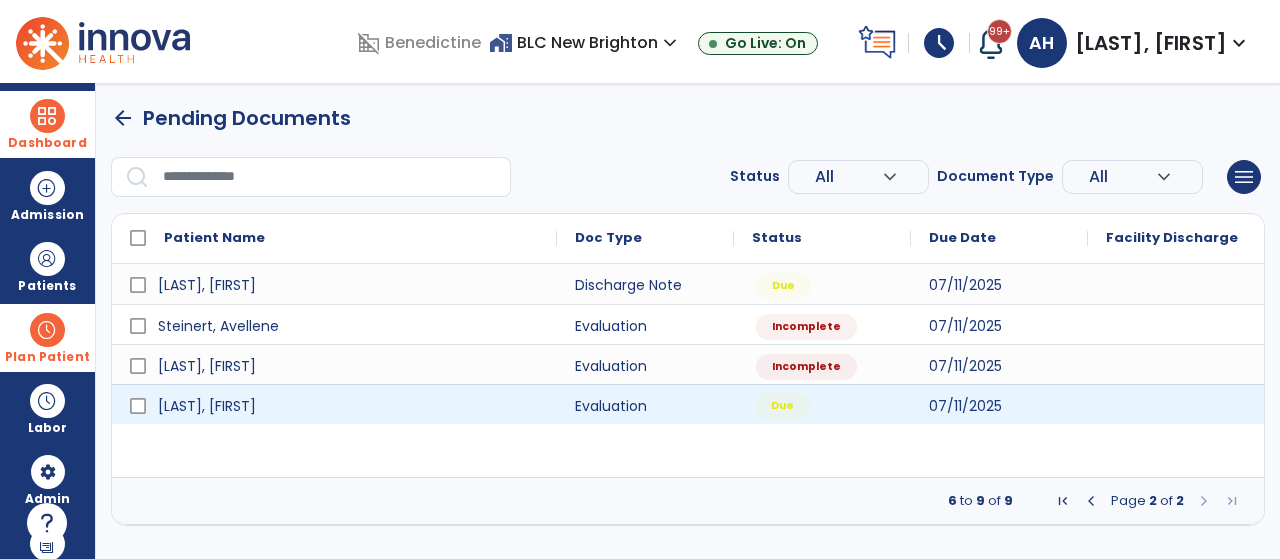click on "Due" at bounding box center [822, 404] 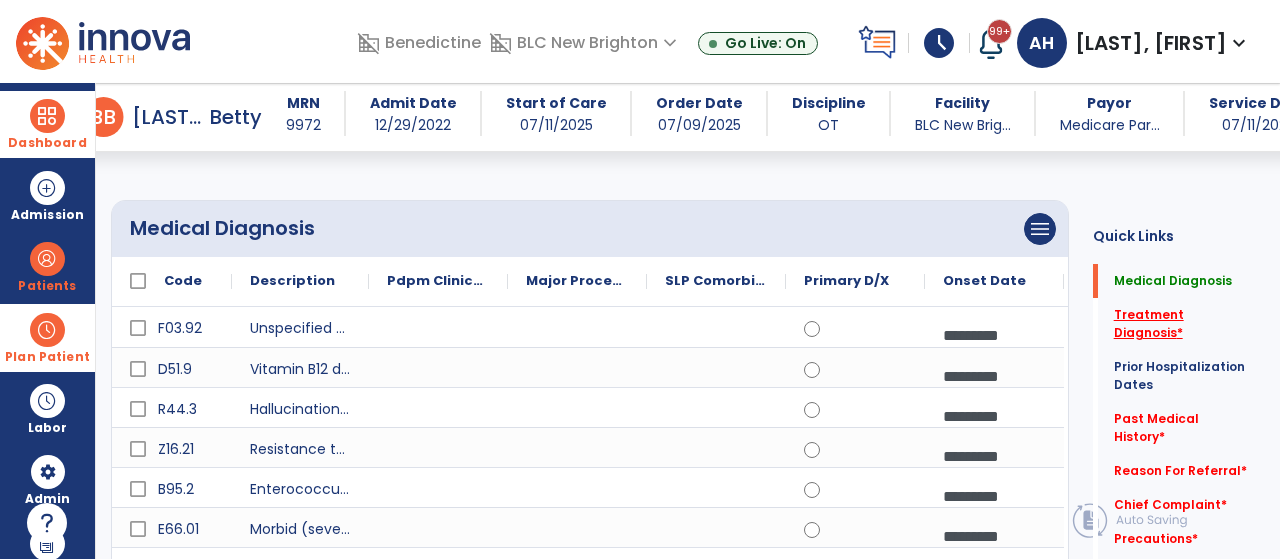 click on "Treatment Diagnosis   *" 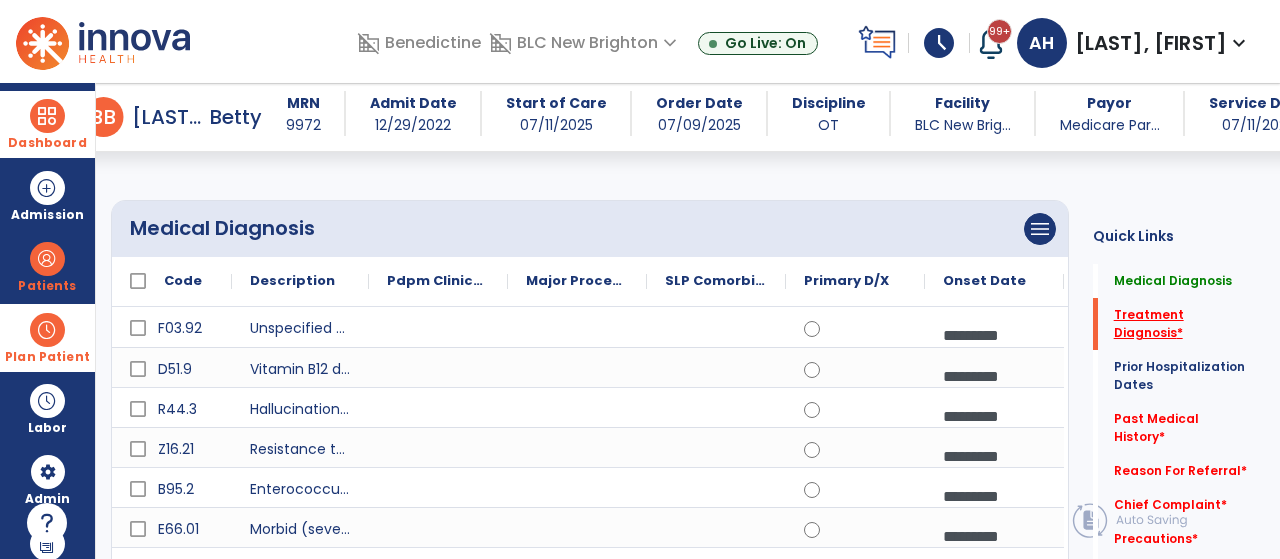 scroll, scrollTop: 350, scrollLeft: 0, axis: vertical 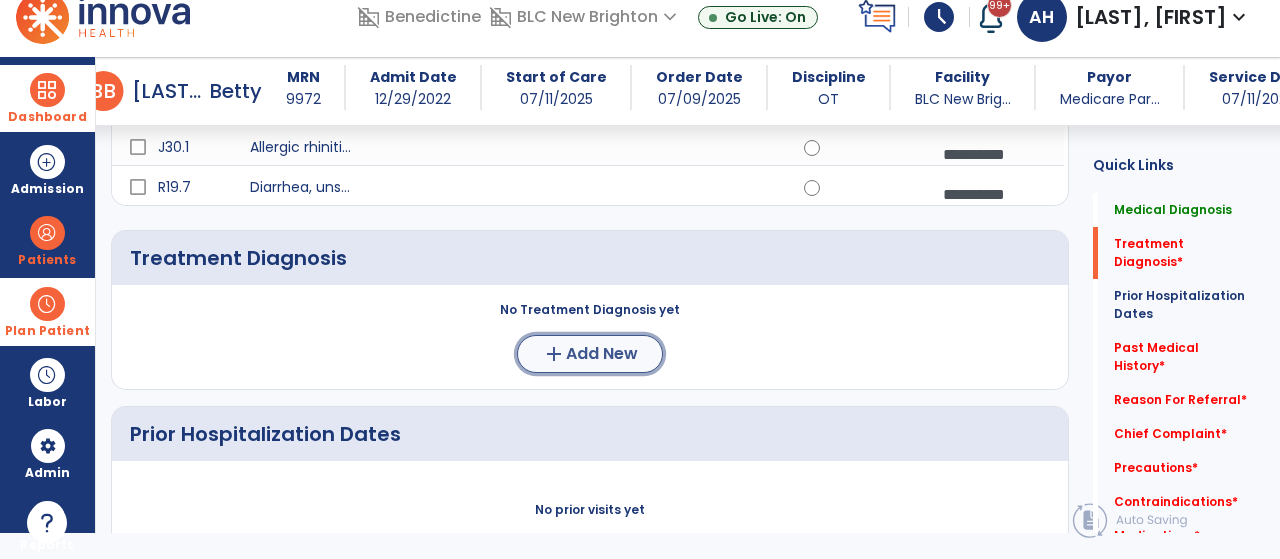 click on "add" 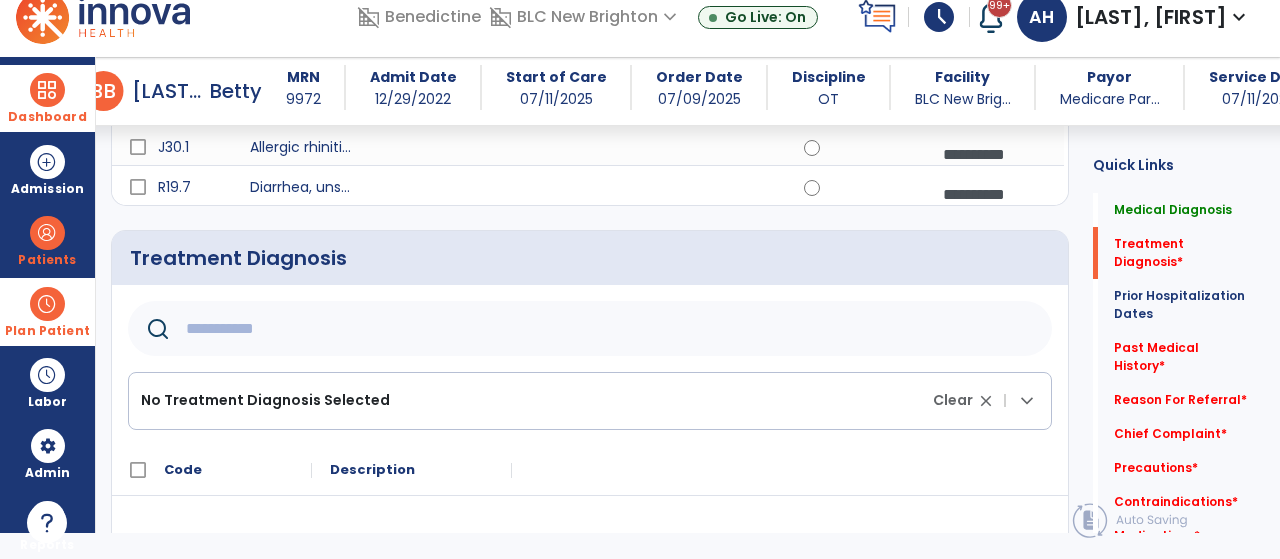 scroll, scrollTop: 0, scrollLeft: 0, axis: both 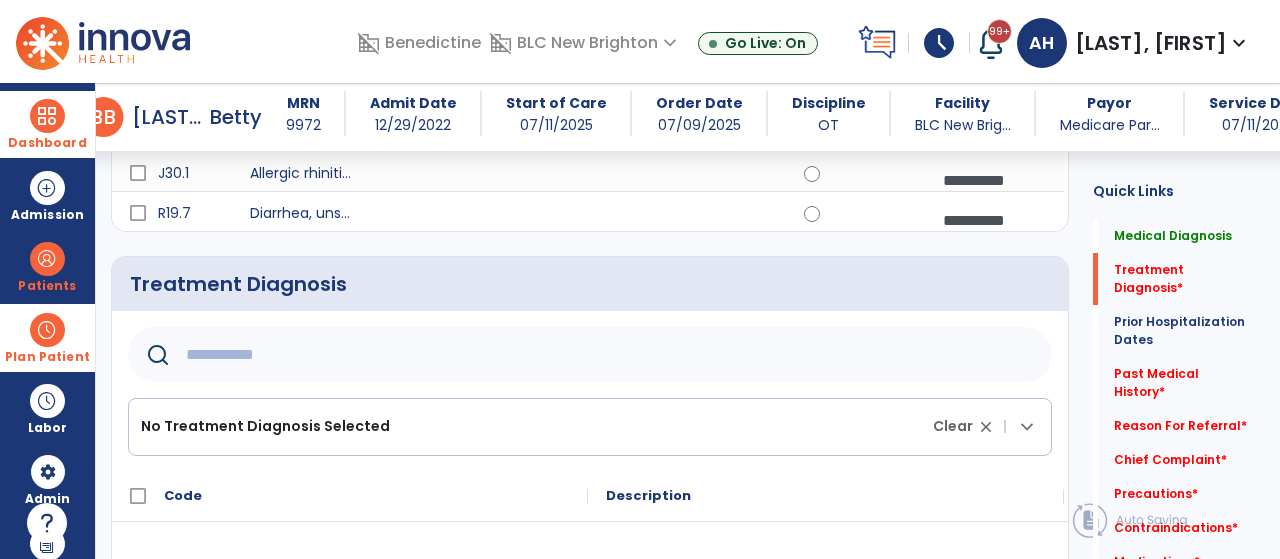 click 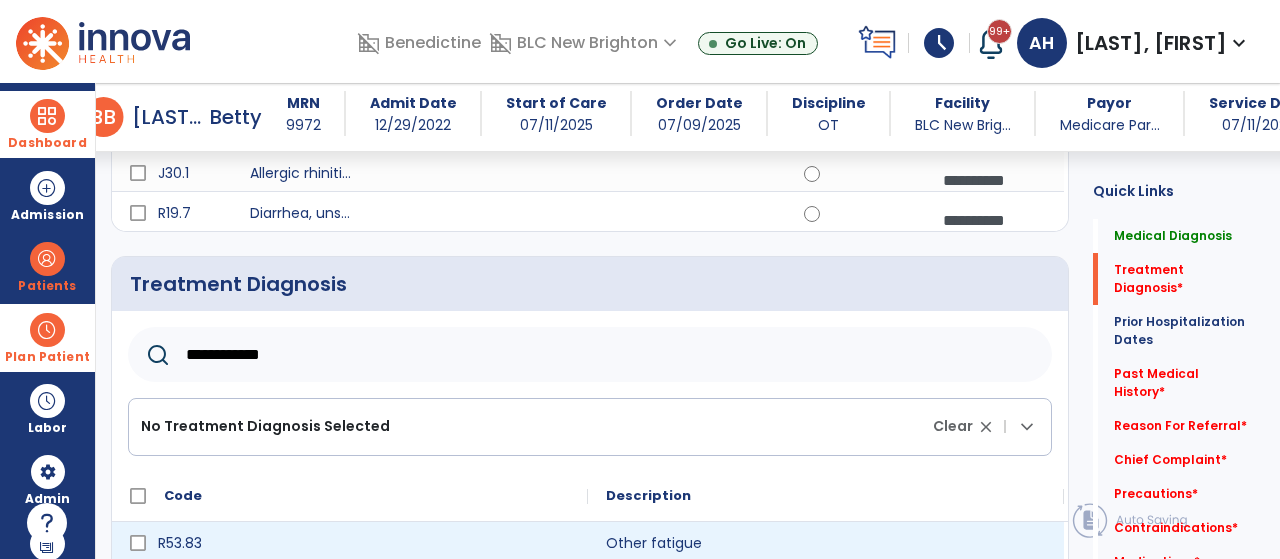 type on "**********" 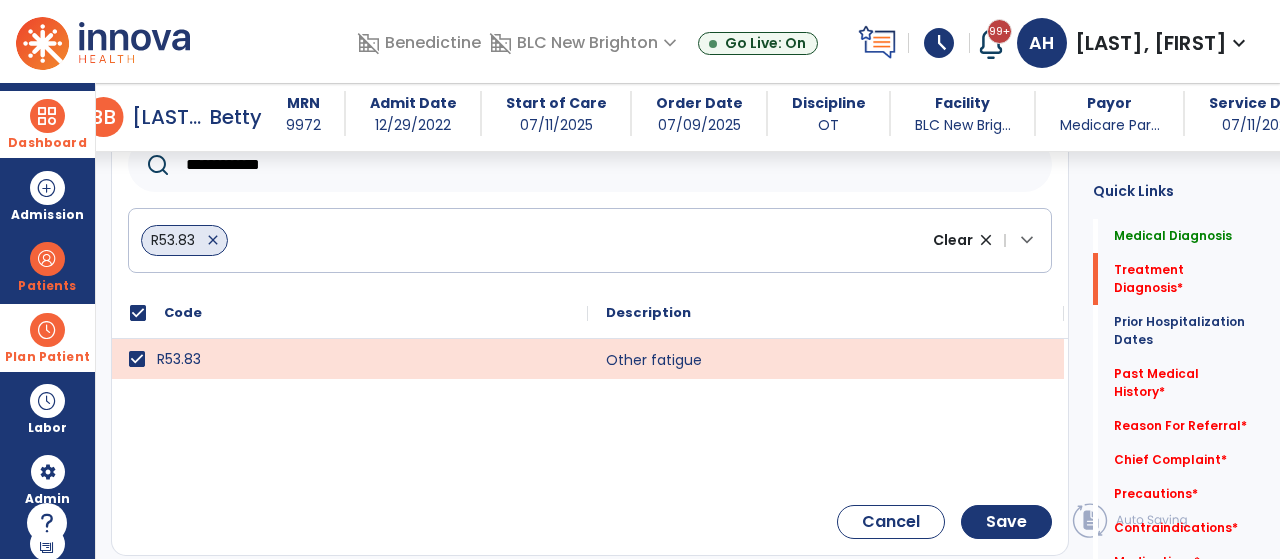 scroll, scrollTop: 2386, scrollLeft: 0, axis: vertical 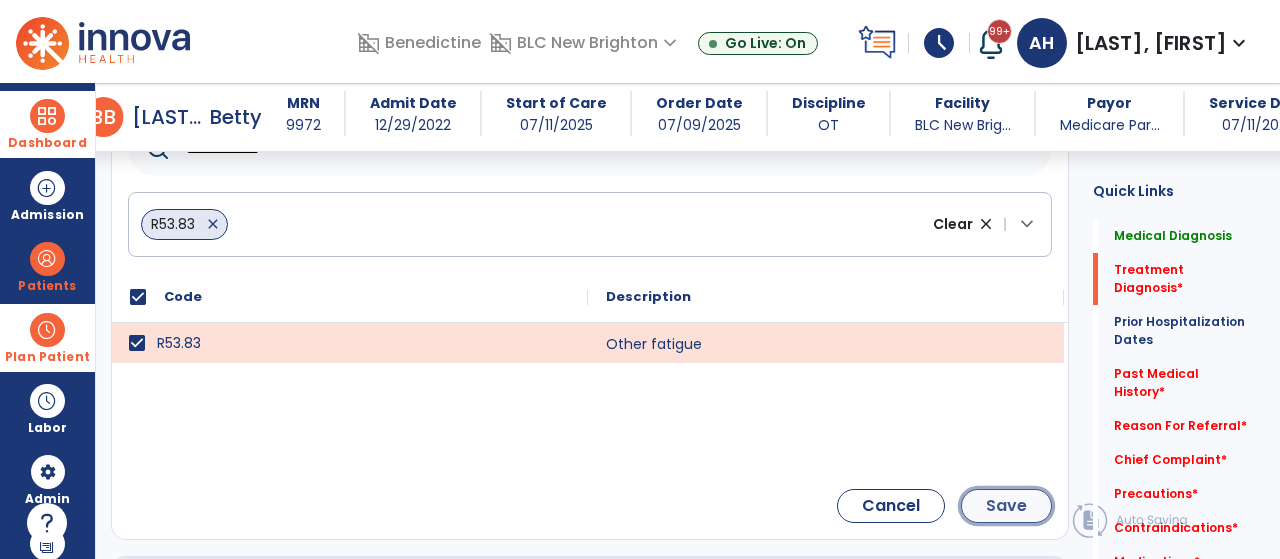 click on "Save" 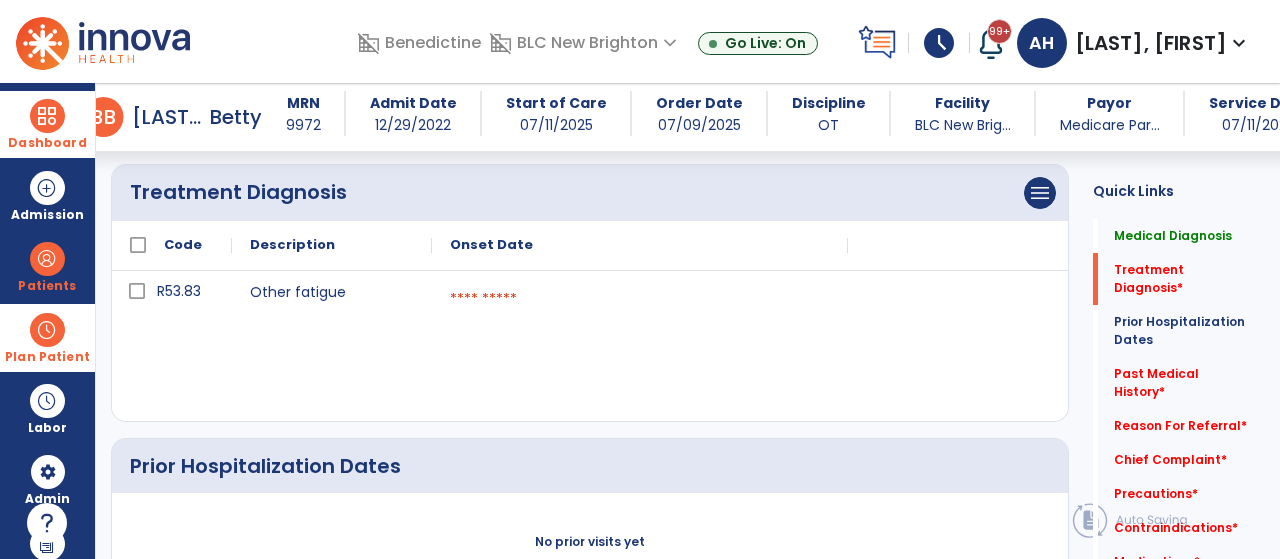 scroll, scrollTop: 2272, scrollLeft: 0, axis: vertical 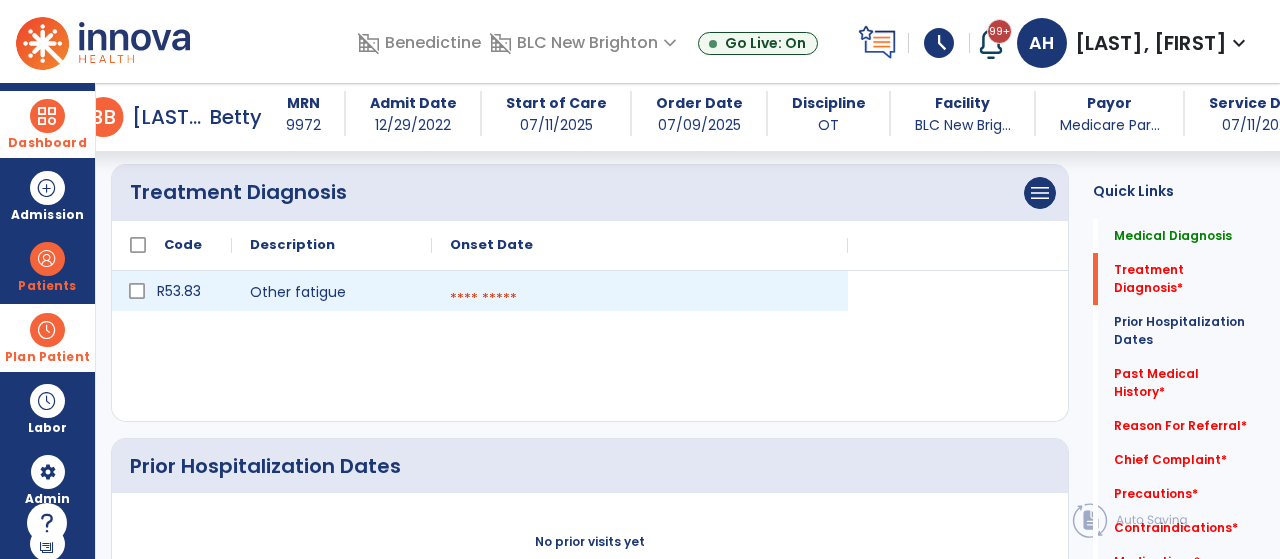 click at bounding box center [640, 299] 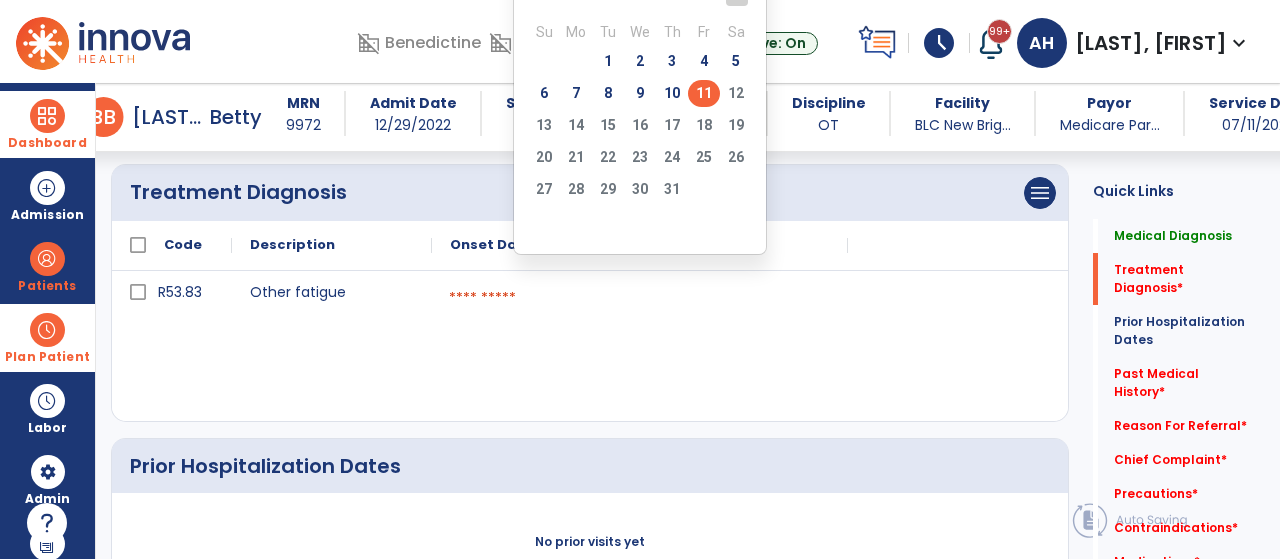 click on "11" 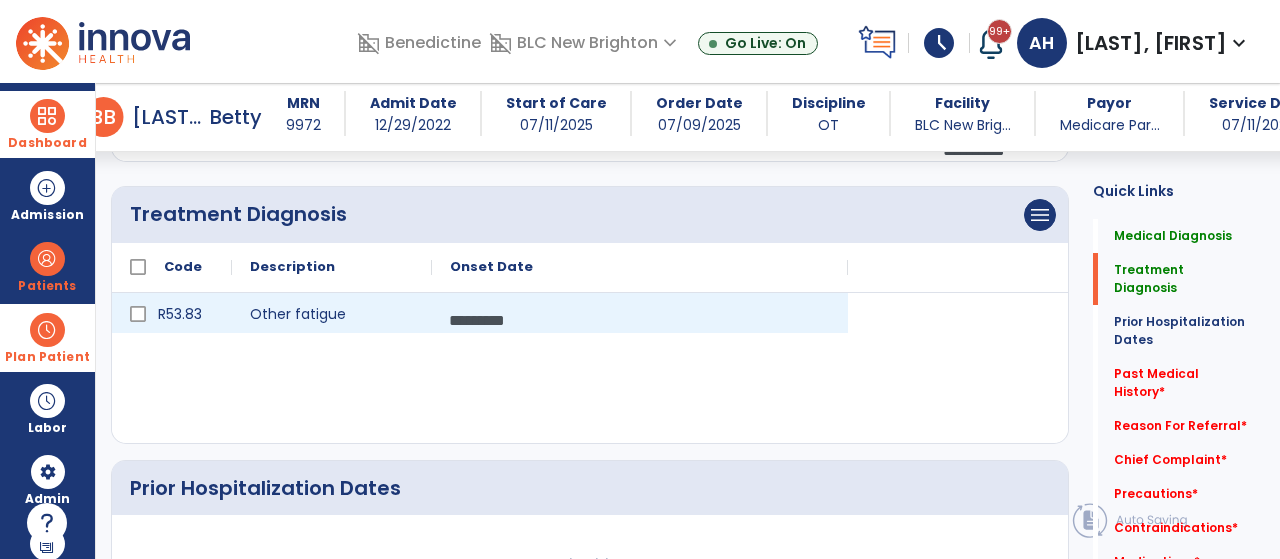 scroll, scrollTop: 2139, scrollLeft: 0, axis: vertical 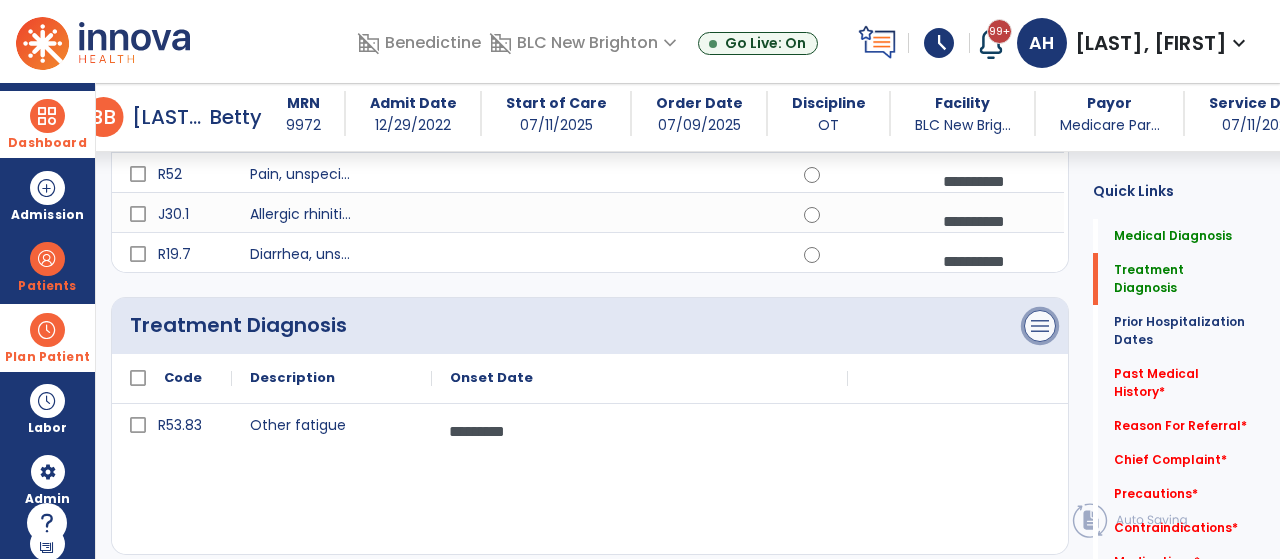 click on "menu" at bounding box center [1040, -1766] 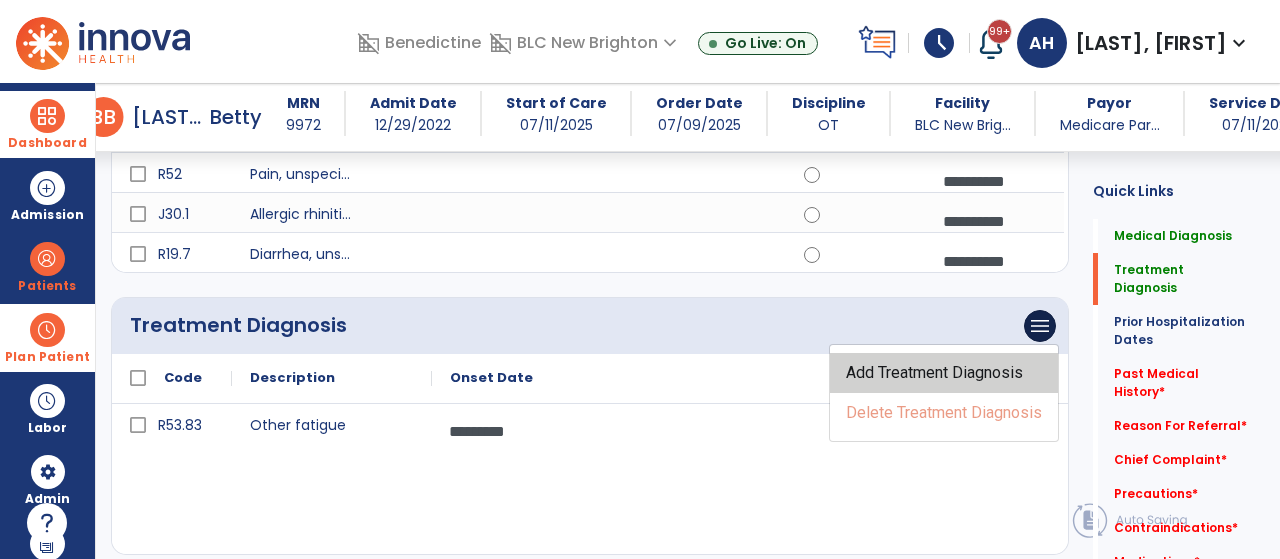 click on "Add Treatment Diagnosis" 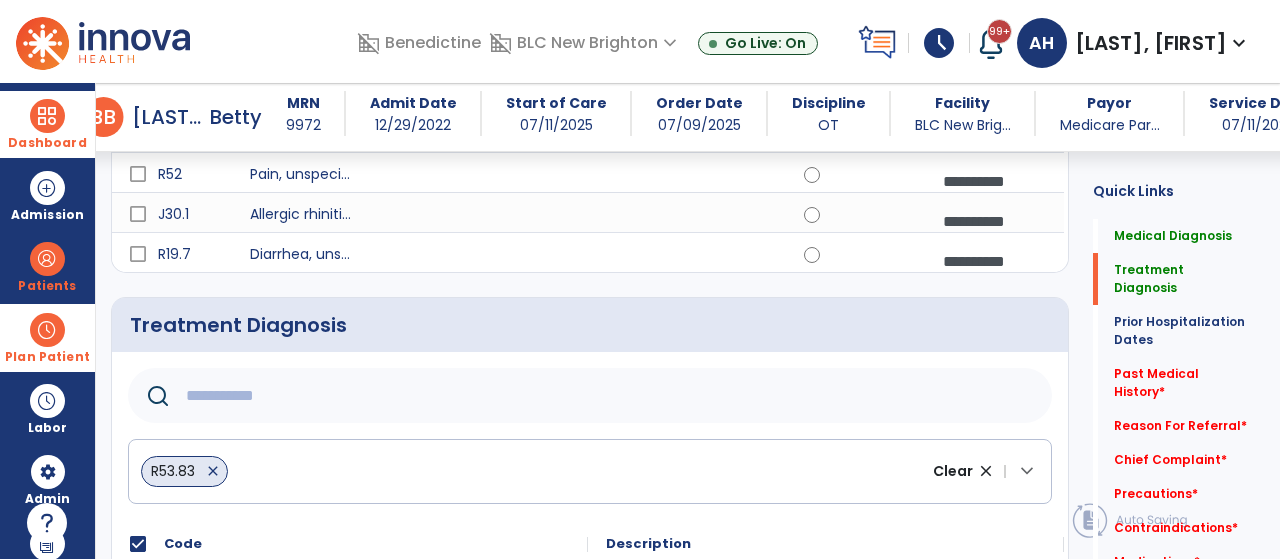 click 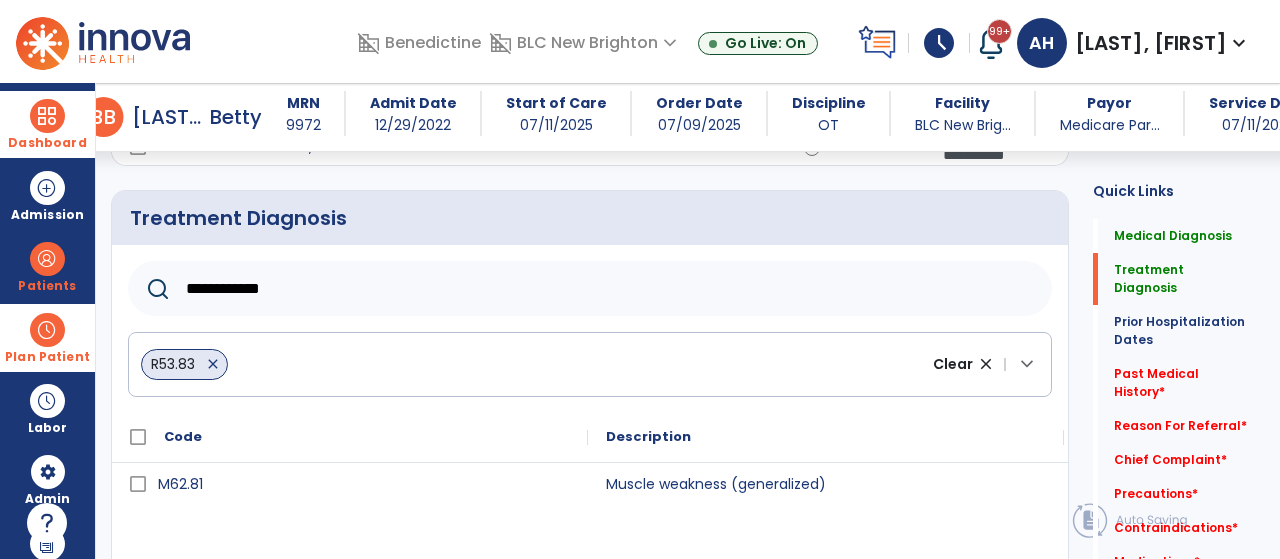 scroll, scrollTop: 2247, scrollLeft: 0, axis: vertical 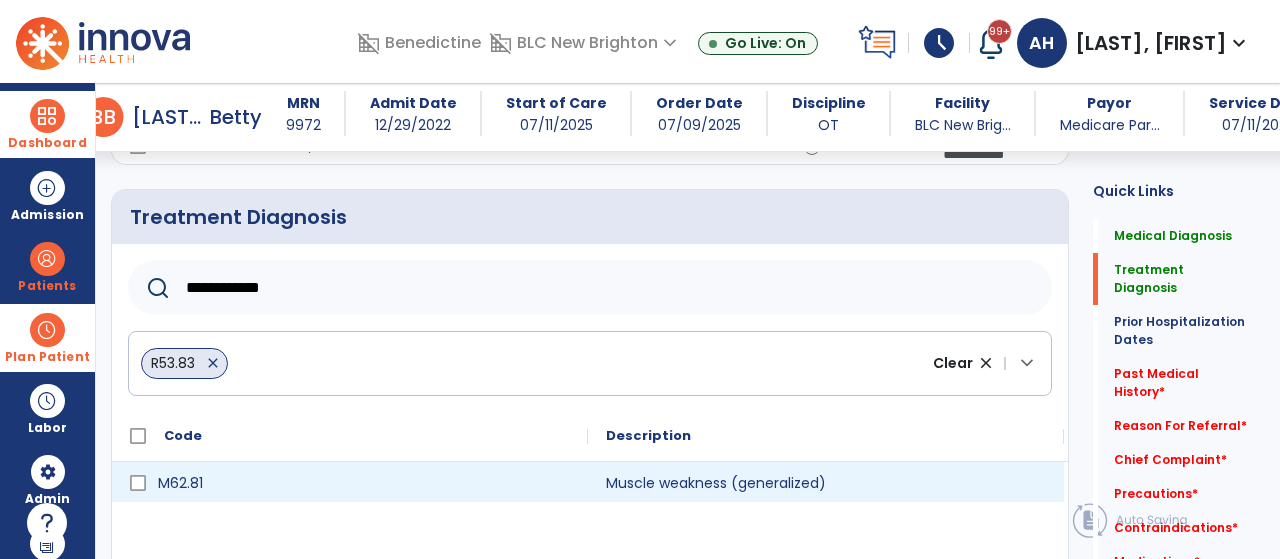 type on "**********" 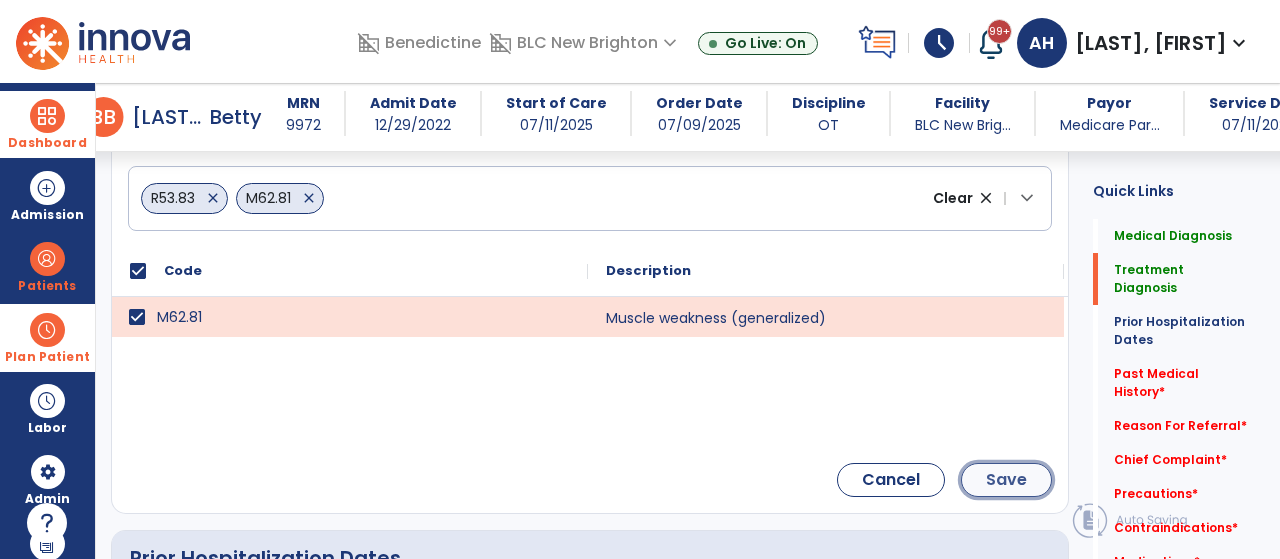 click on "Save" 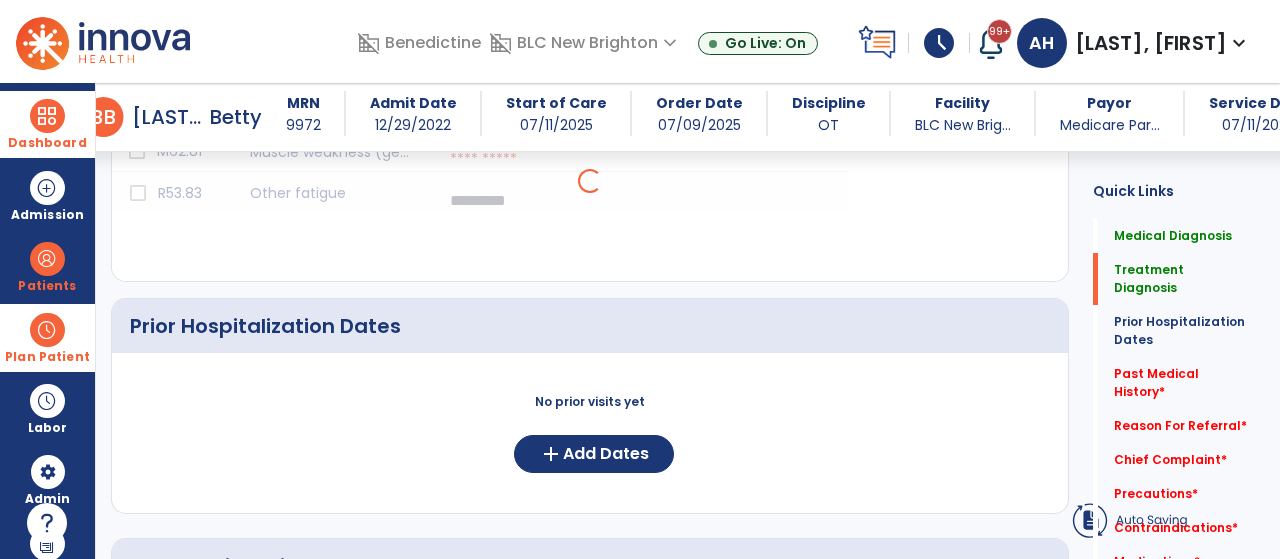 scroll, scrollTop: 2247, scrollLeft: 0, axis: vertical 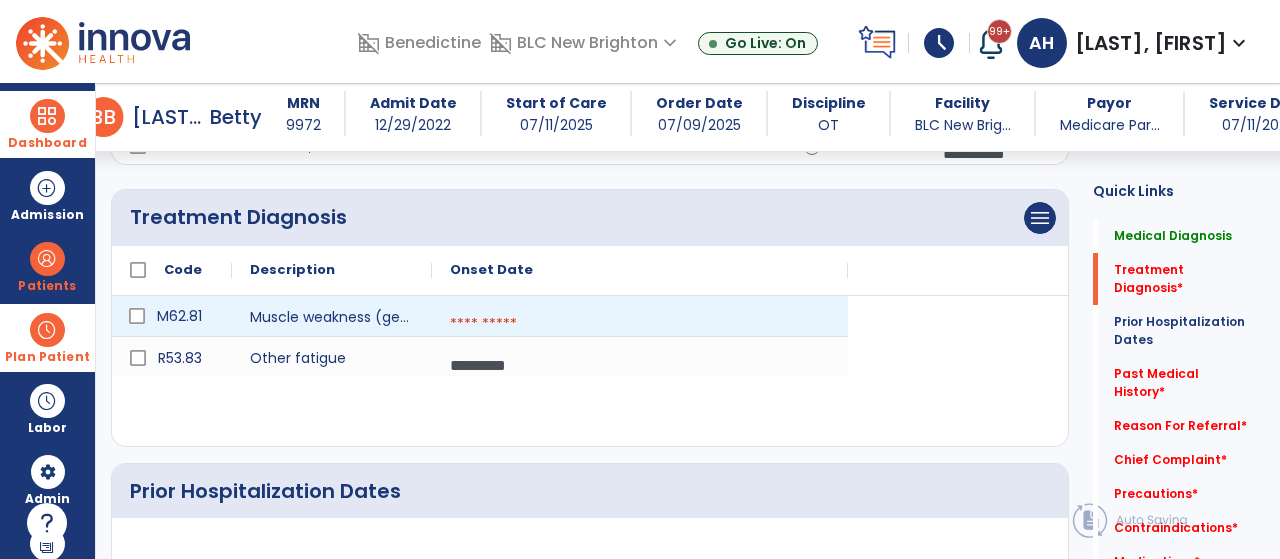 click at bounding box center (640, 324) 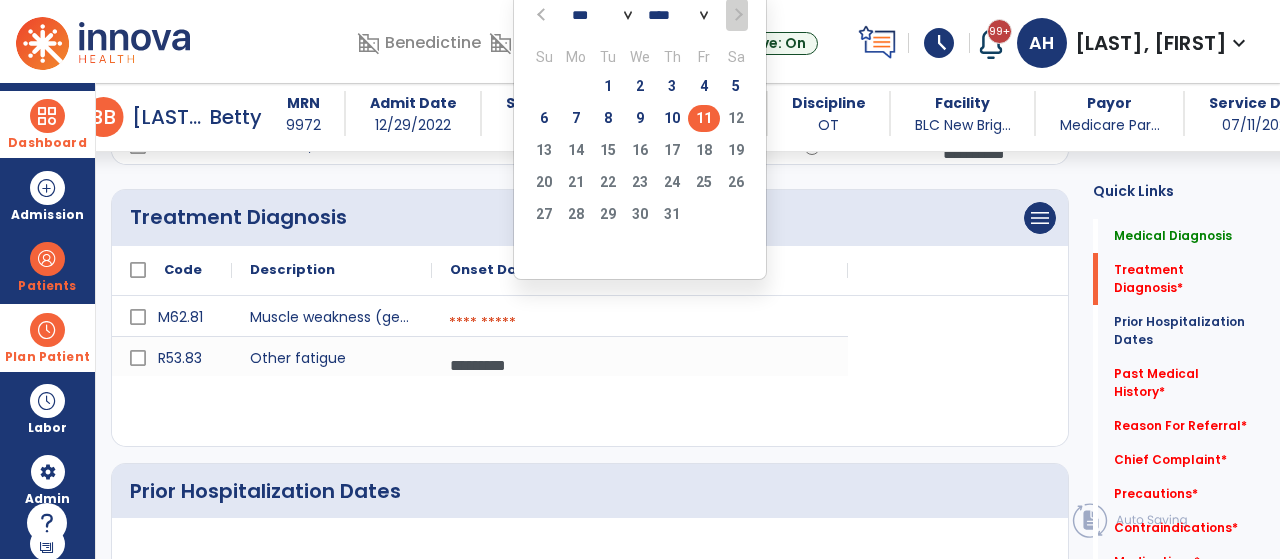 click on "11" 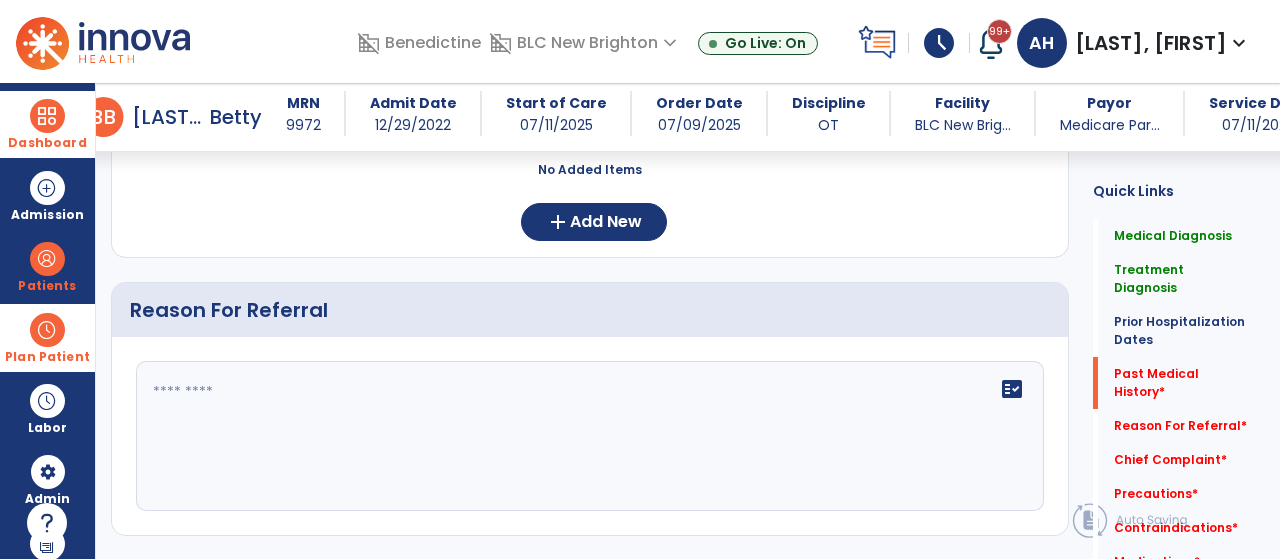 scroll, scrollTop: 2863, scrollLeft: 0, axis: vertical 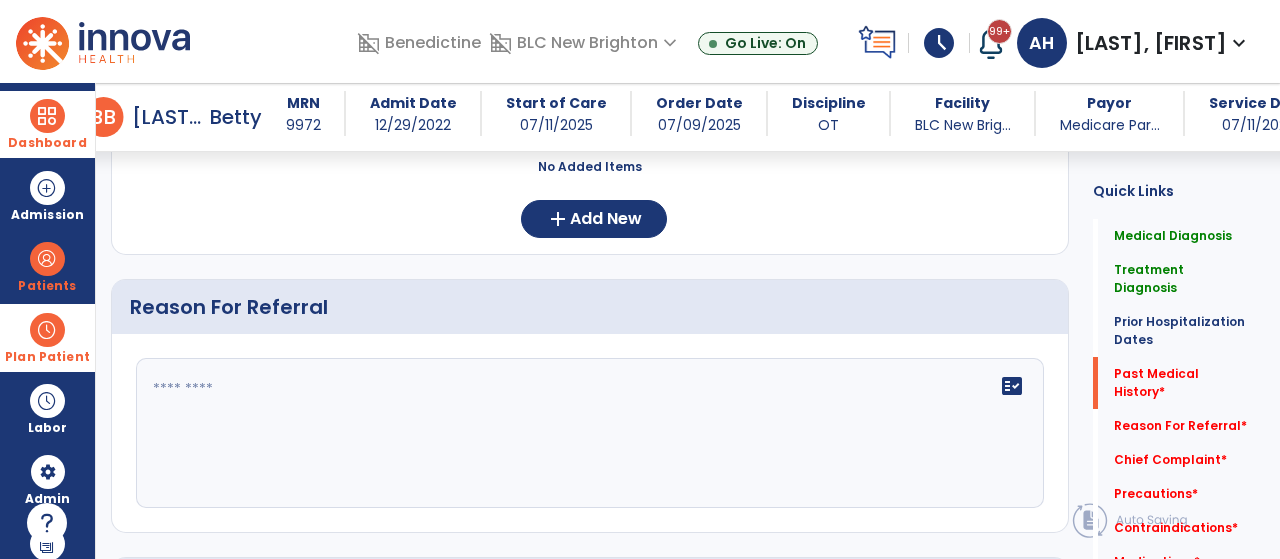 click 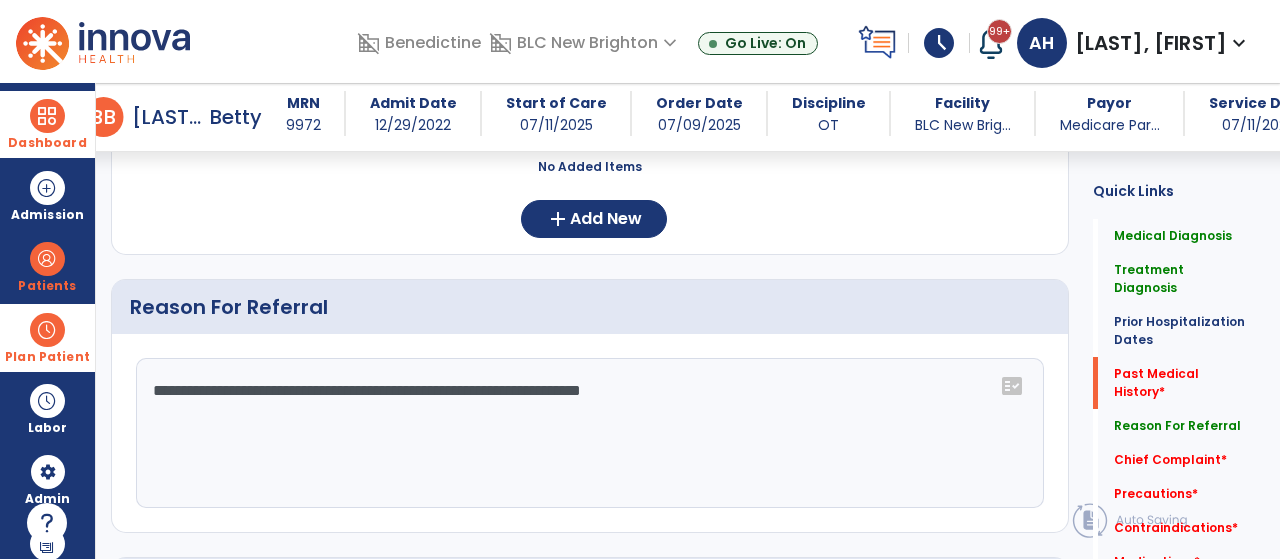 click on "**********" 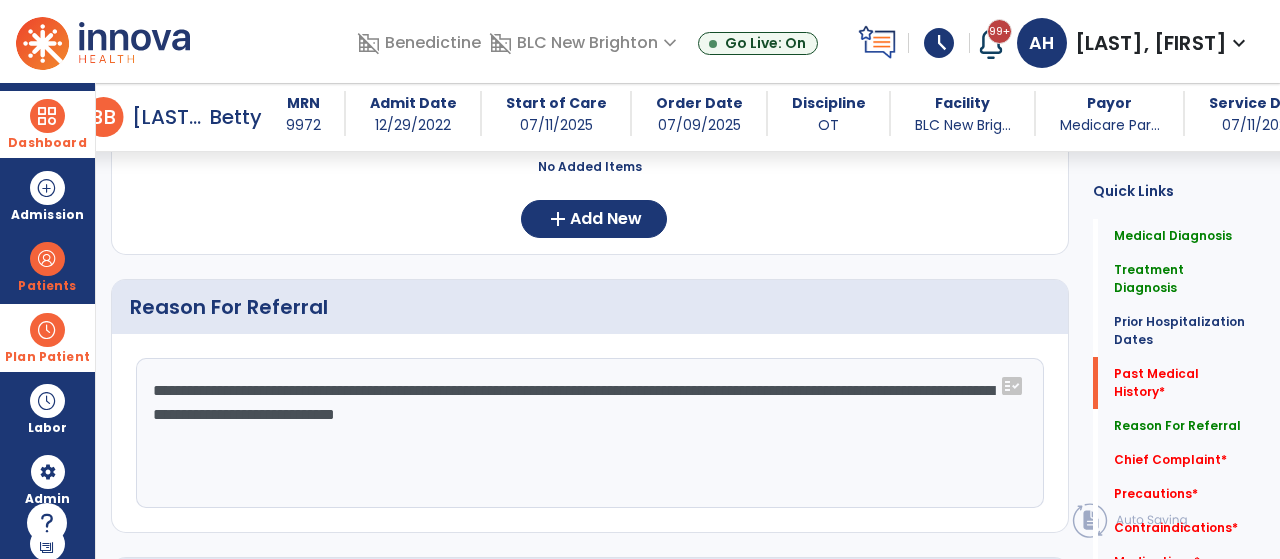 drag, startPoint x: 736, startPoint y: 372, endPoint x: 664, endPoint y: 371, distance: 72.00694 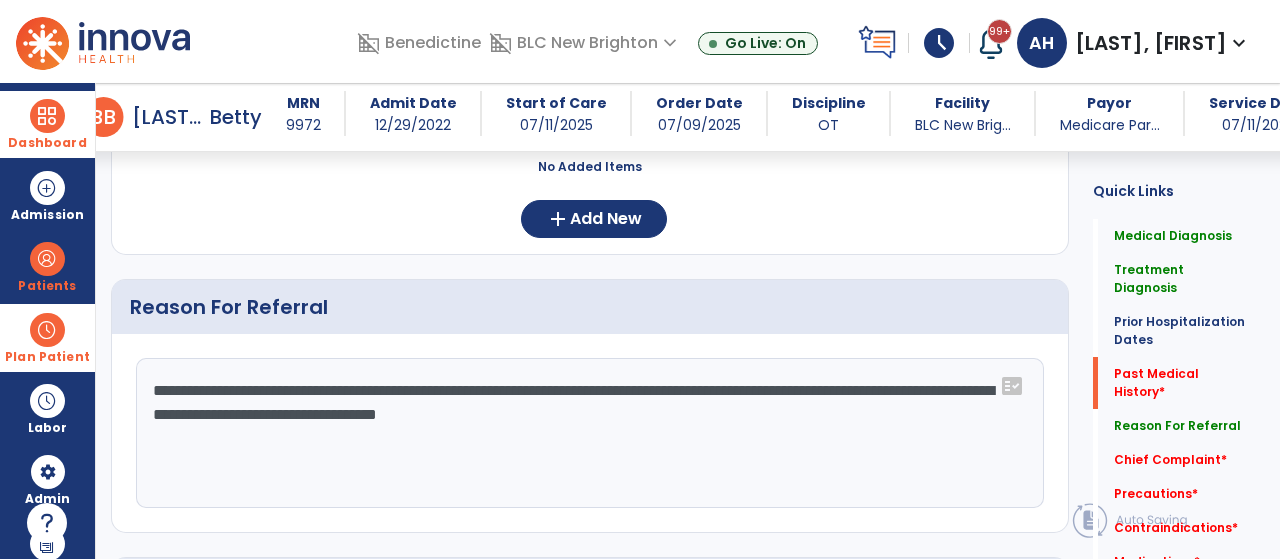 click on "**********" 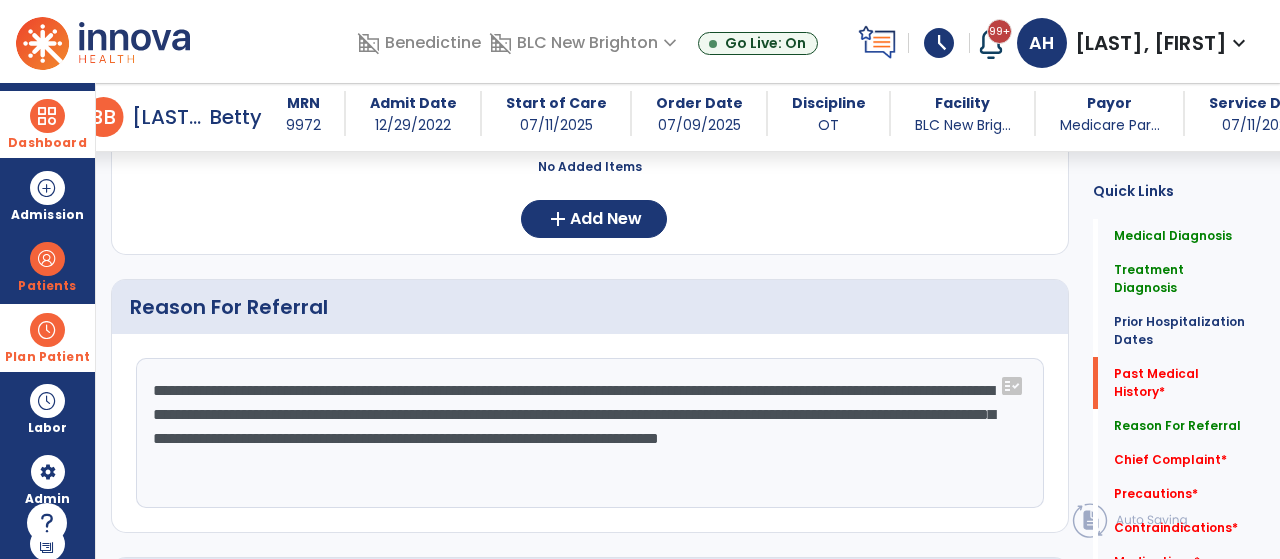 type on "**********" 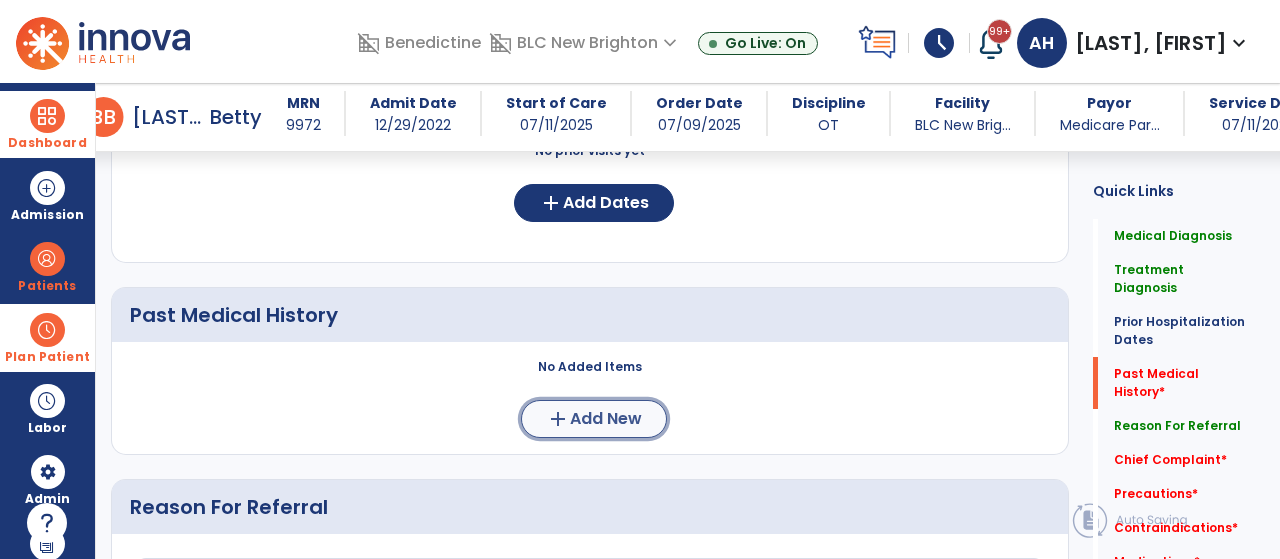 click on "add" 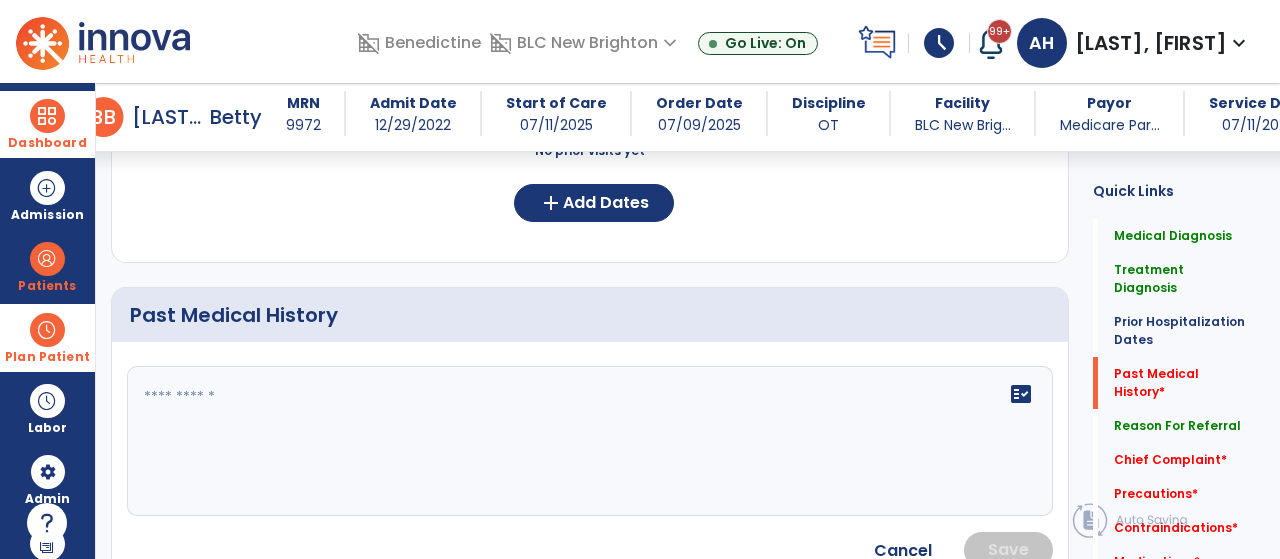 click 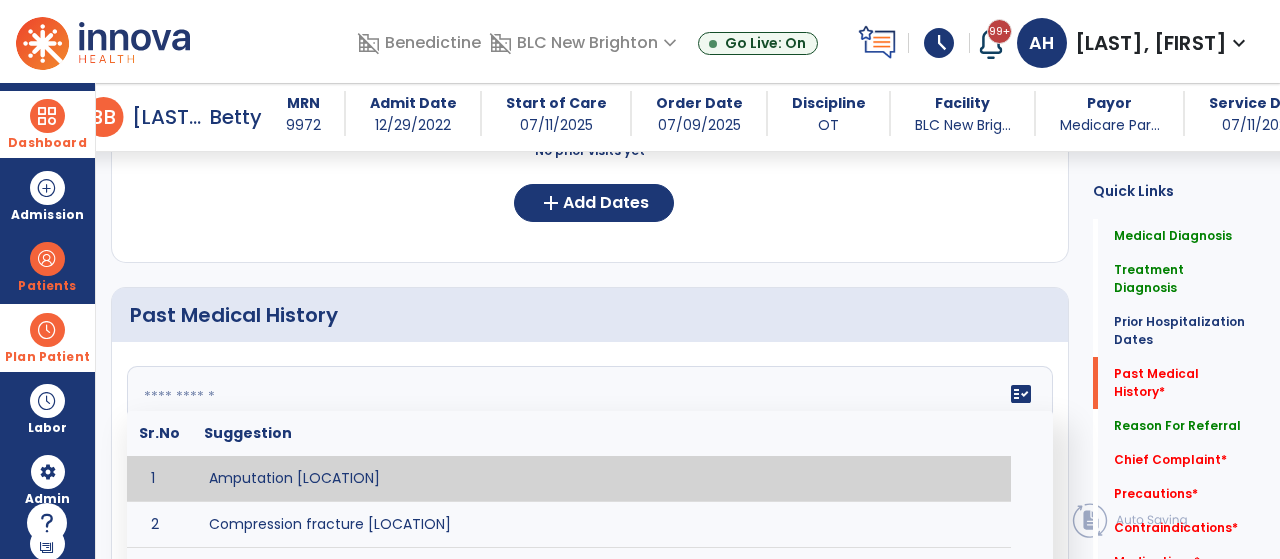 paste on "**********" 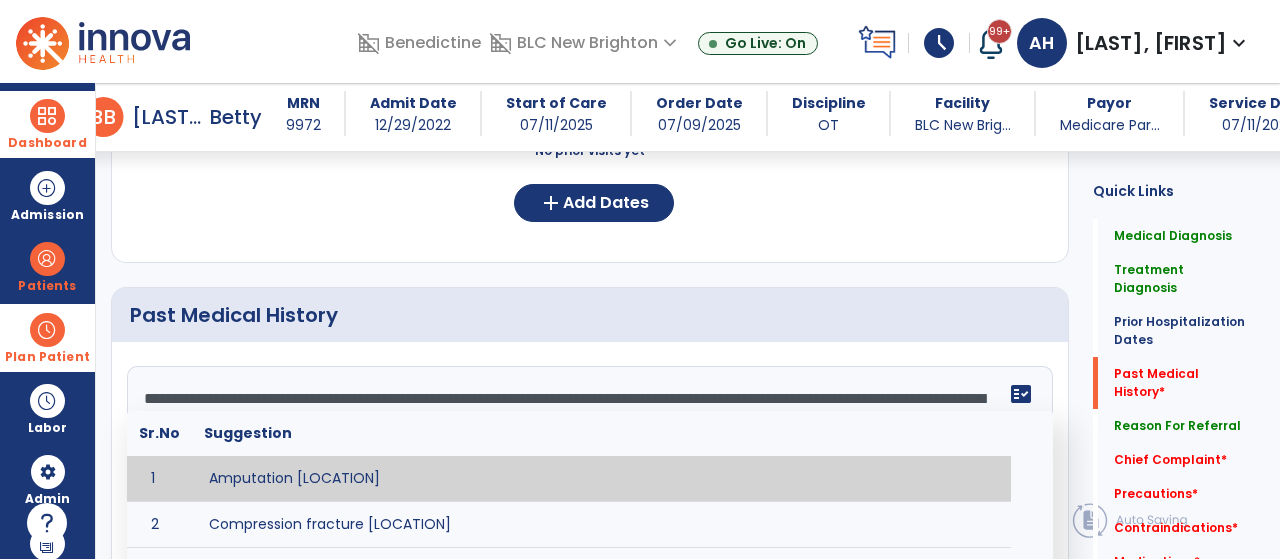 type on "**********" 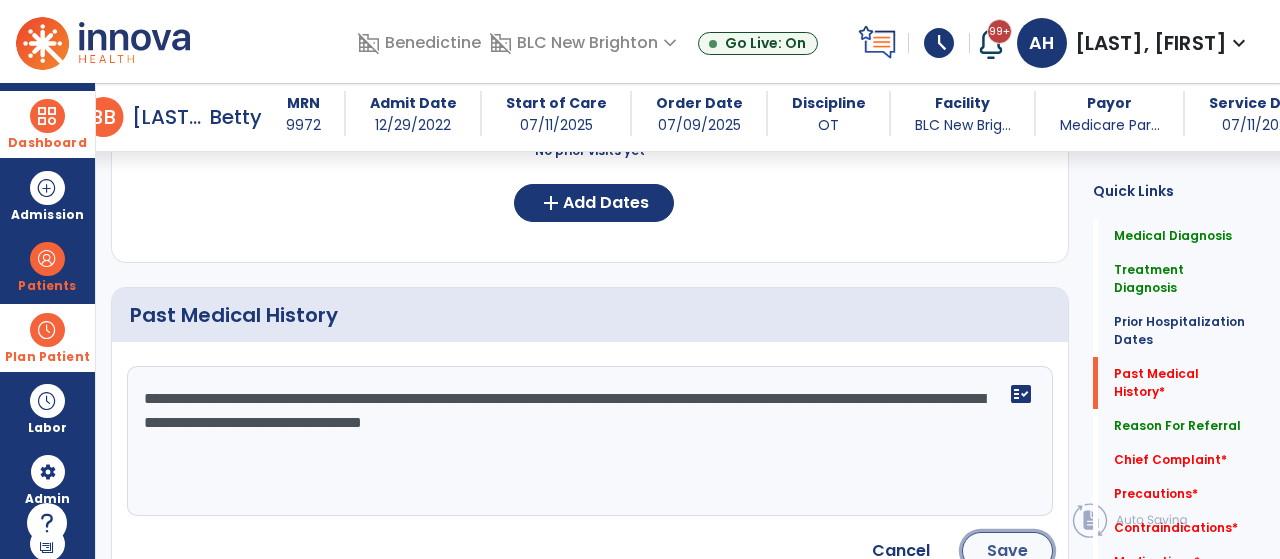 click on "Save" 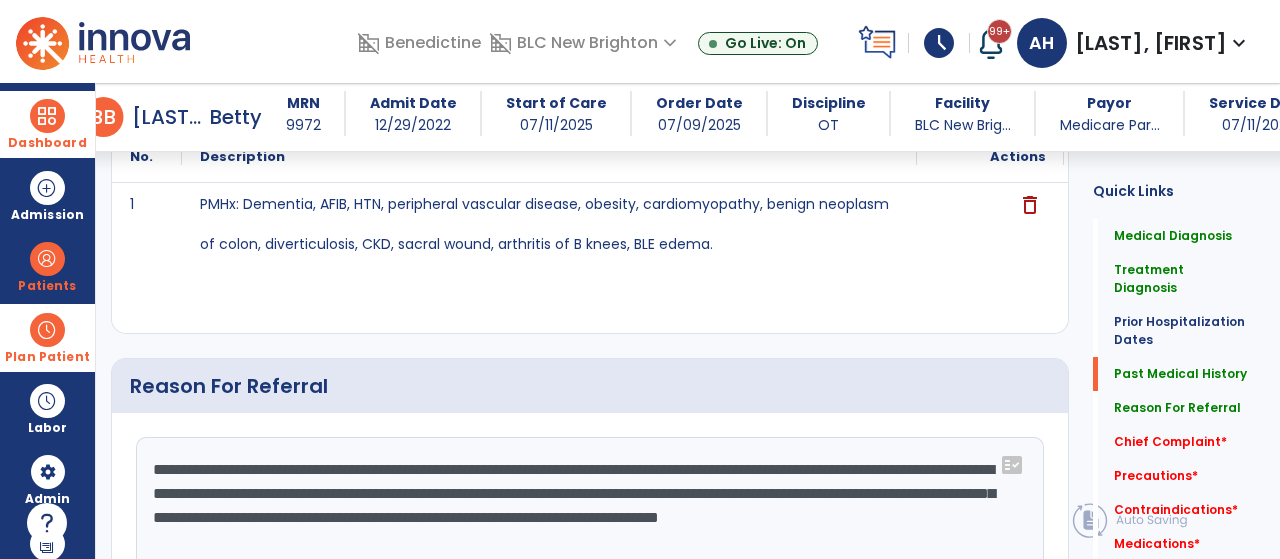scroll, scrollTop: 2896, scrollLeft: 0, axis: vertical 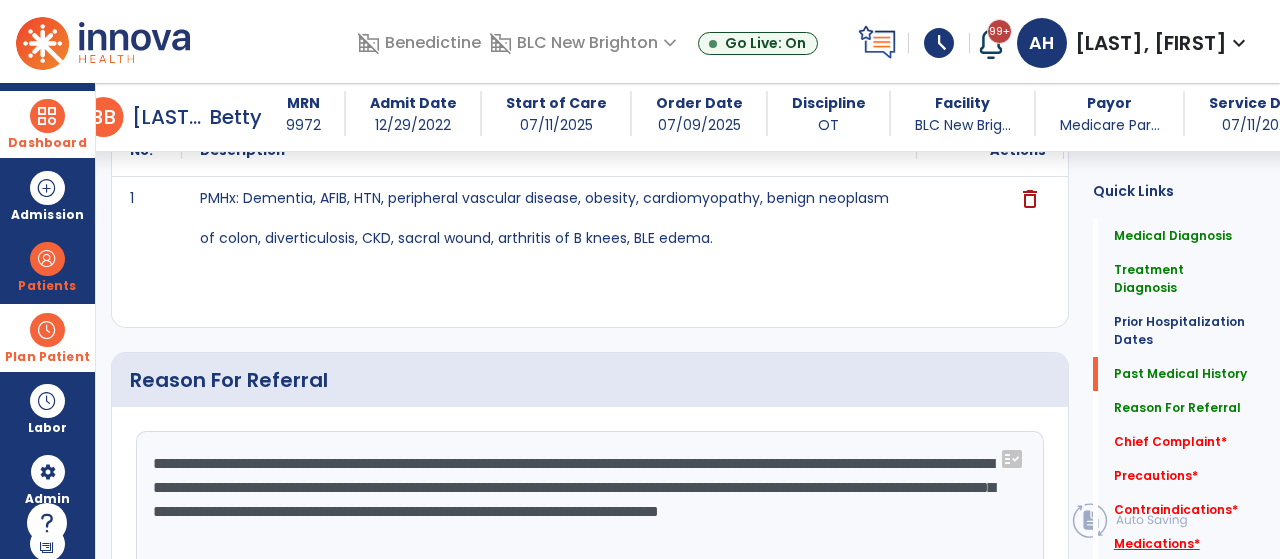 click on "Medications   *" 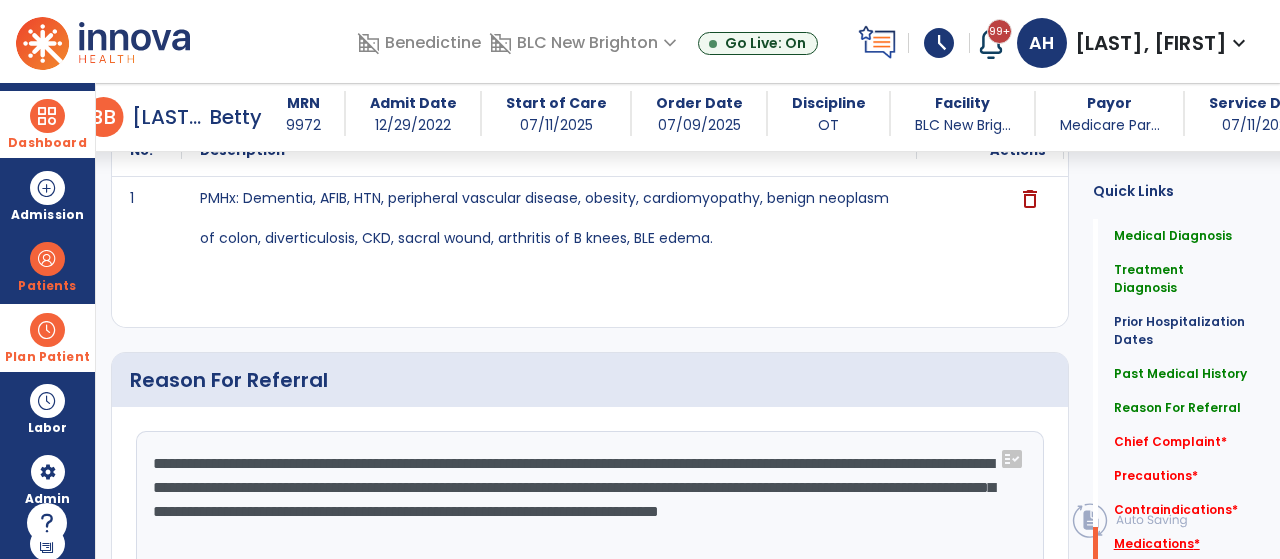 scroll, scrollTop: 3035, scrollLeft: 0, axis: vertical 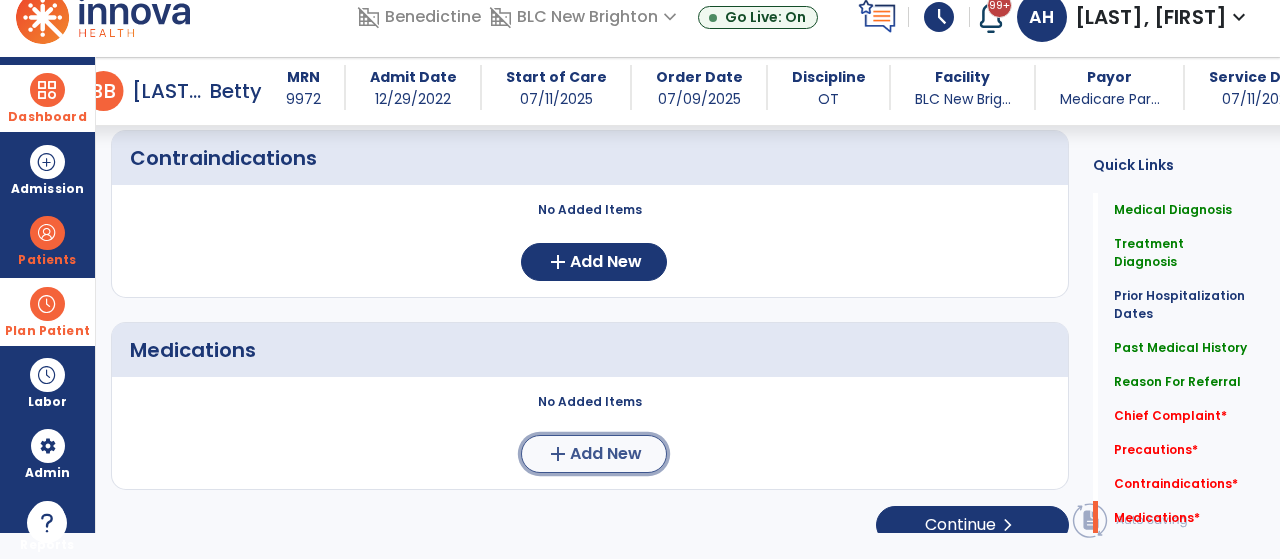 click on "Add New" 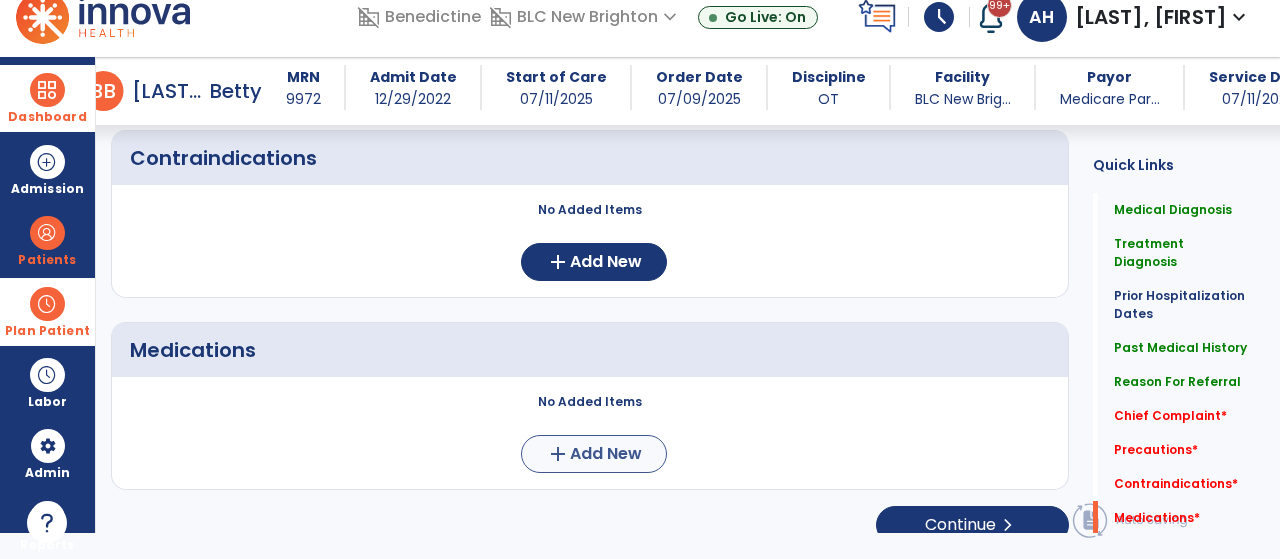 scroll, scrollTop: 0, scrollLeft: 0, axis: both 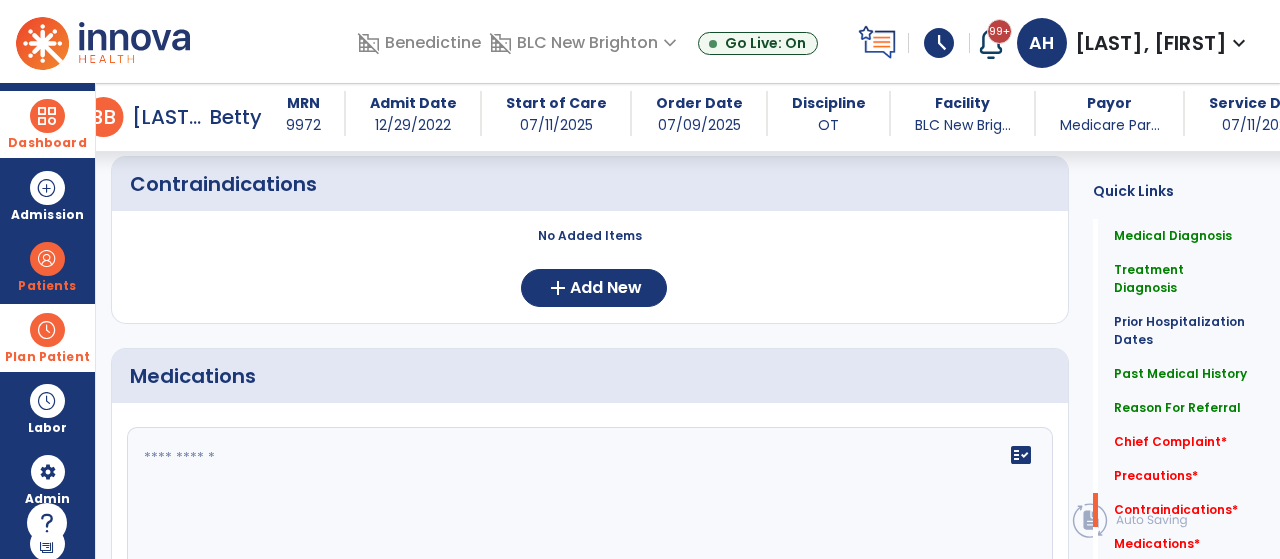 click 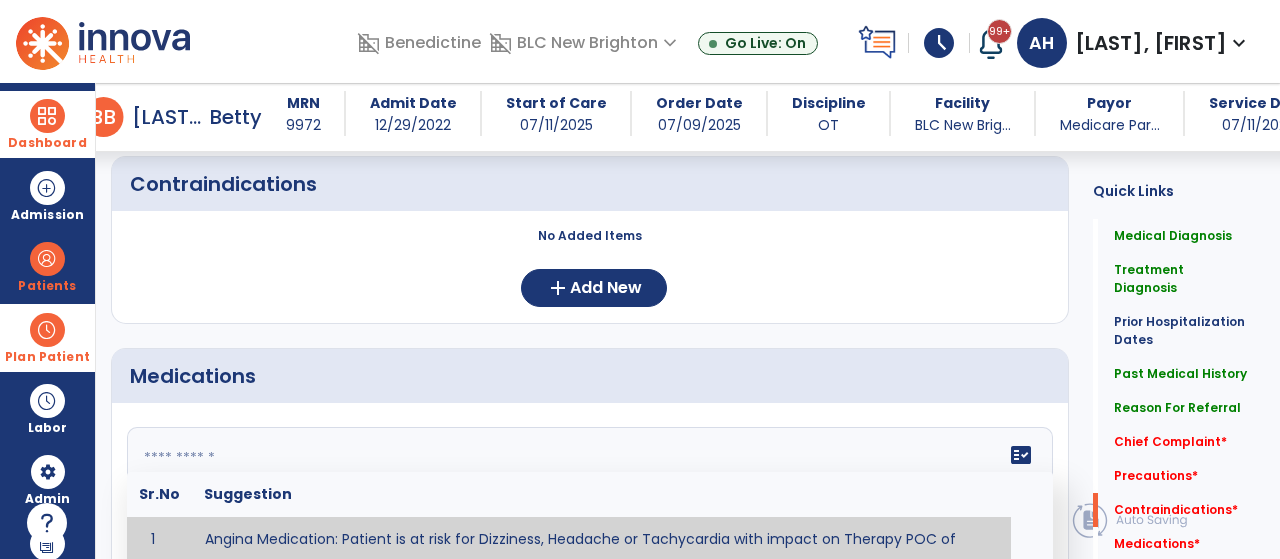 paste on "**********" 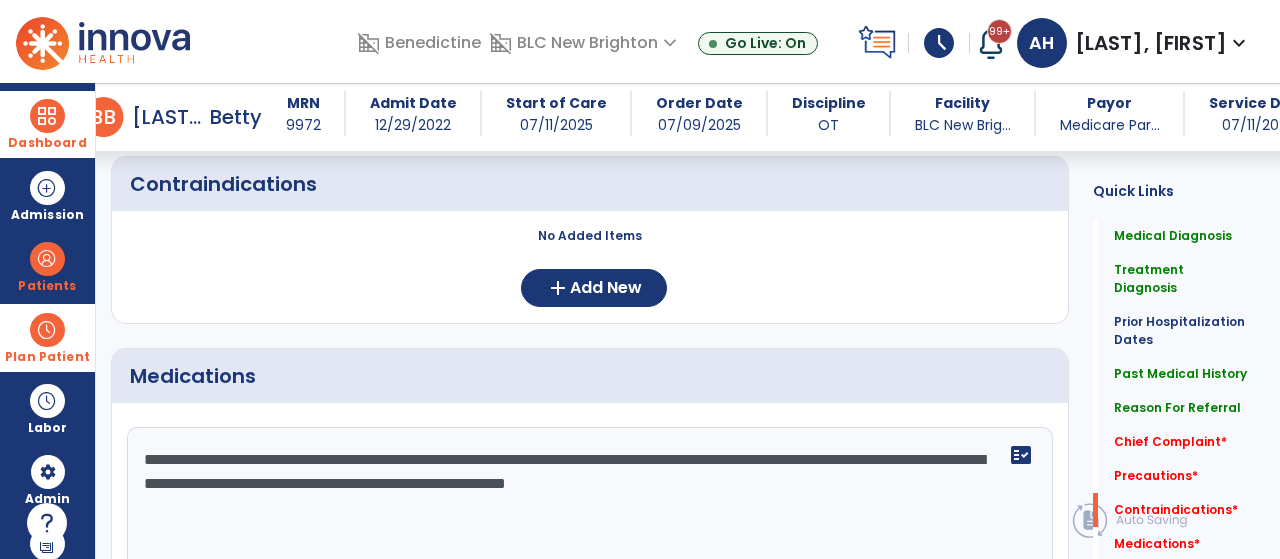 drag, startPoint x: 621, startPoint y: 467, endPoint x: 495, endPoint y: 479, distance: 126.57014 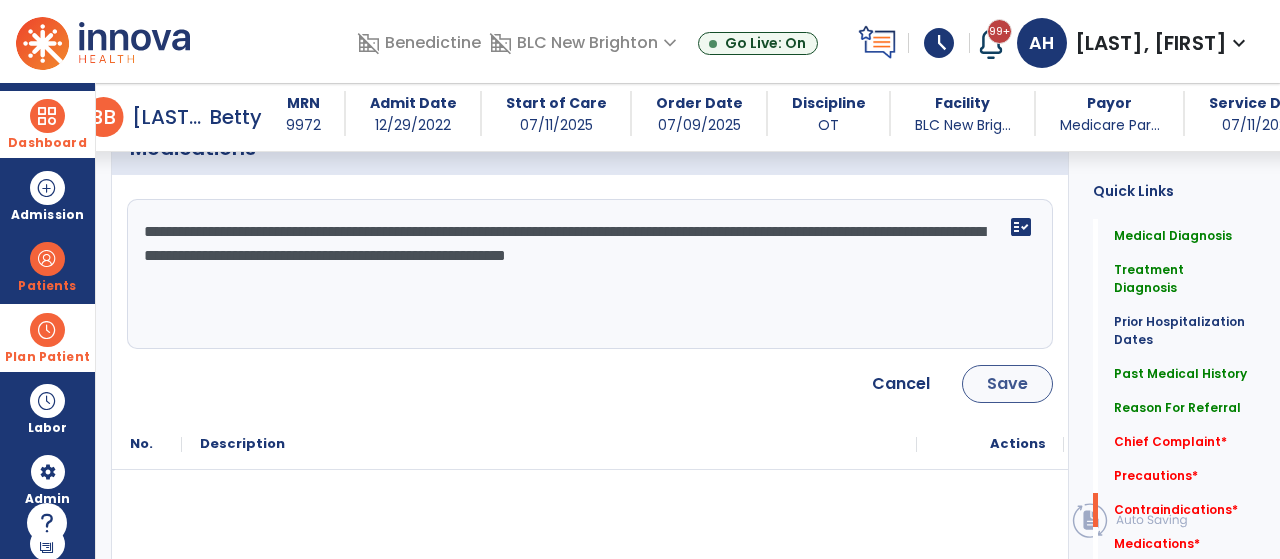 type on "**********" 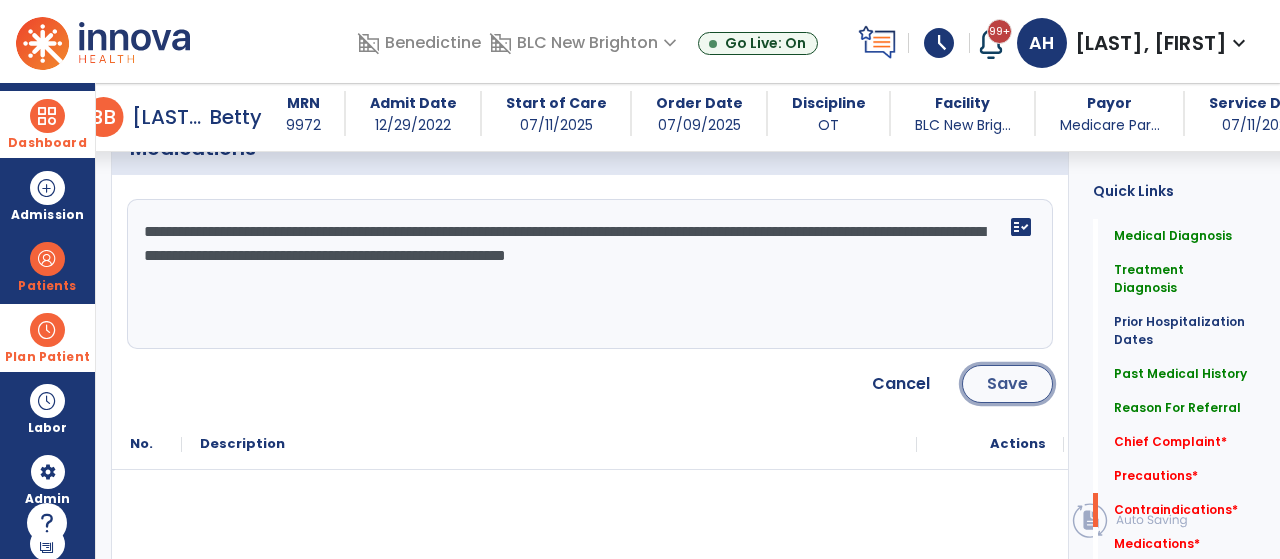 click on "Save" 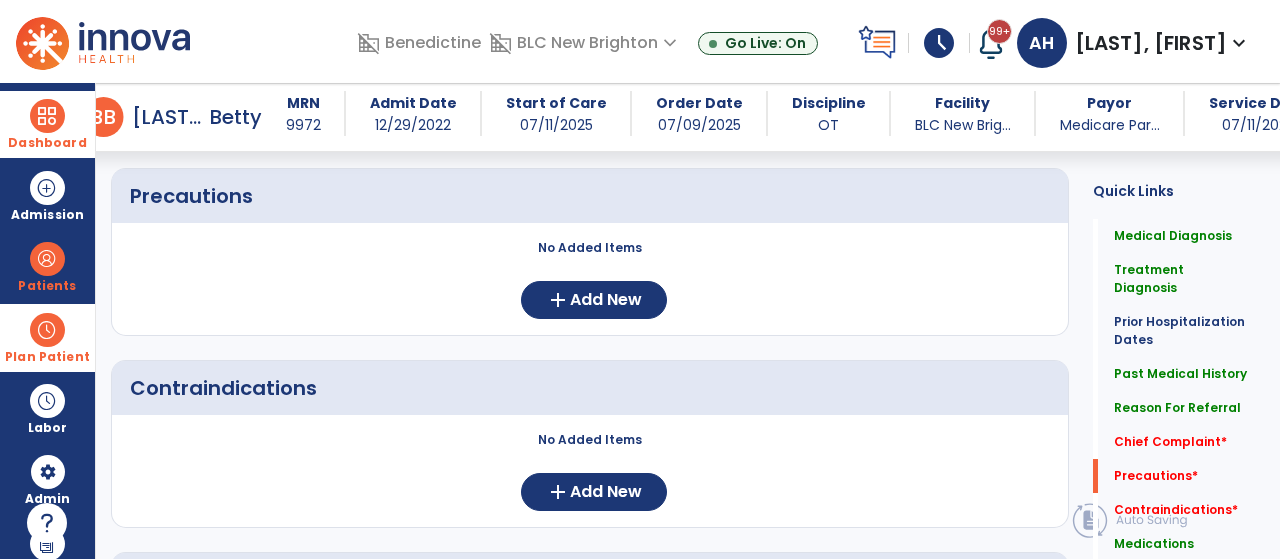 scroll, scrollTop: 3636, scrollLeft: 0, axis: vertical 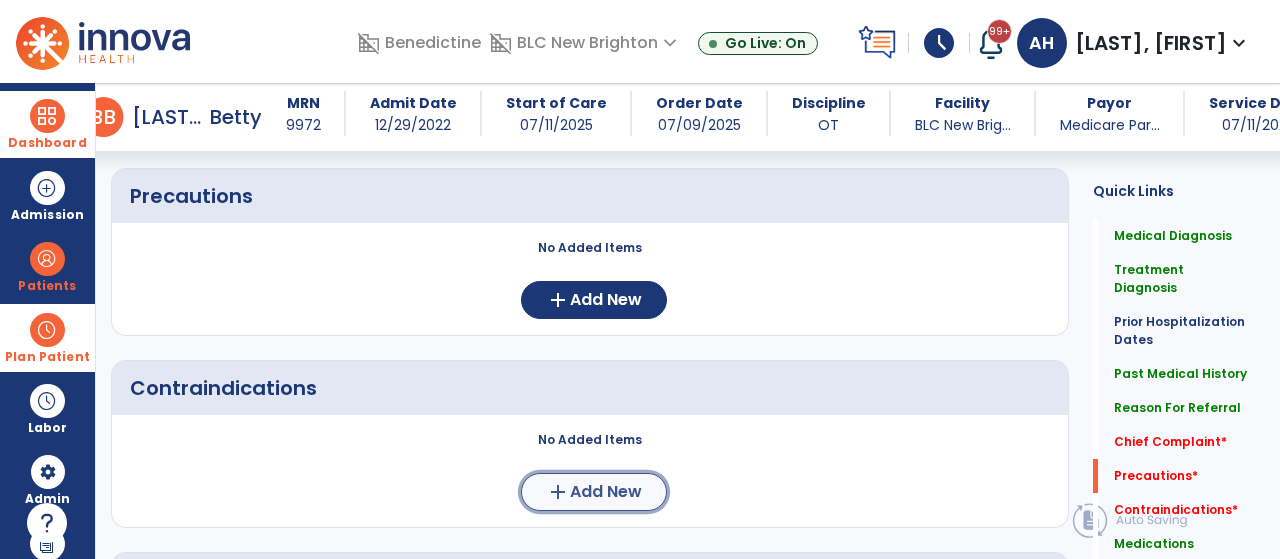 click on "Add New" 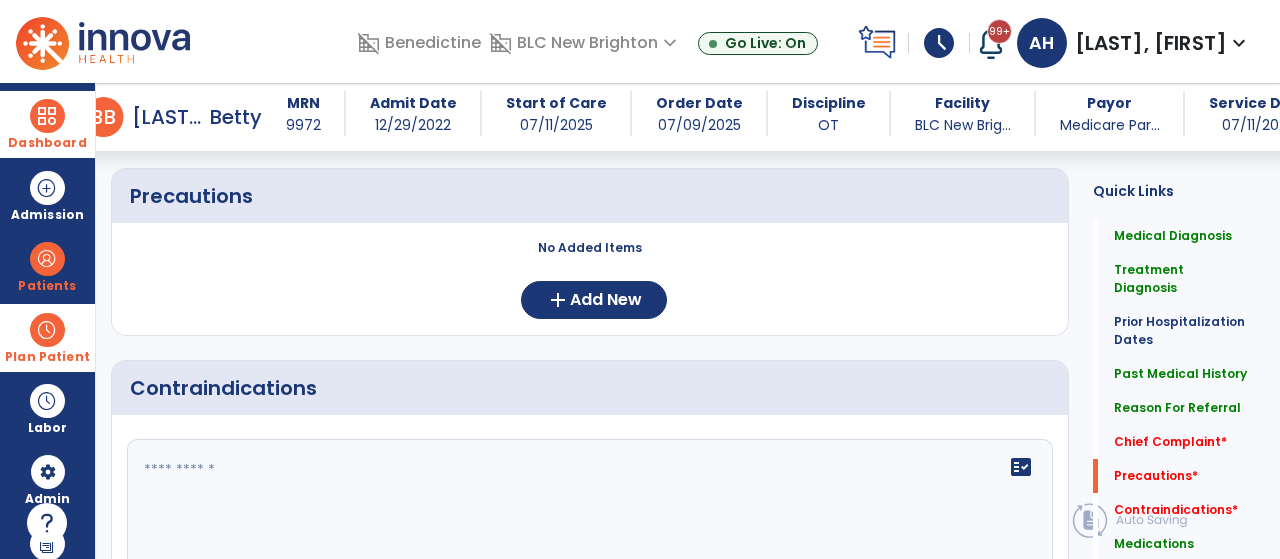 click 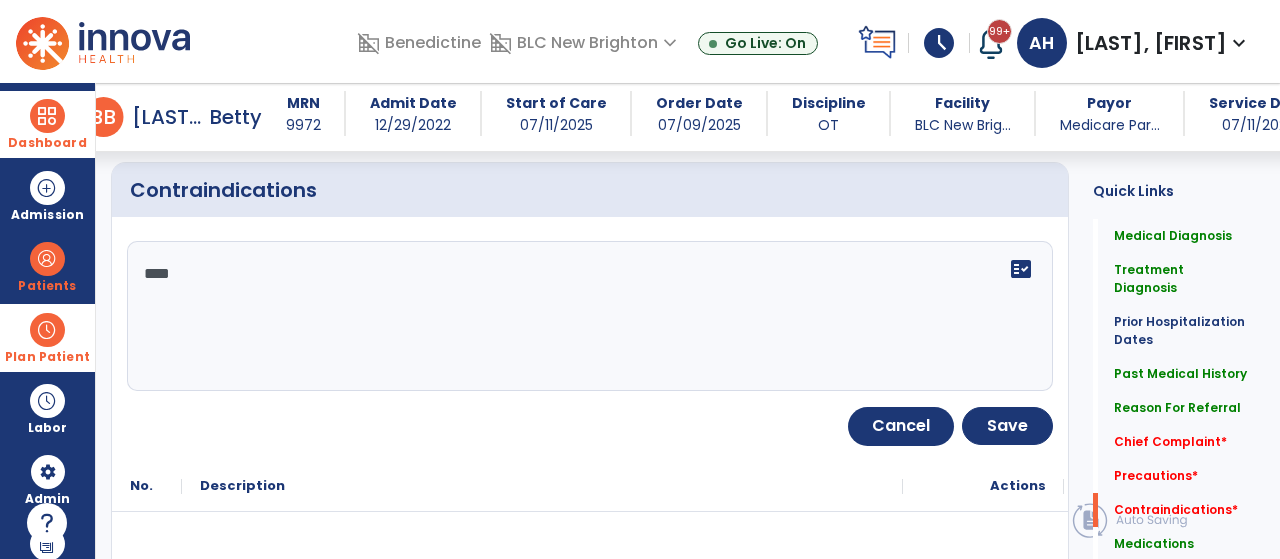 scroll, scrollTop: 3834, scrollLeft: 0, axis: vertical 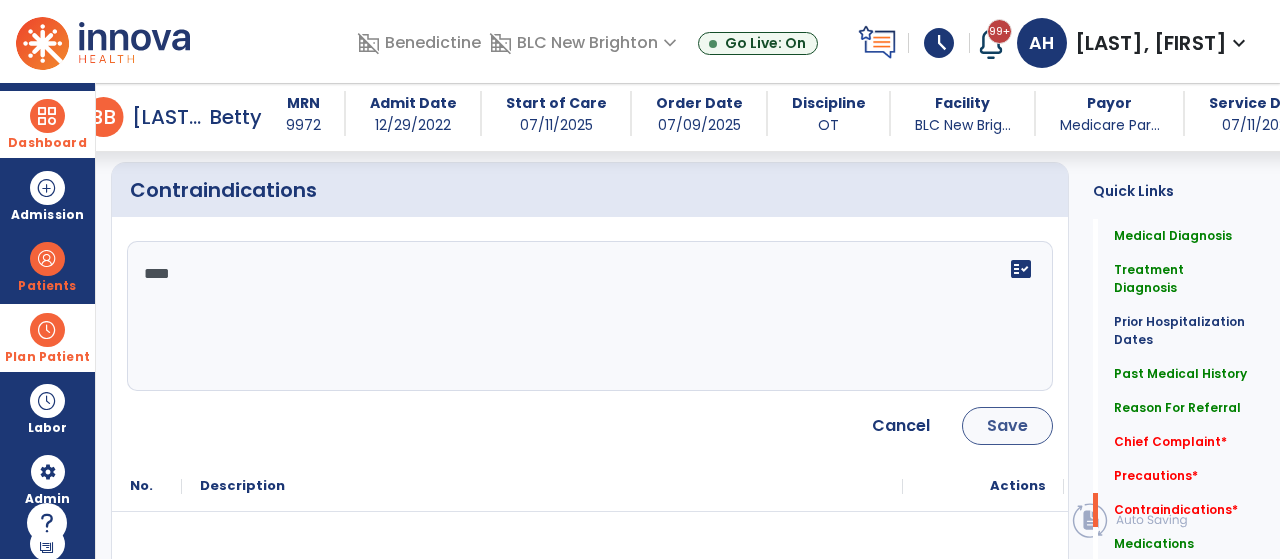 type on "***" 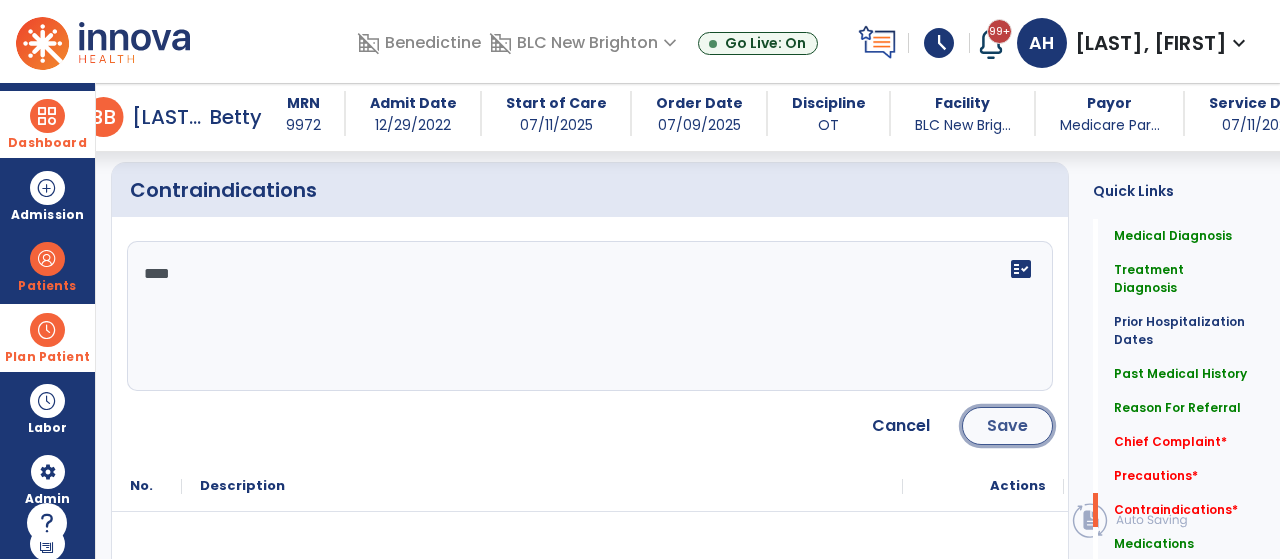 click on "Save" 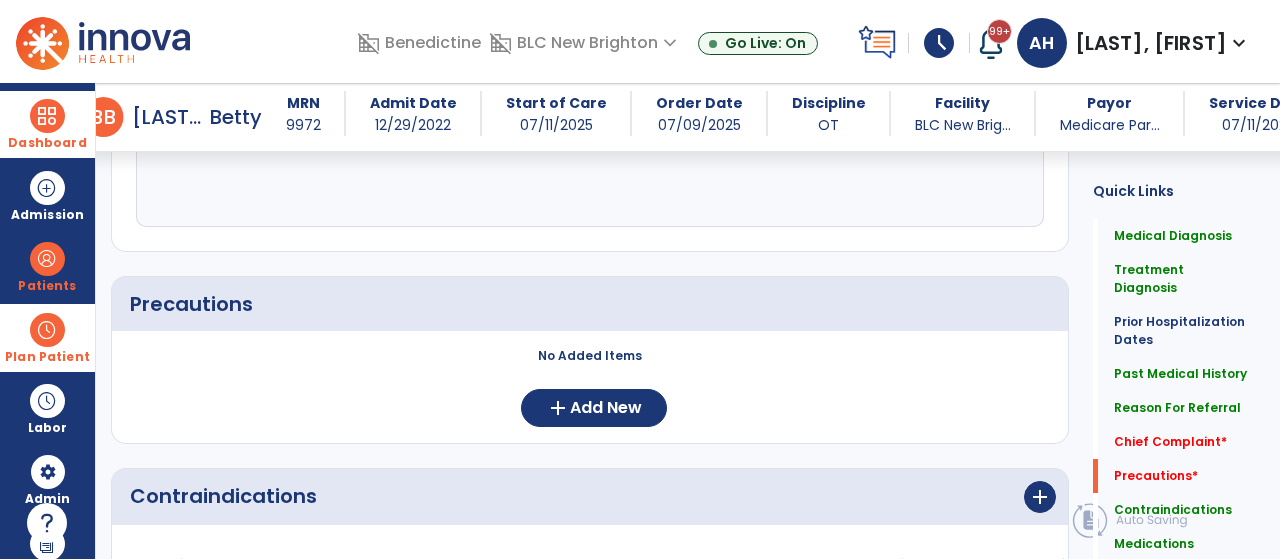 scroll, scrollTop: 3536, scrollLeft: 0, axis: vertical 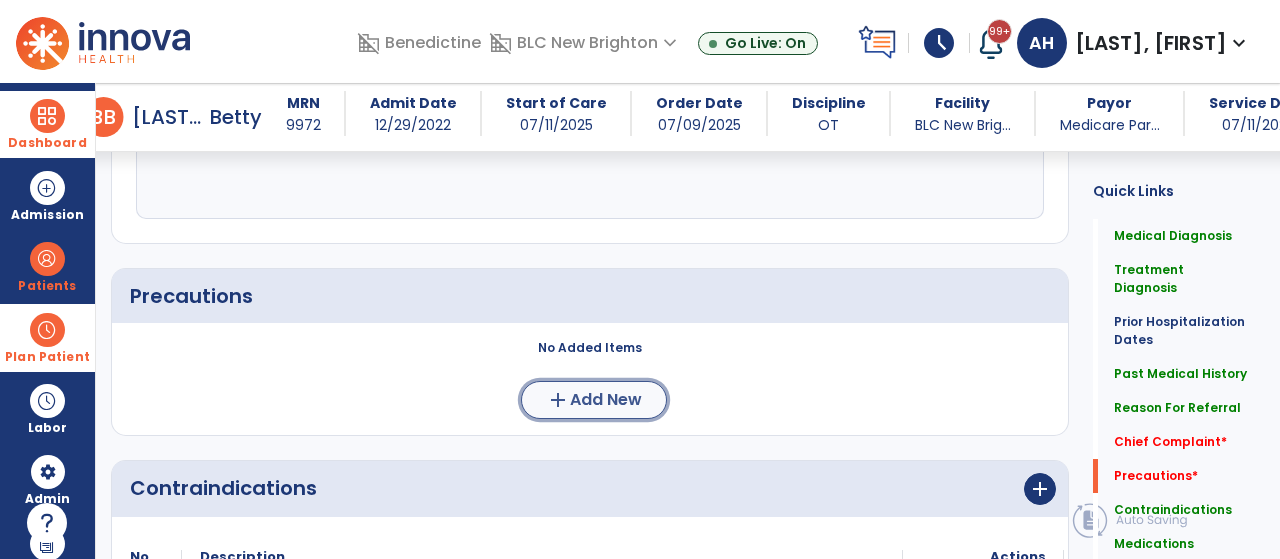 click on "Add New" 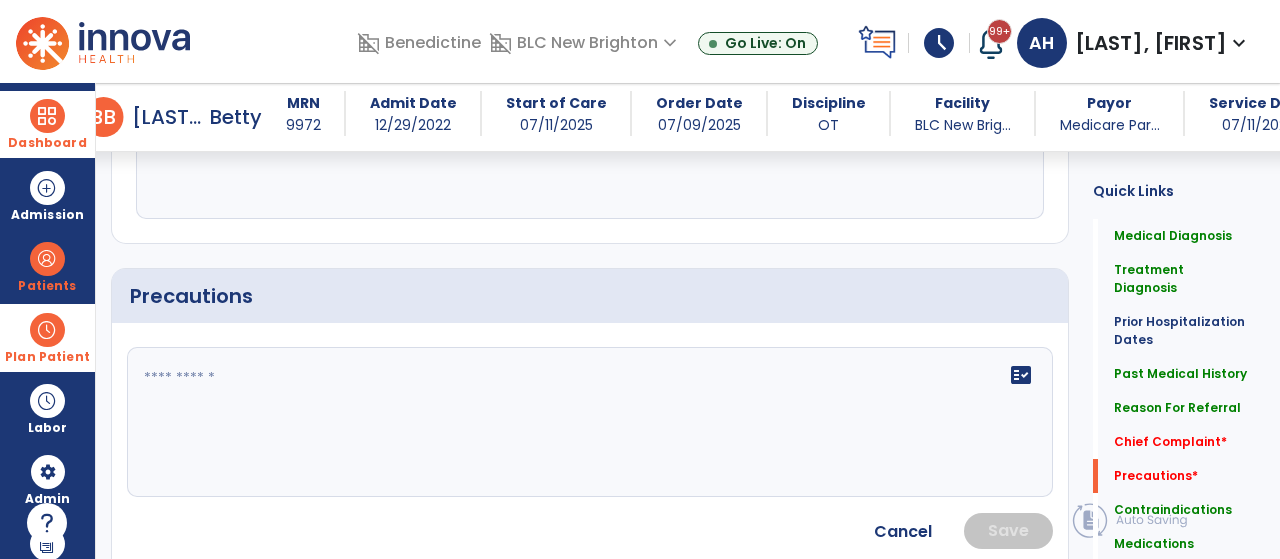 click on "fact_check" 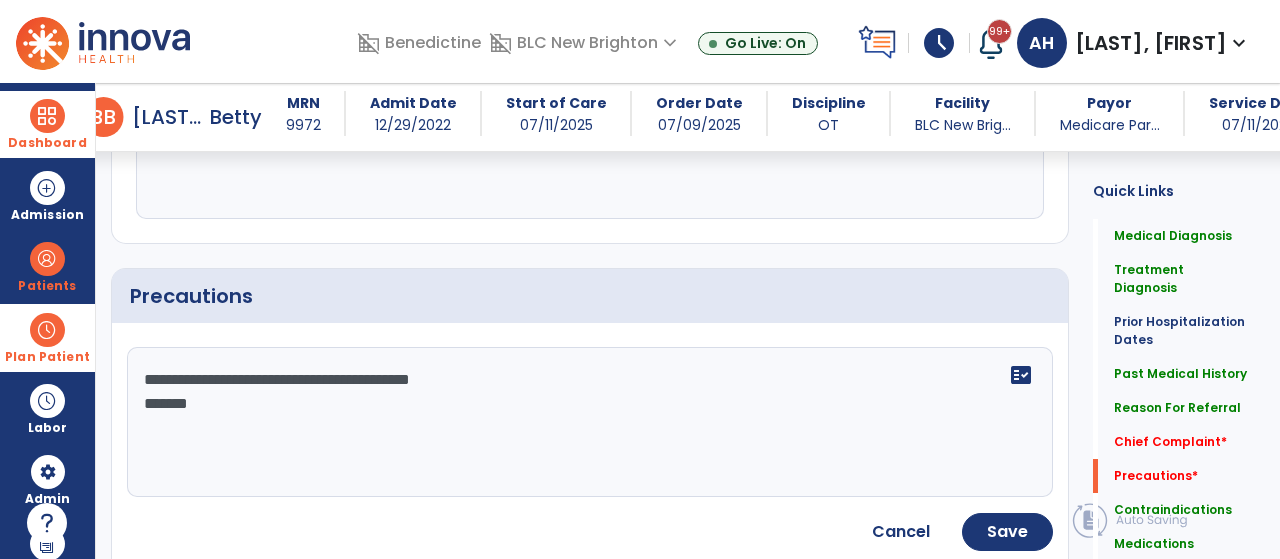 type on "**********" 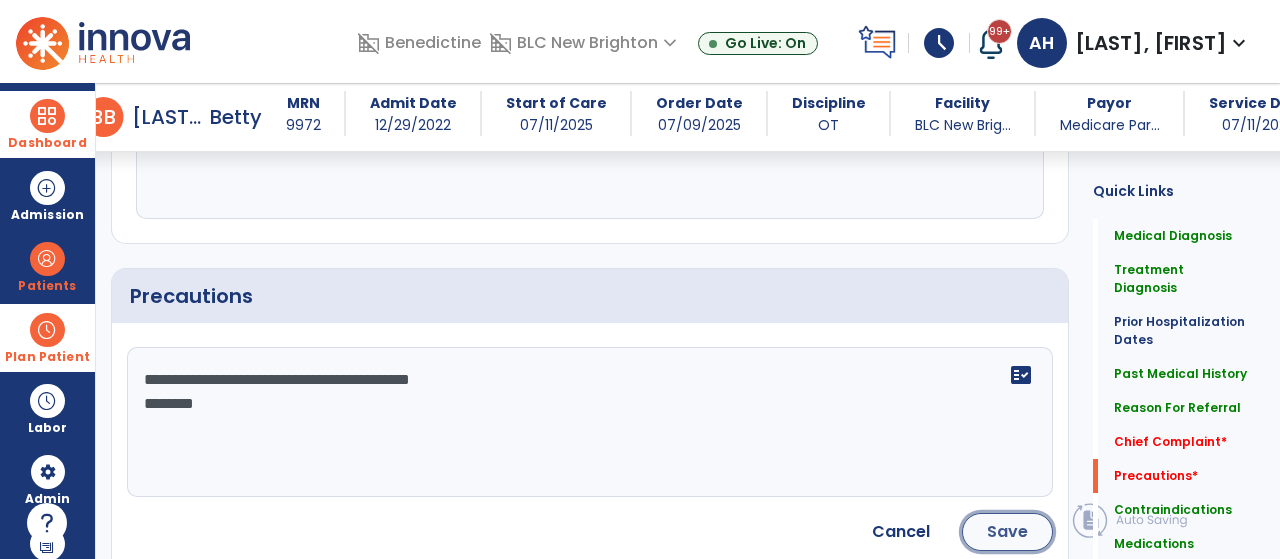 click on "Save" 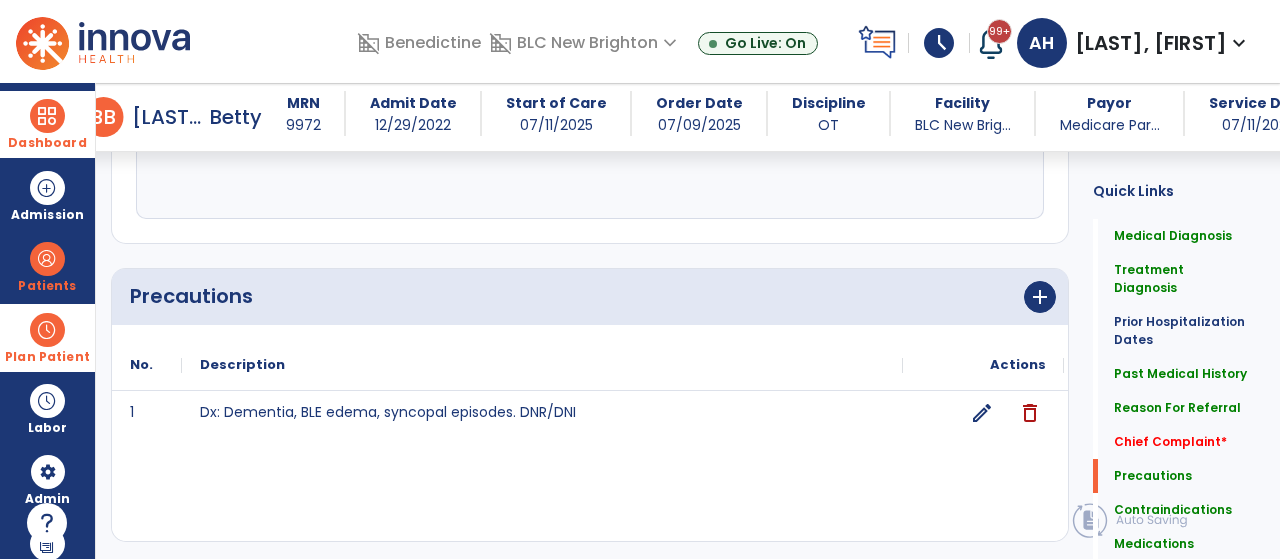 scroll, scrollTop: 3346, scrollLeft: 0, axis: vertical 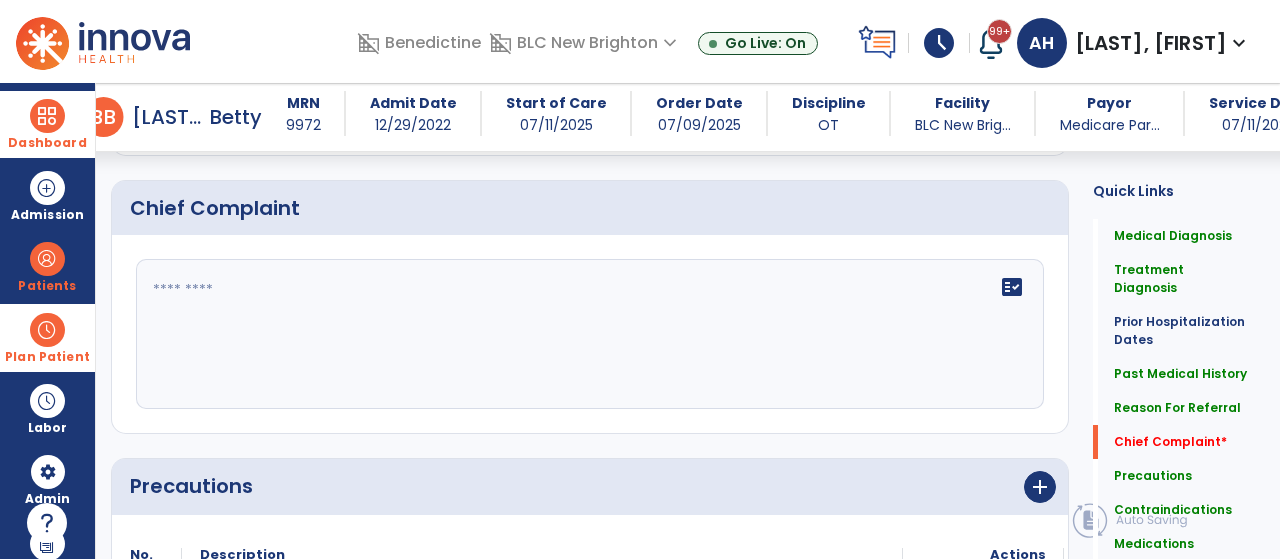 click on "fact_check" 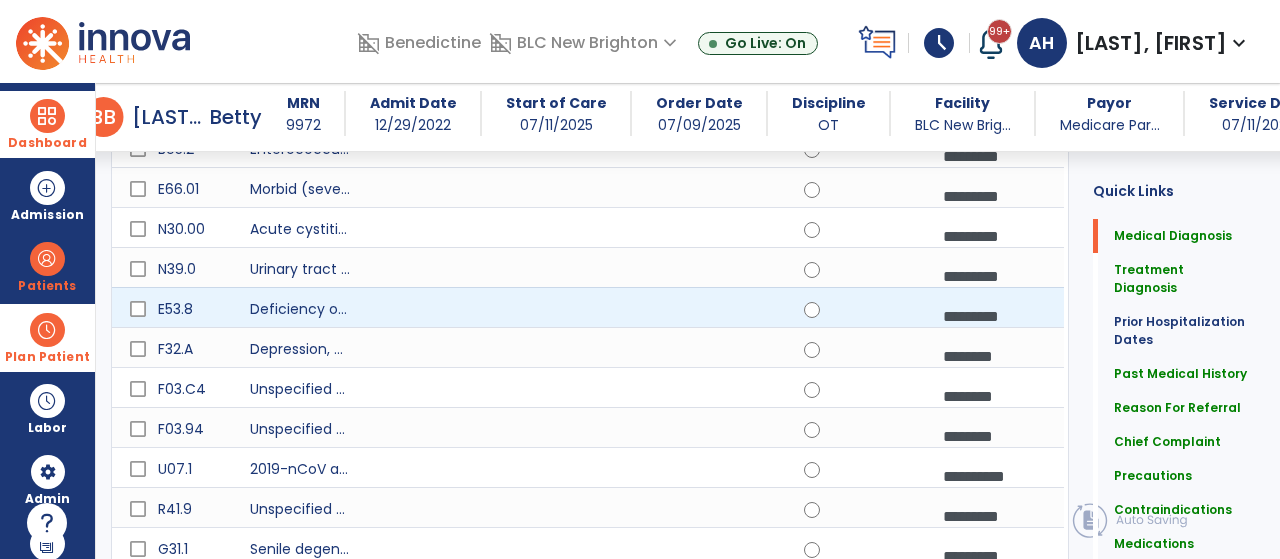 scroll, scrollTop: 0, scrollLeft: 0, axis: both 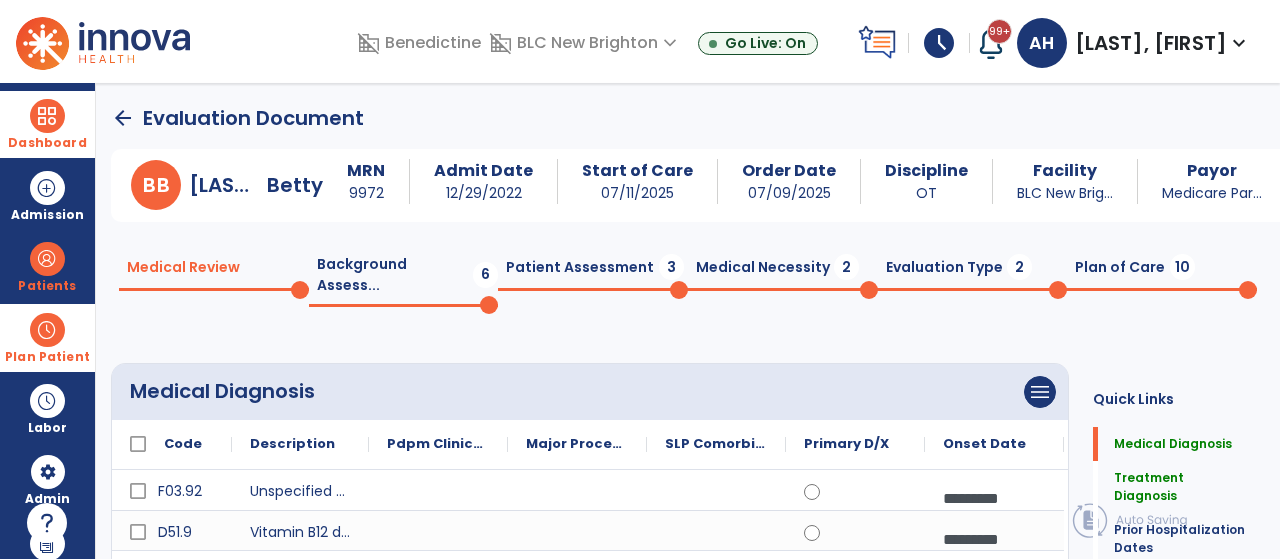 type on "**********" 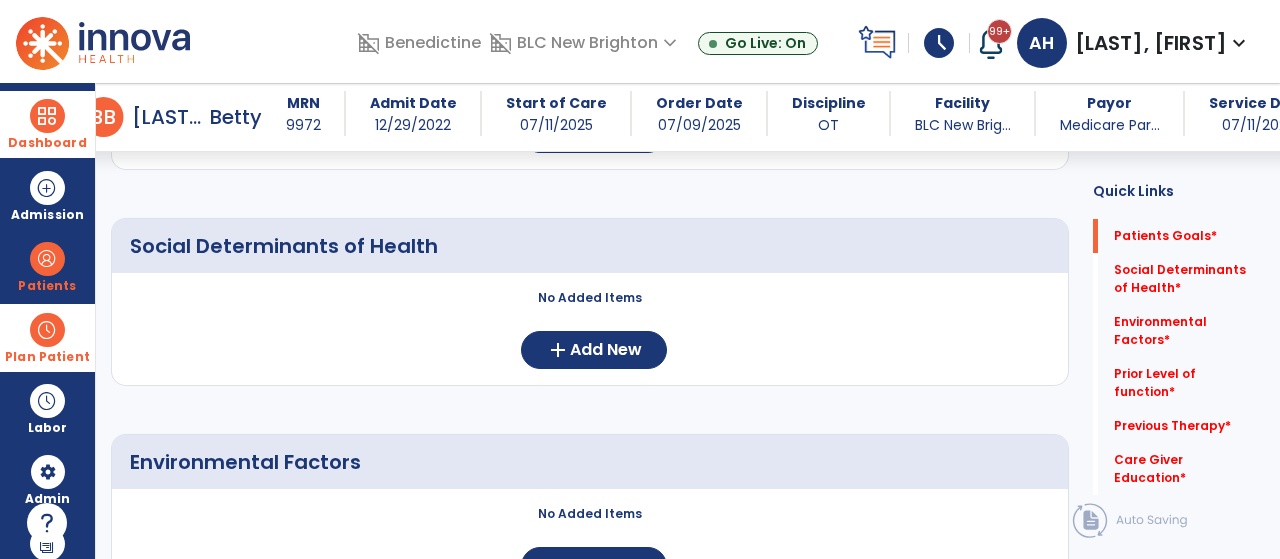 scroll, scrollTop: 343, scrollLeft: 0, axis: vertical 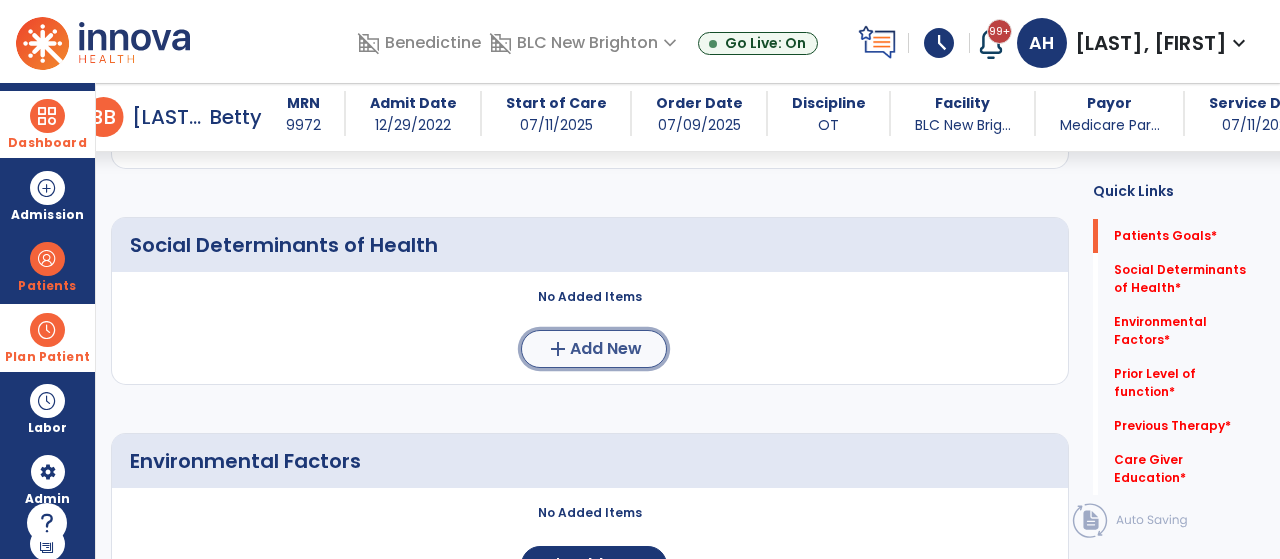 click on "Add New" 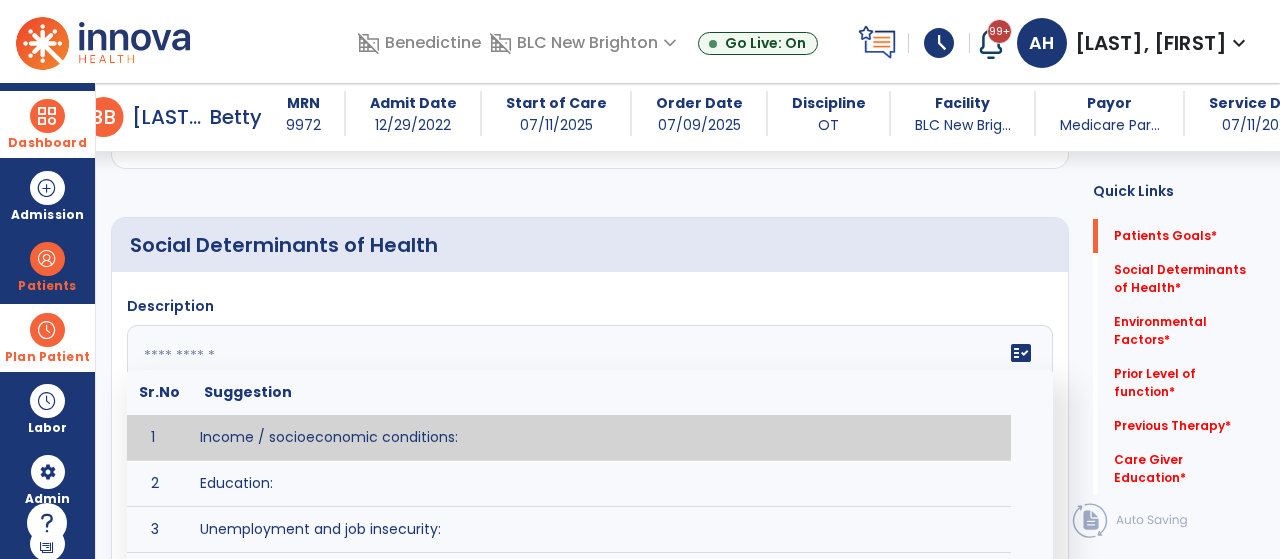click 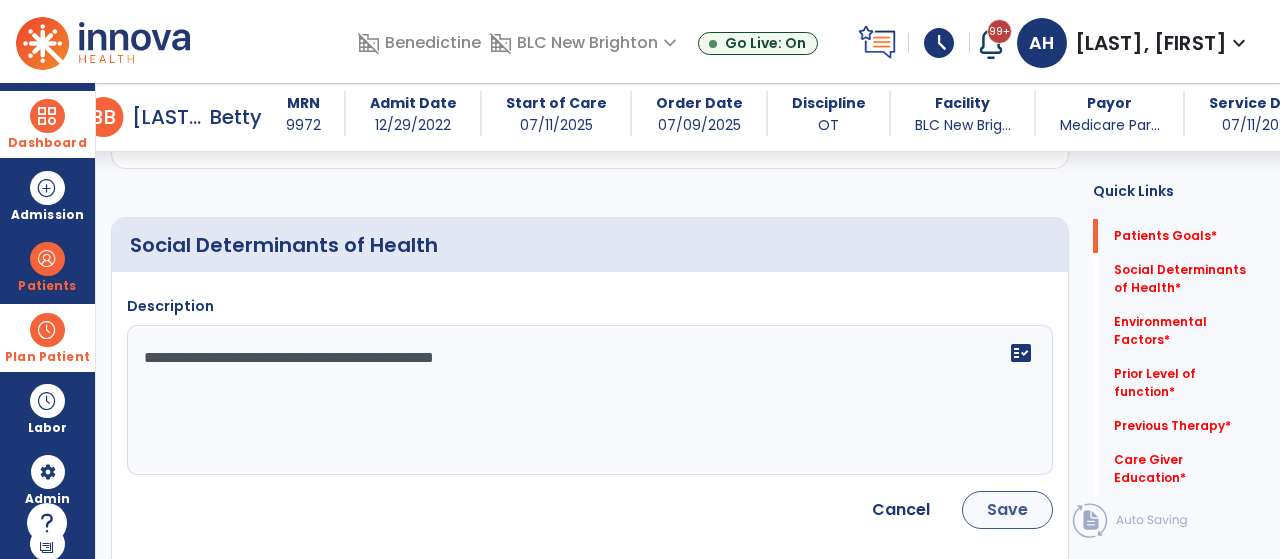 type on "**********" 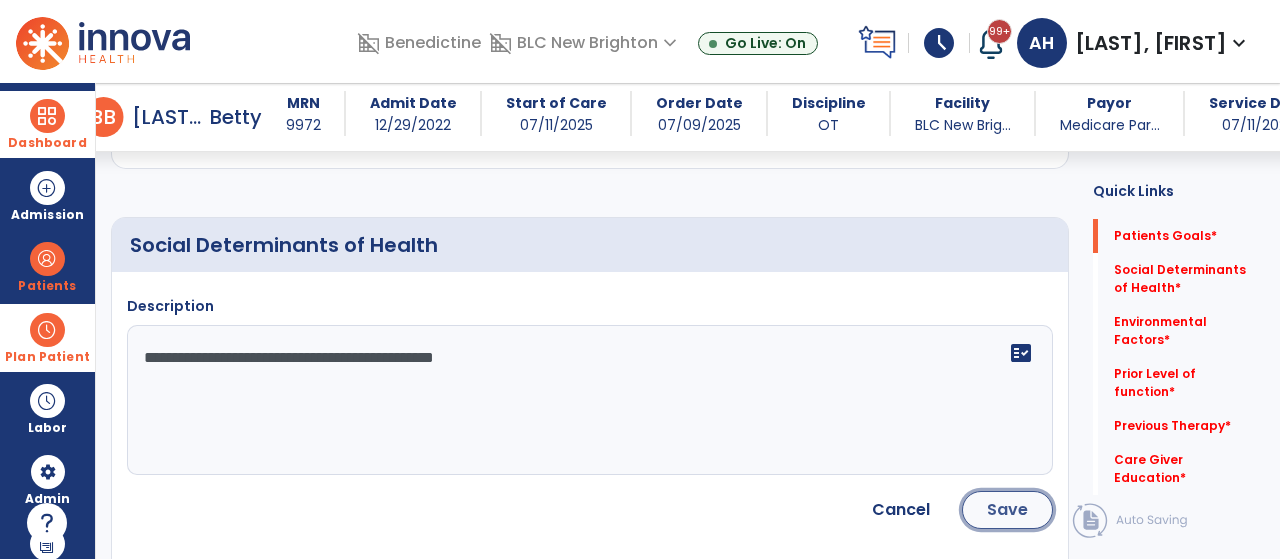 click on "Save" 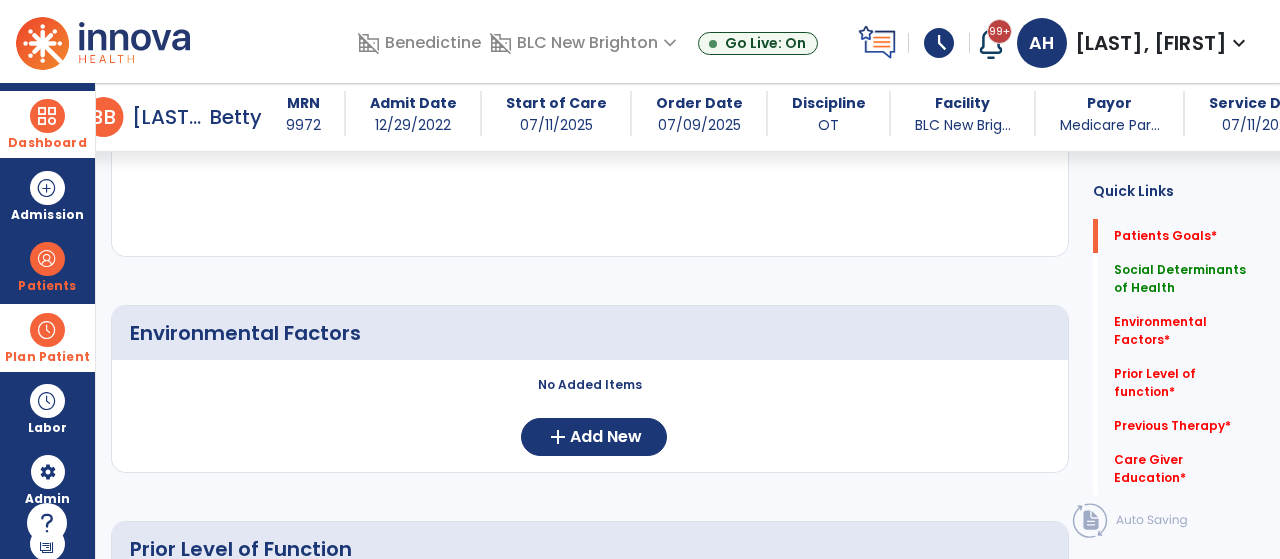 scroll, scrollTop: 583, scrollLeft: 0, axis: vertical 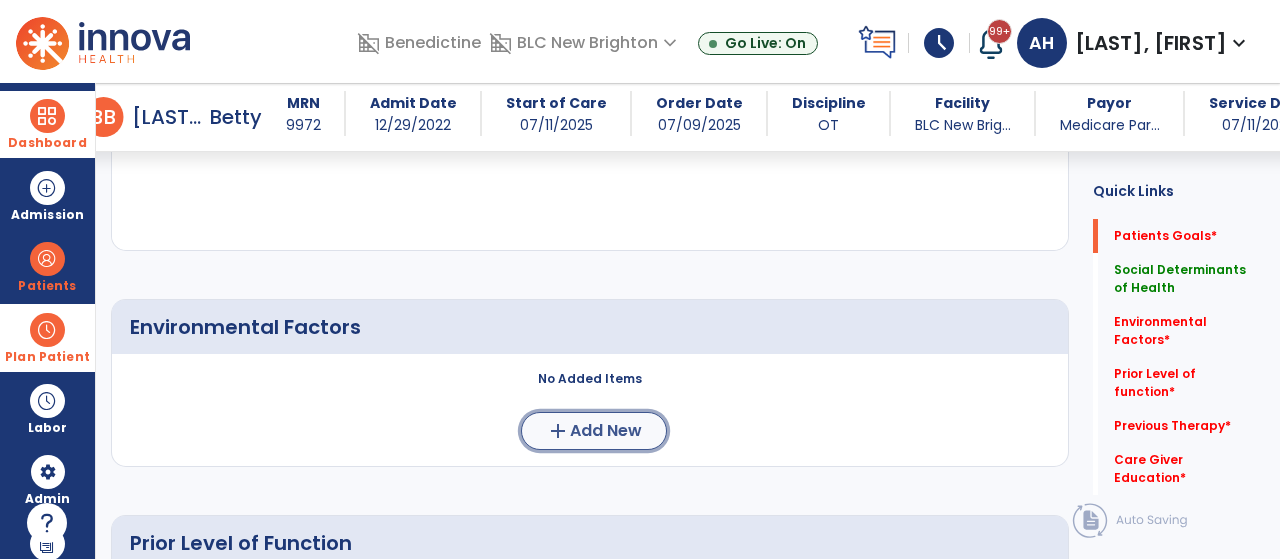 click on "Add New" 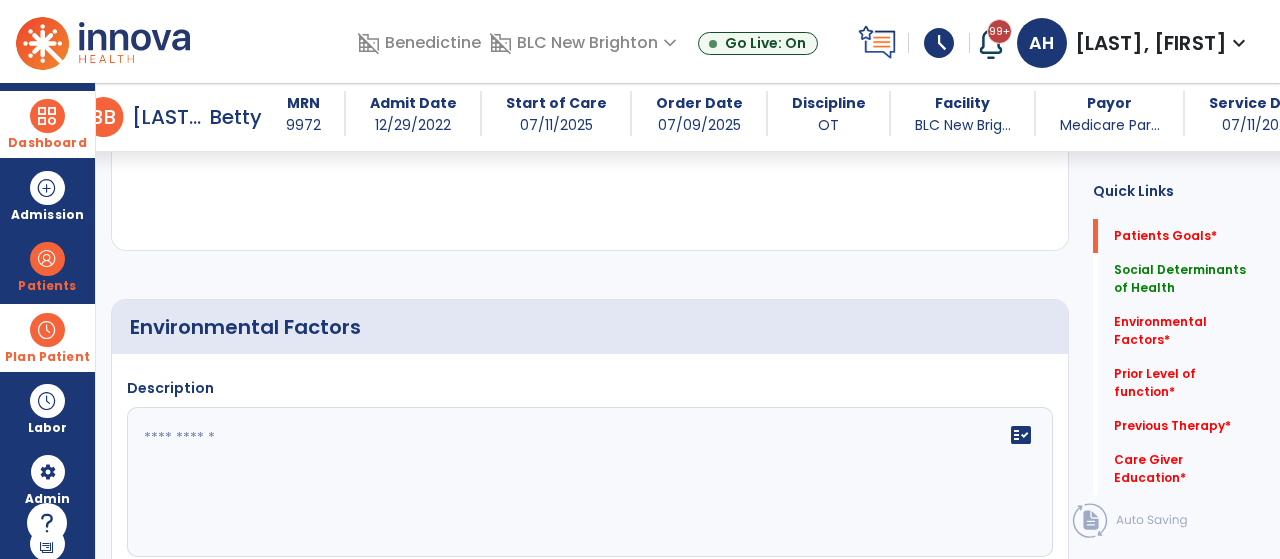 click 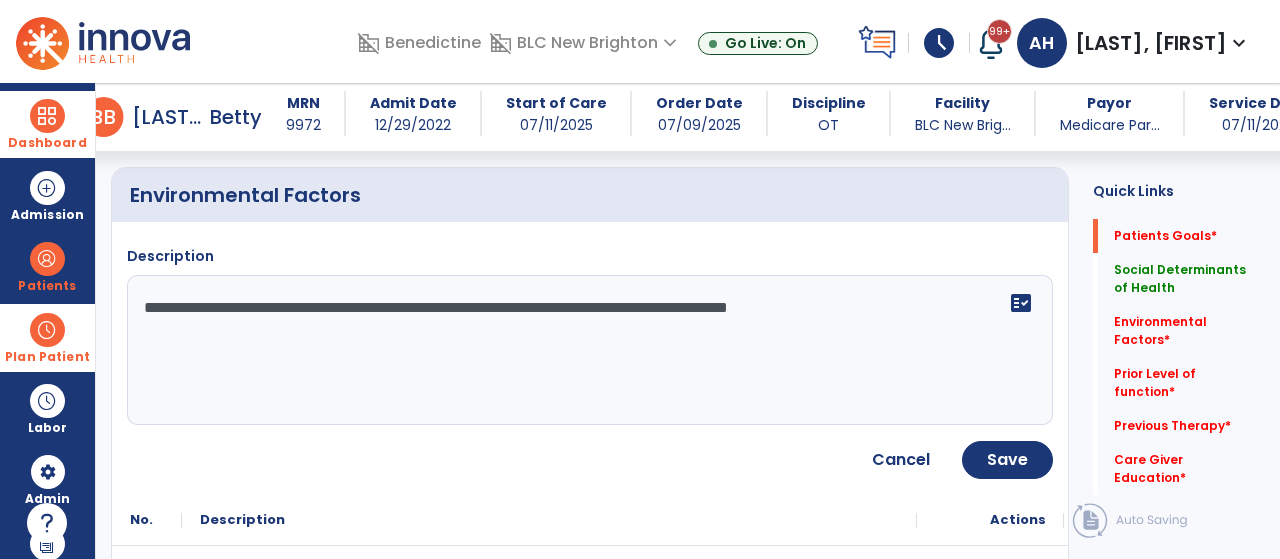 scroll, scrollTop: 716, scrollLeft: 0, axis: vertical 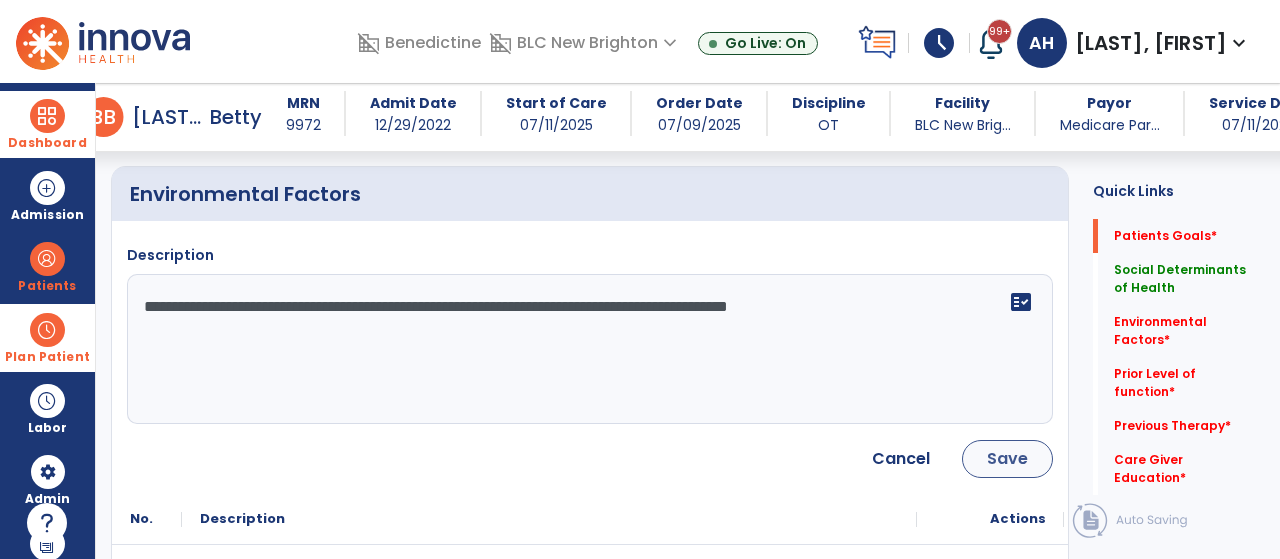 type on "**********" 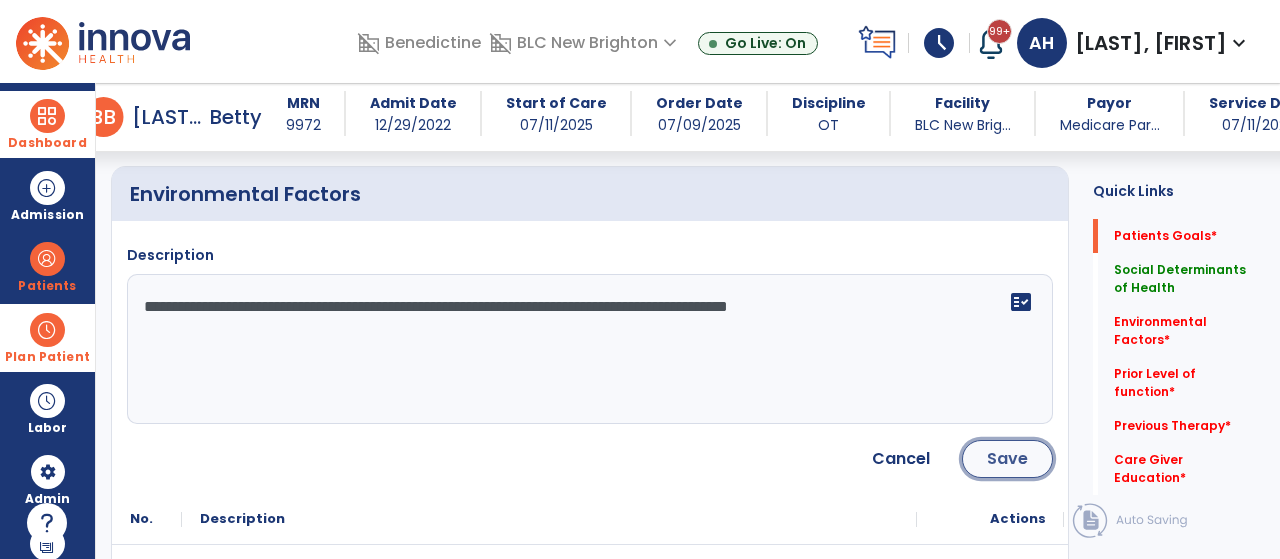 click on "Save" 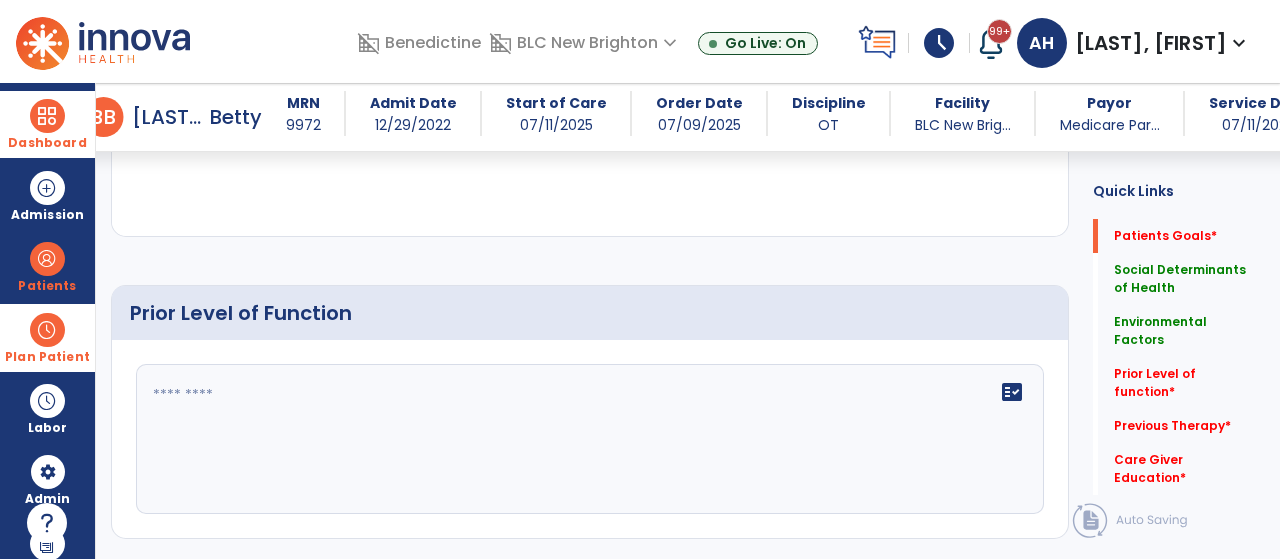 scroll, scrollTop: 920, scrollLeft: 0, axis: vertical 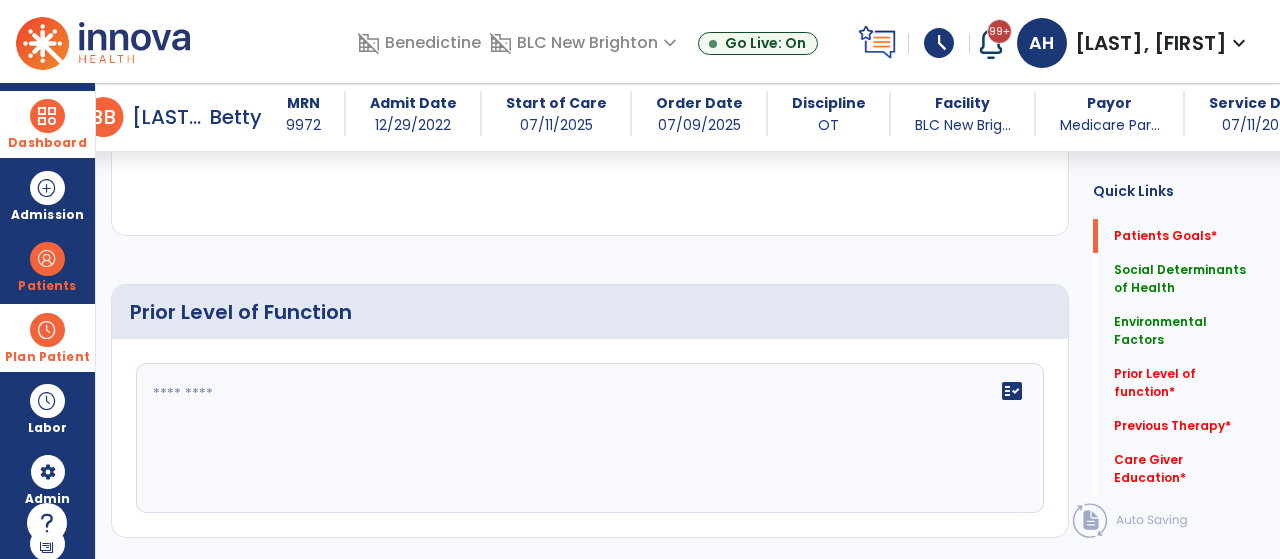 click 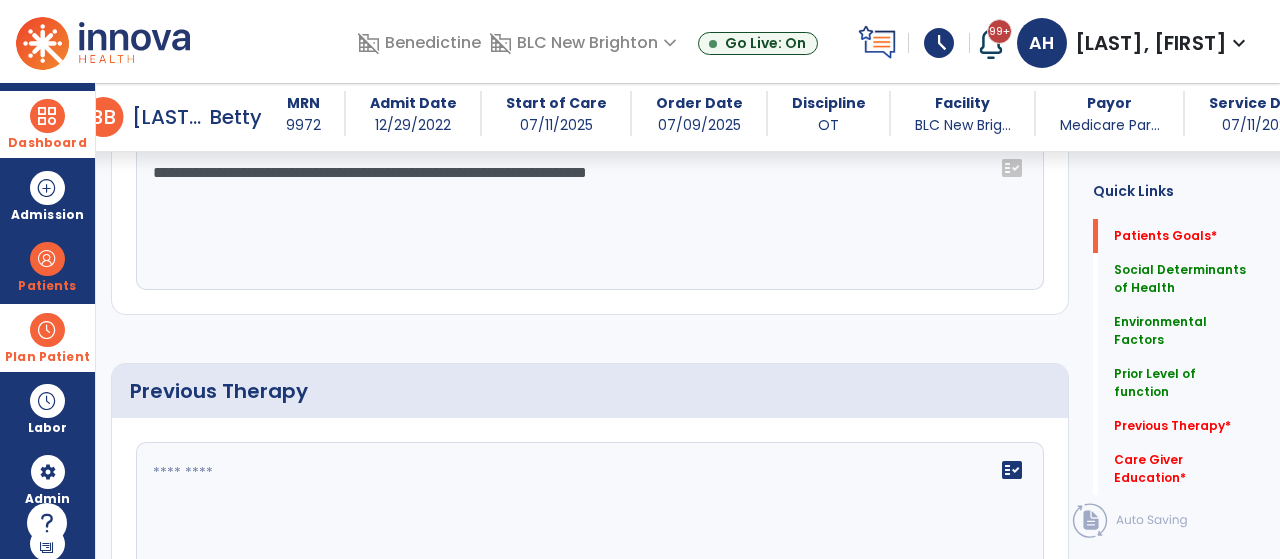 scroll, scrollTop: 1144, scrollLeft: 0, axis: vertical 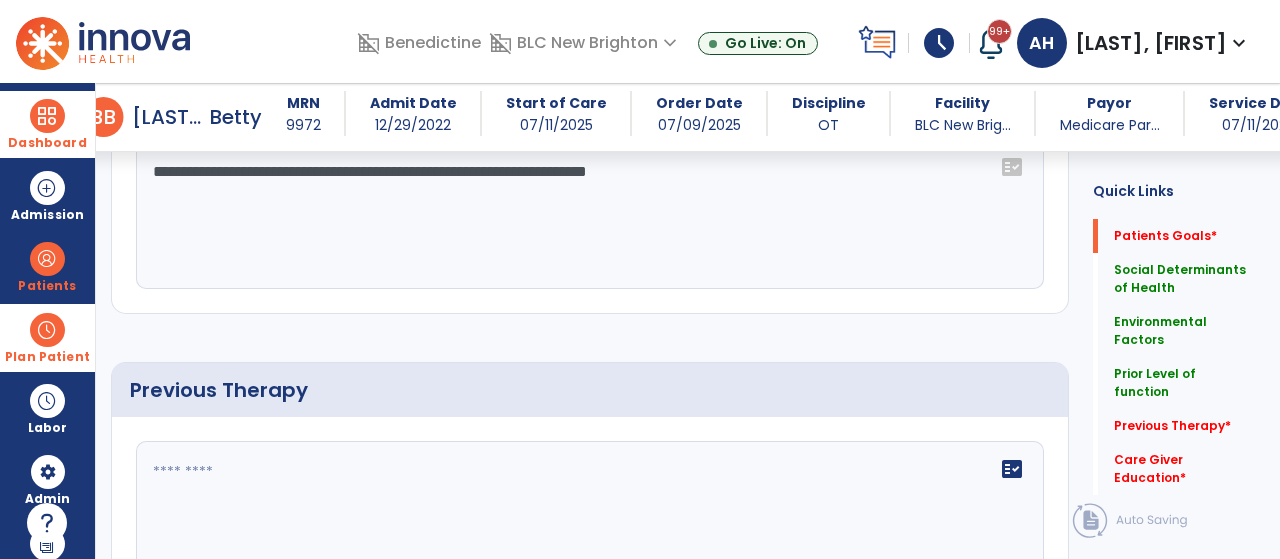 type on "**********" 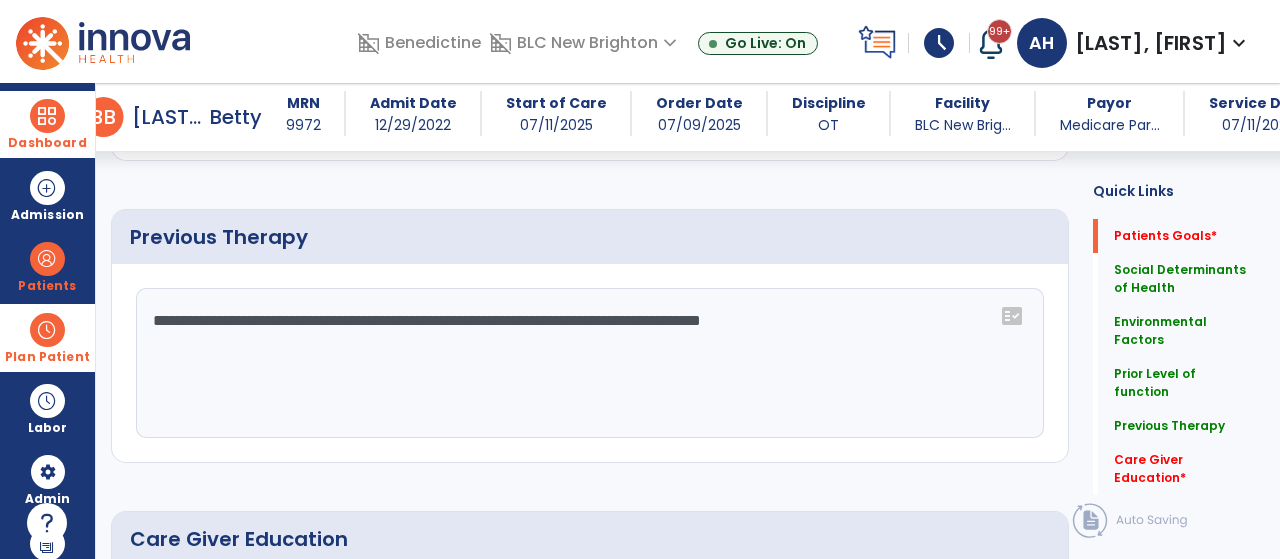 scroll, scrollTop: 1298, scrollLeft: 0, axis: vertical 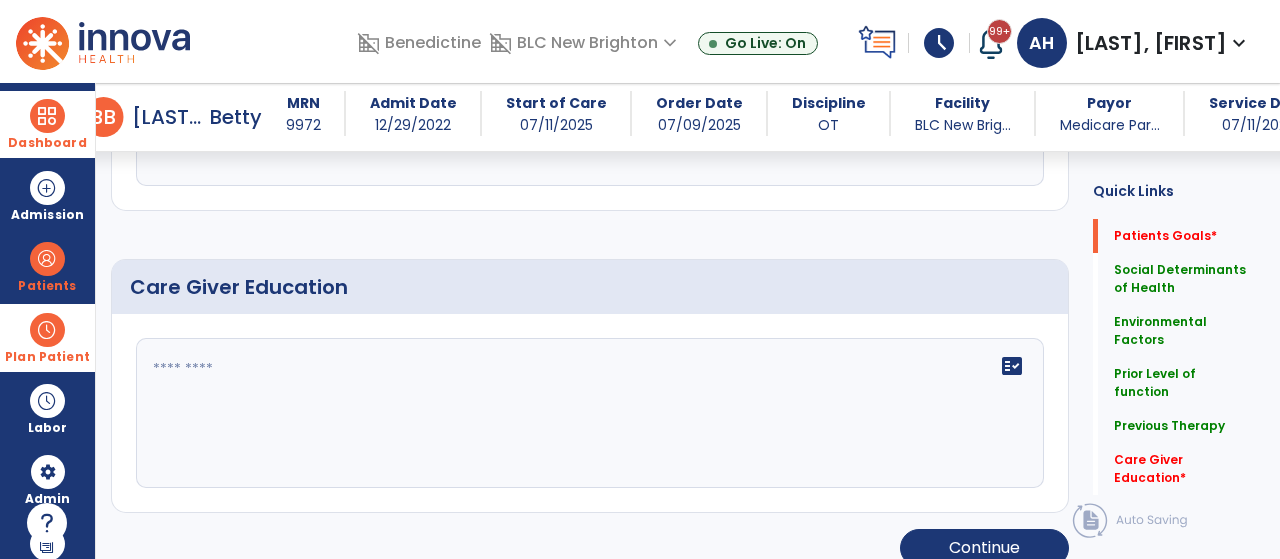 type on "**********" 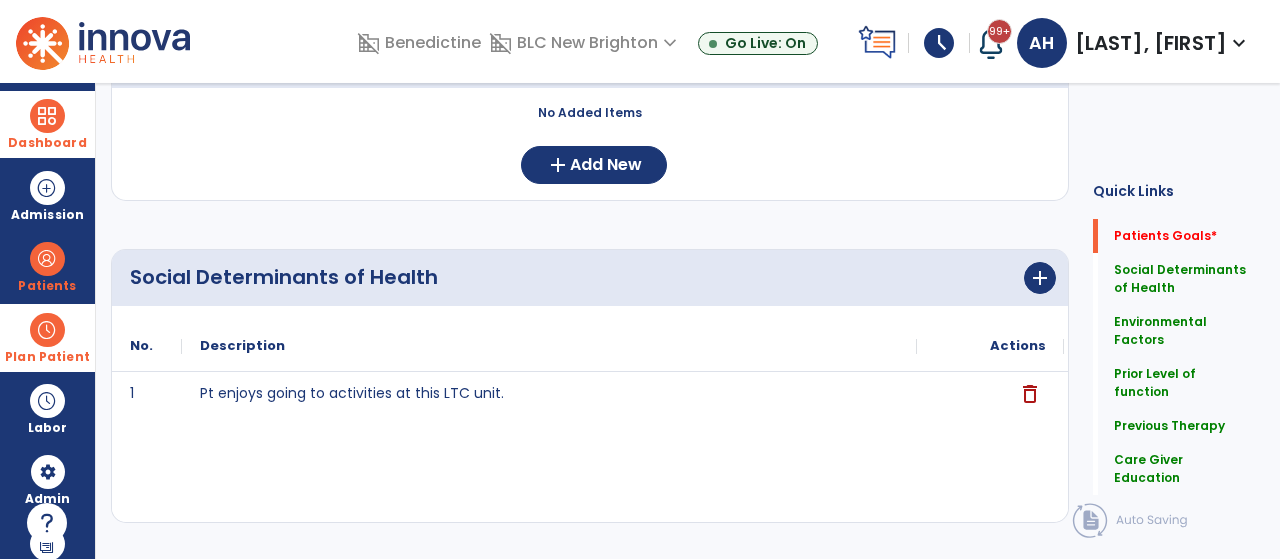 scroll, scrollTop: 0, scrollLeft: 0, axis: both 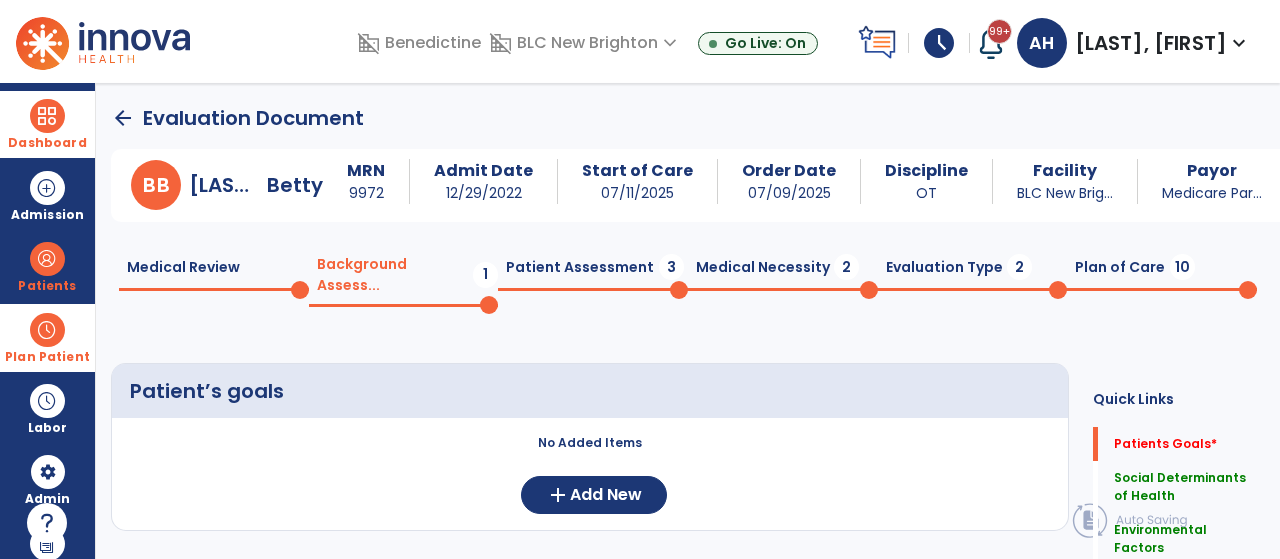 type on "**********" 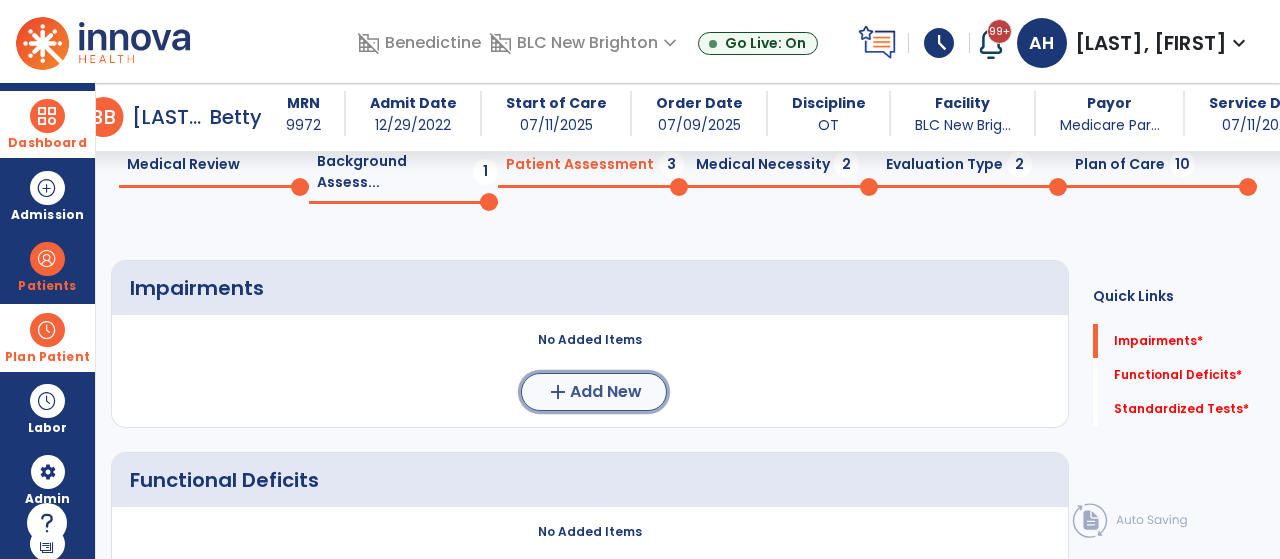 click on "Add New" 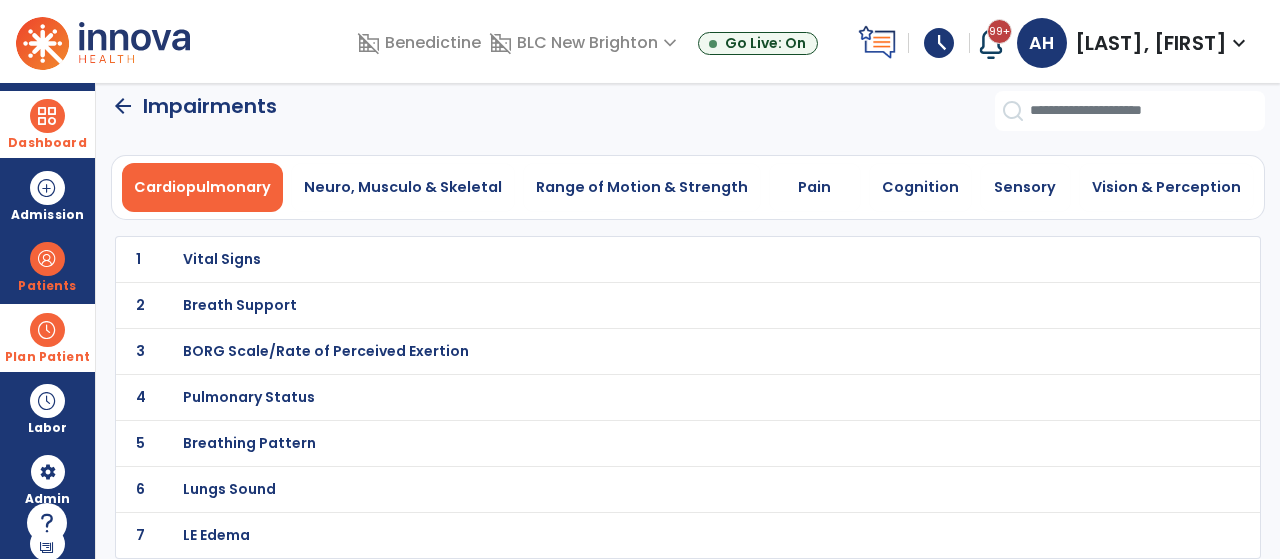 scroll, scrollTop: 8, scrollLeft: 0, axis: vertical 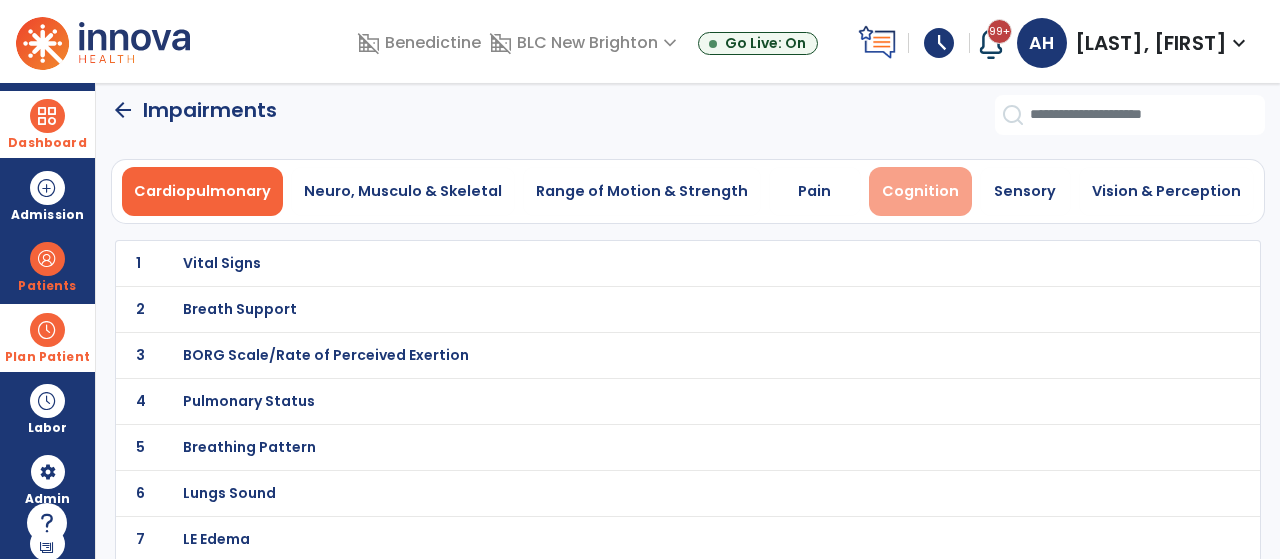 click on "Cognition" at bounding box center [920, 191] 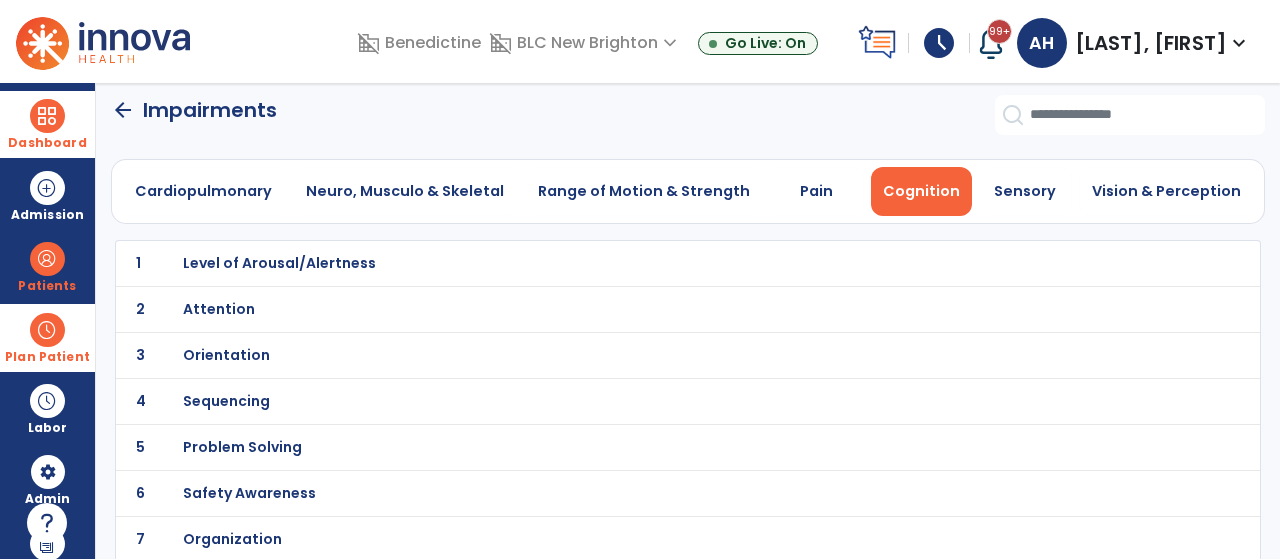 click on "Orientation" at bounding box center (279, 263) 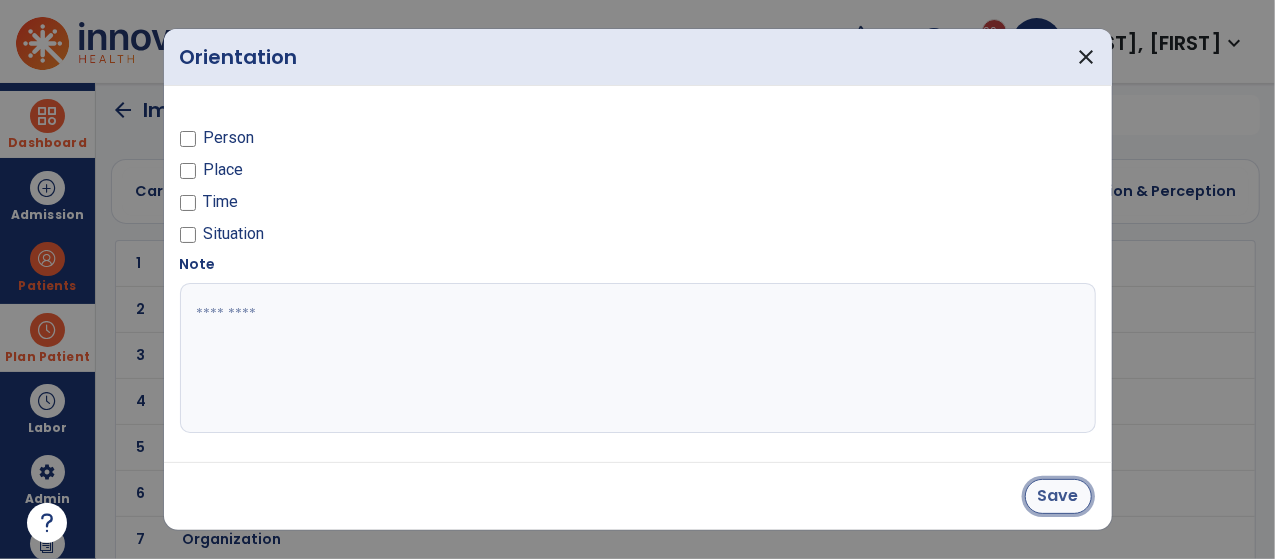 click on "Save" at bounding box center [1058, 496] 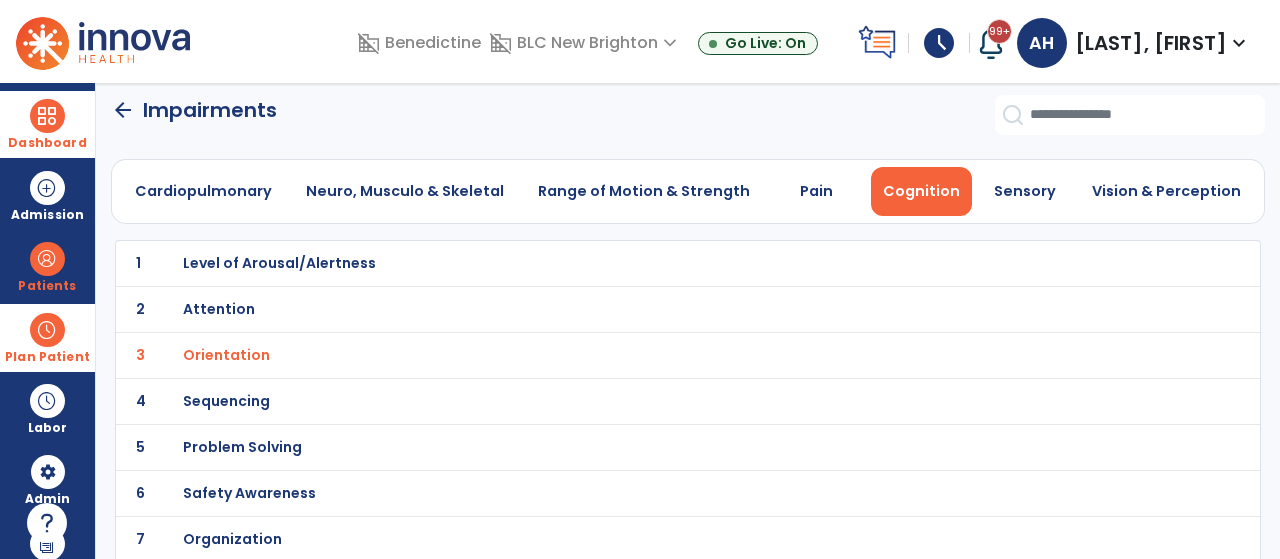 click on "arrow_back" 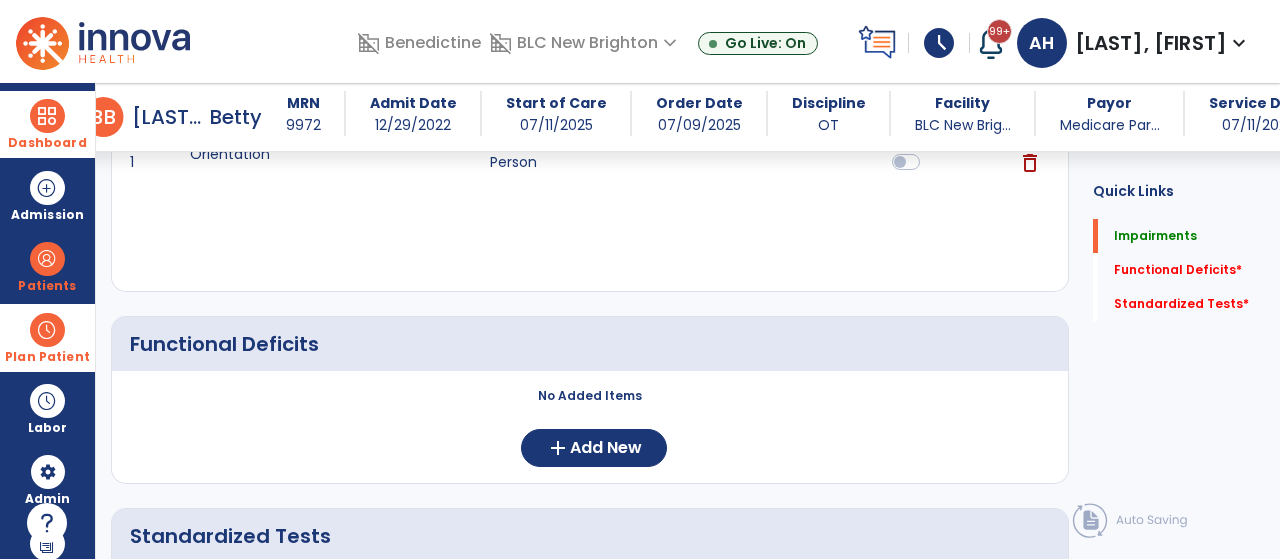 scroll, scrollTop: 330, scrollLeft: 0, axis: vertical 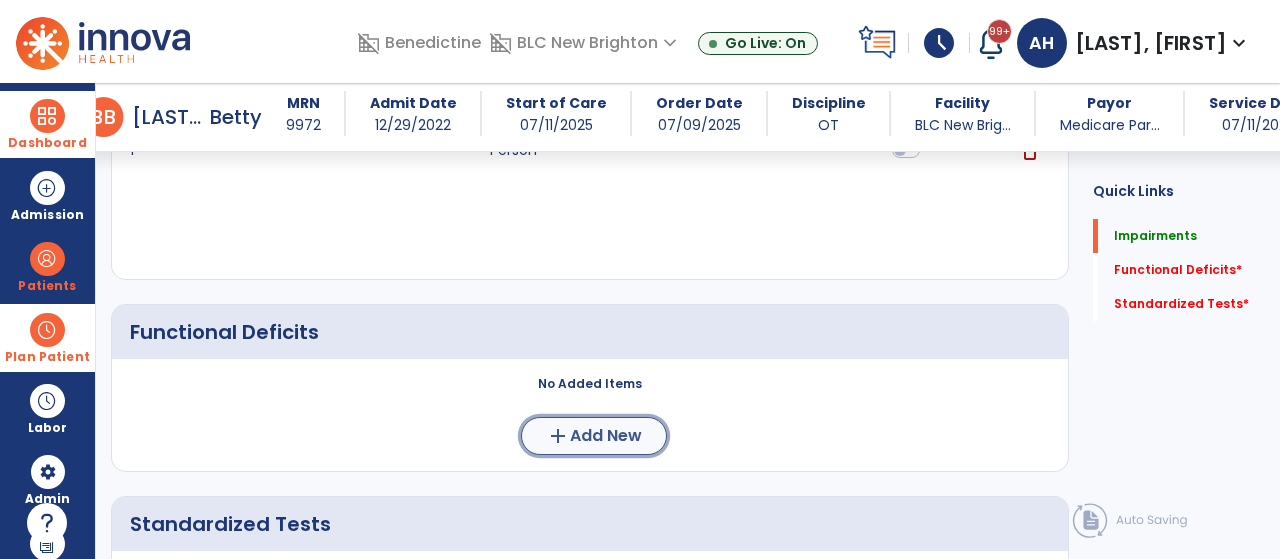 click on "add  Add New" 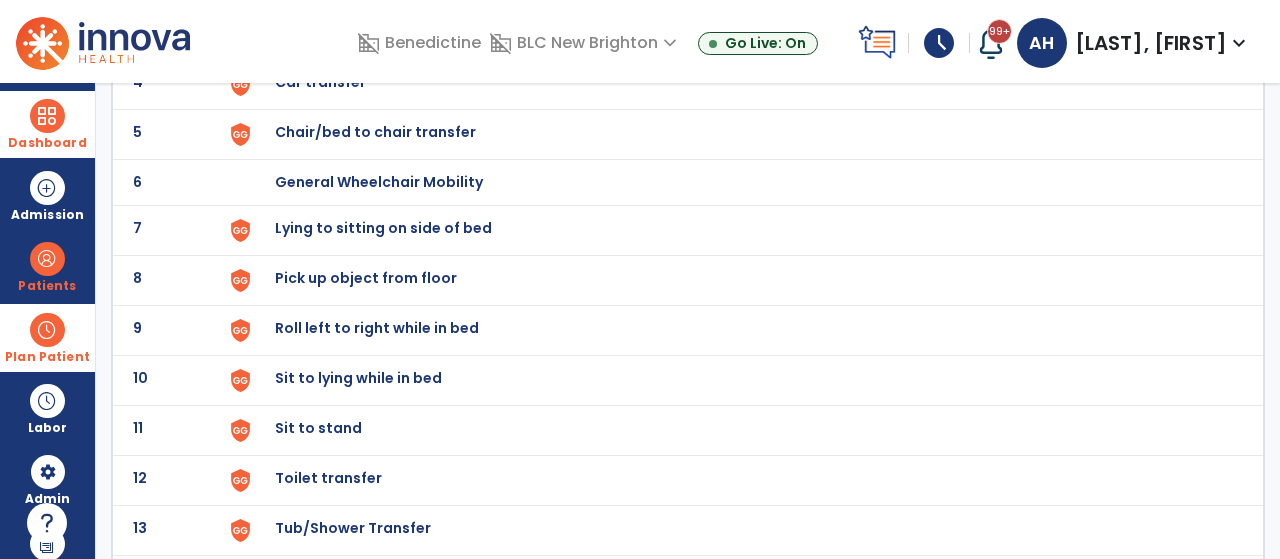 scroll, scrollTop: 0, scrollLeft: 0, axis: both 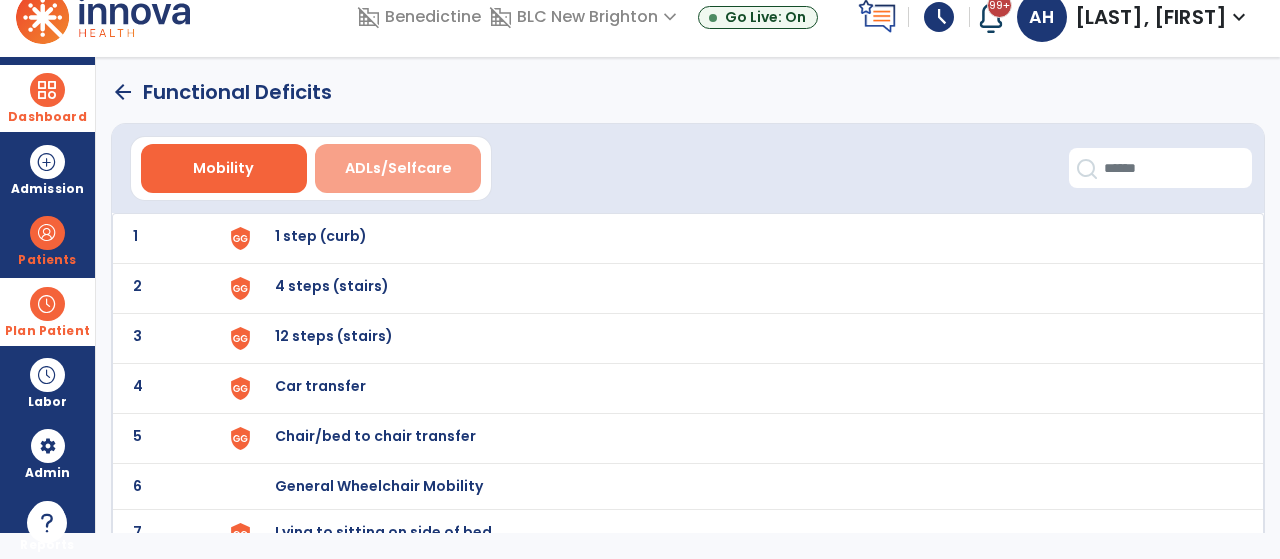 click on "ADLs/Selfcare" at bounding box center [398, 168] 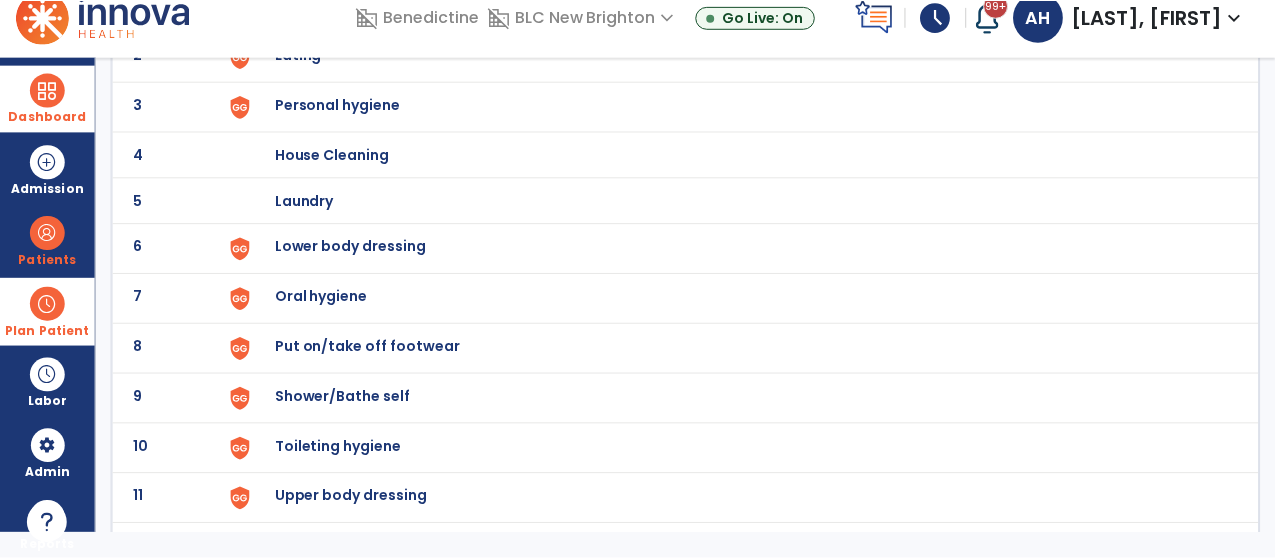 scroll, scrollTop: 306, scrollLeft: 0, axis: vertical 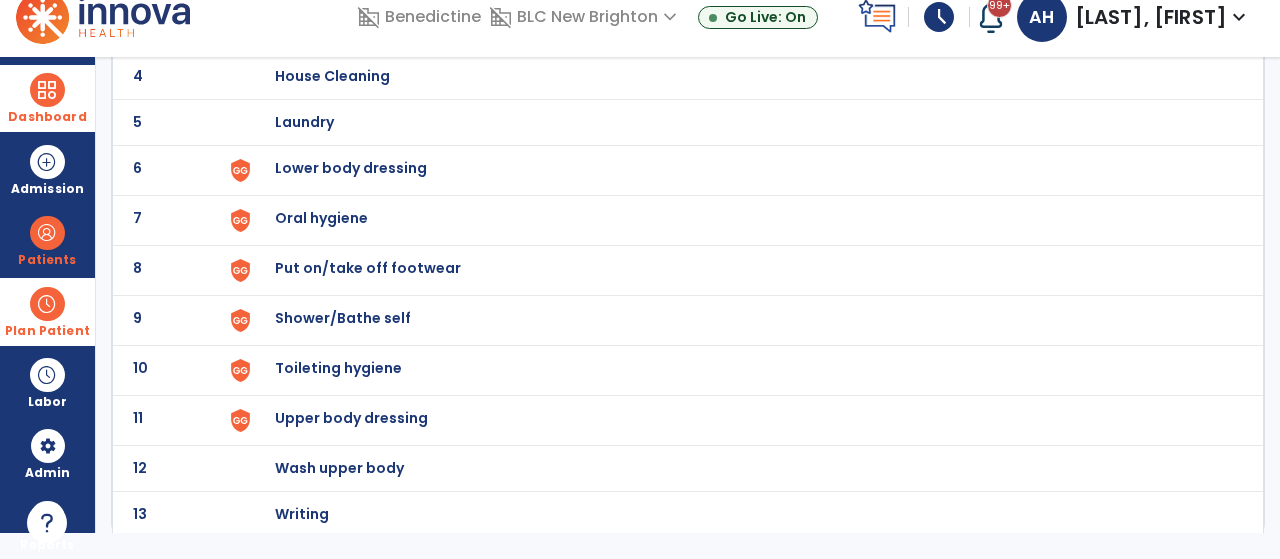 click on "Toileting hygiene" at bounding box center [388, -70] 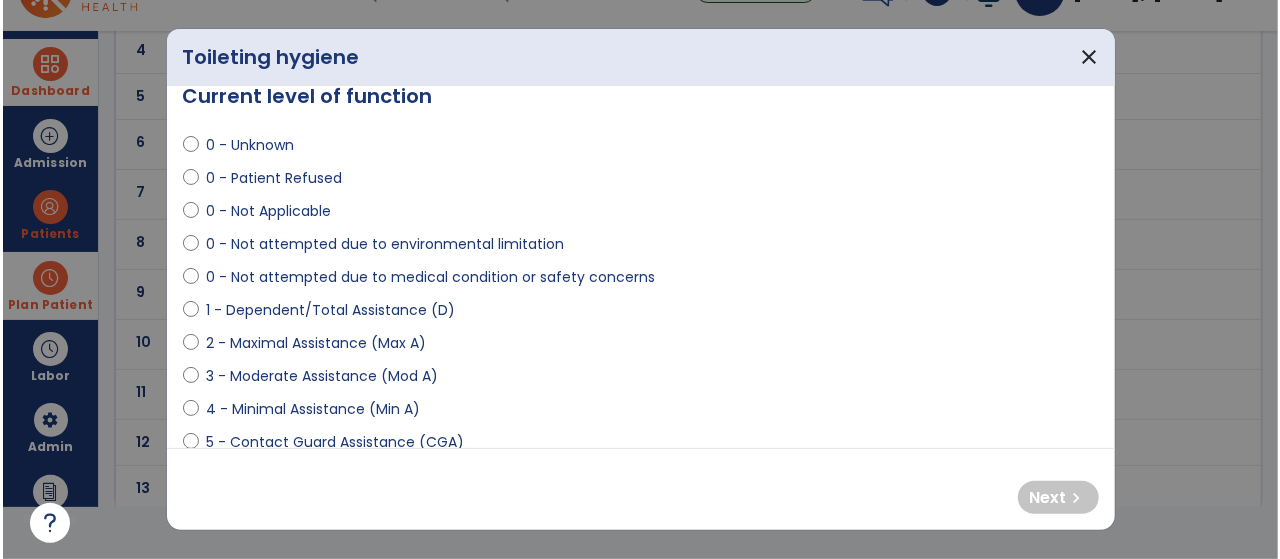 scroll, scrollTop: 27, scrollLeft: 0, axis: vertical 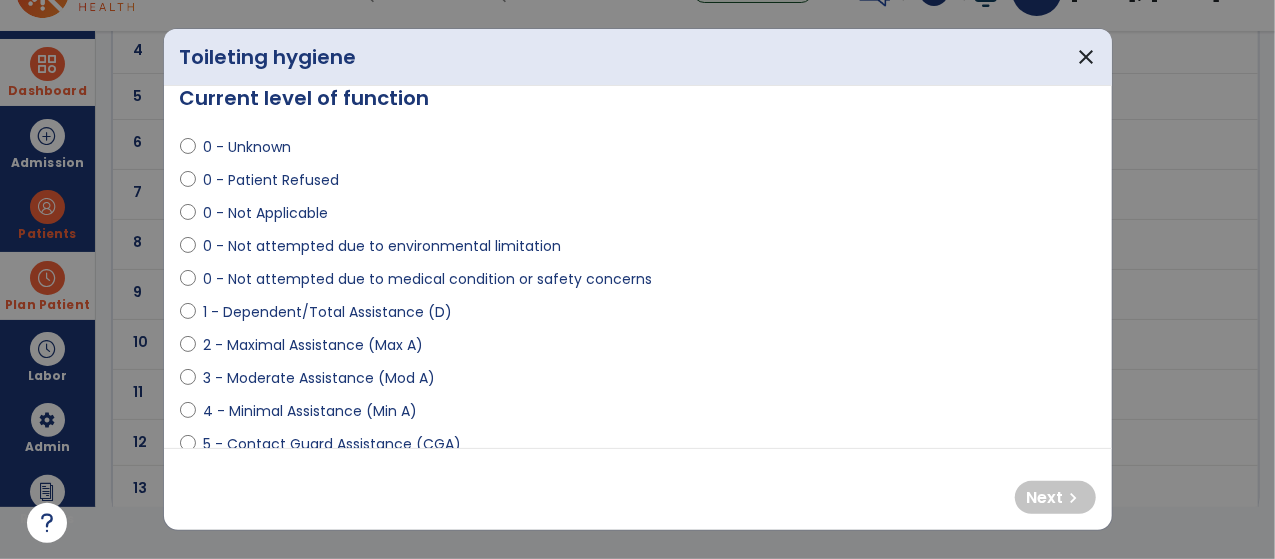 select on "**********" 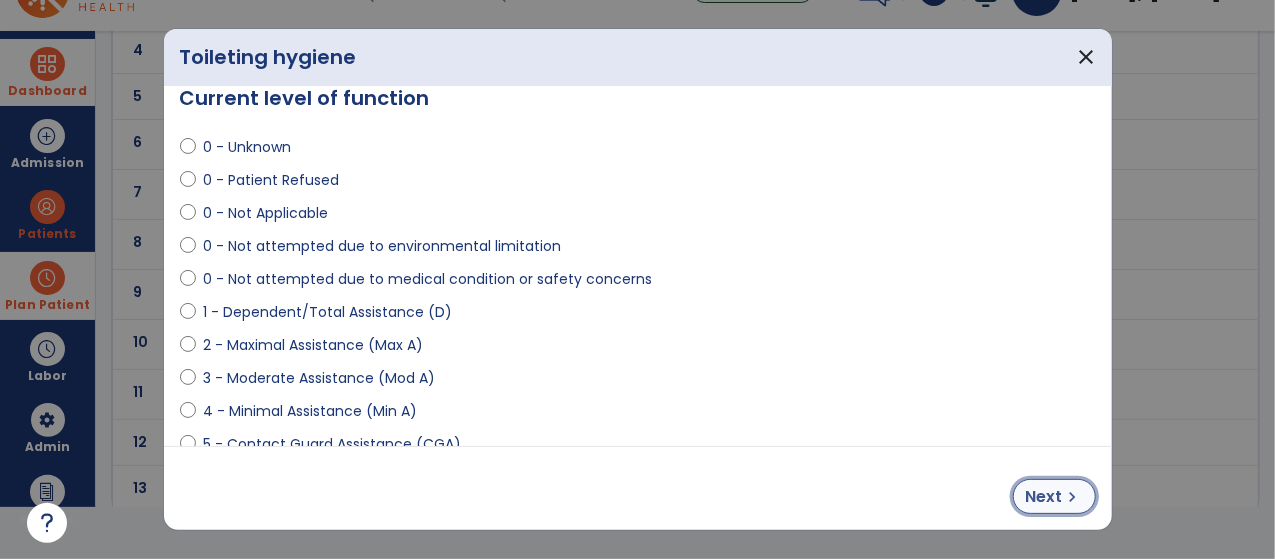 click on "Next  chevron_right" at bounding box center [1054, 496] 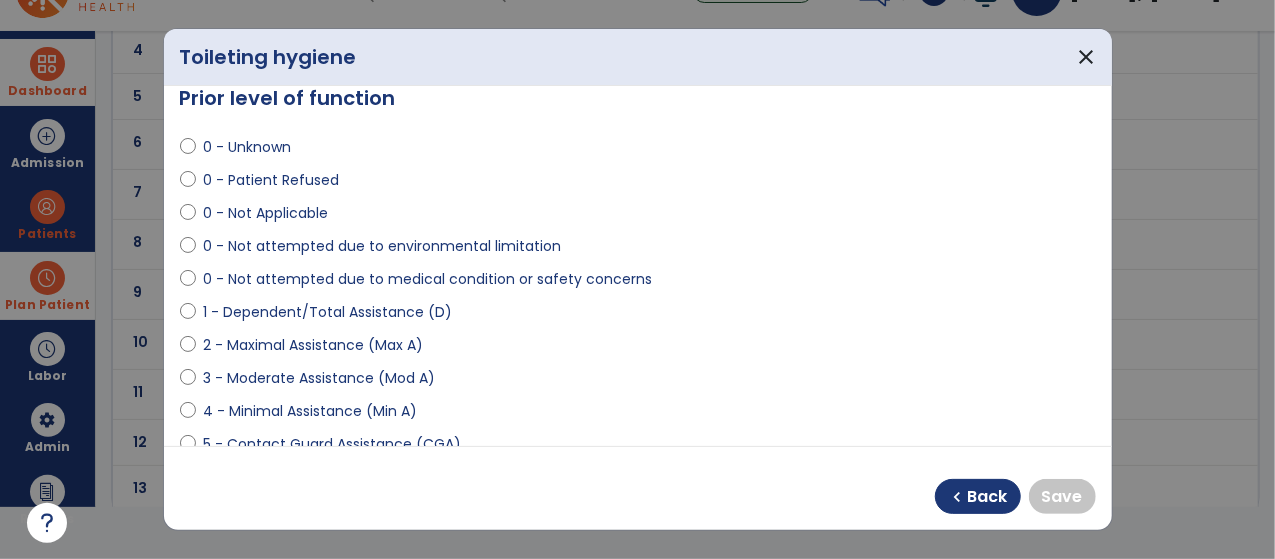 select on "**********" 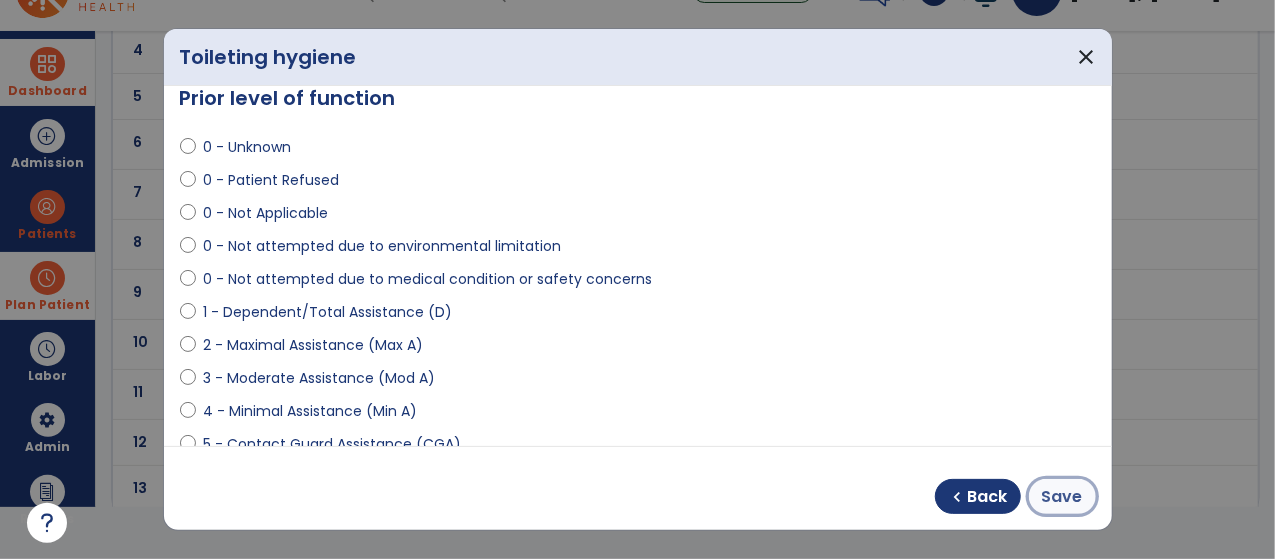click on "Save" at bounding box center (1062, 496) 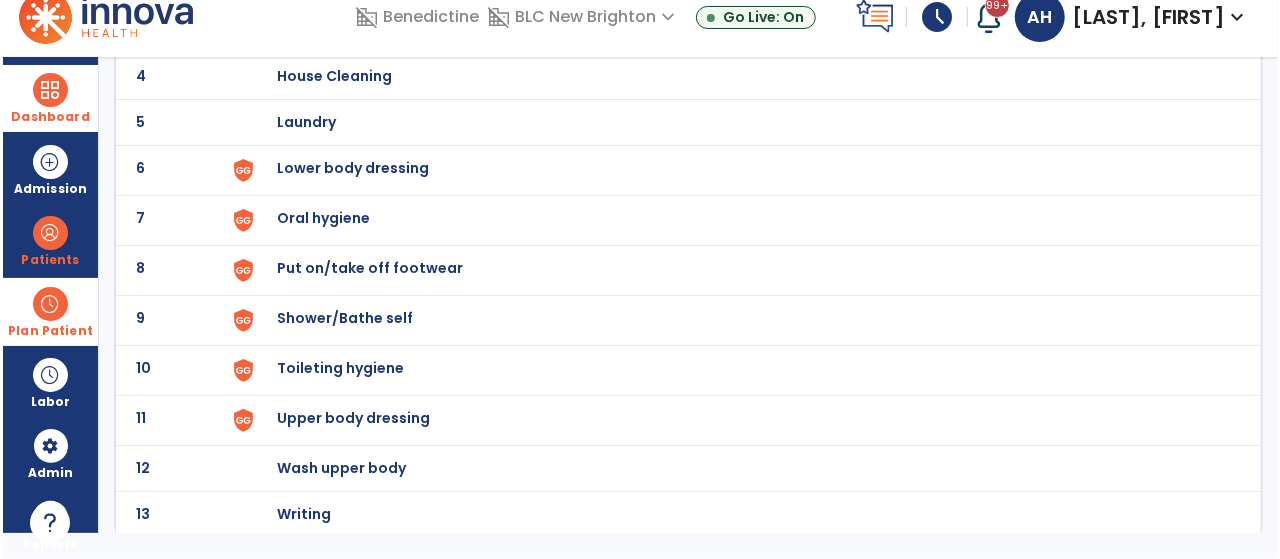 scroll, scrollTop: 25, scrollLeft: 0, axis: vertical 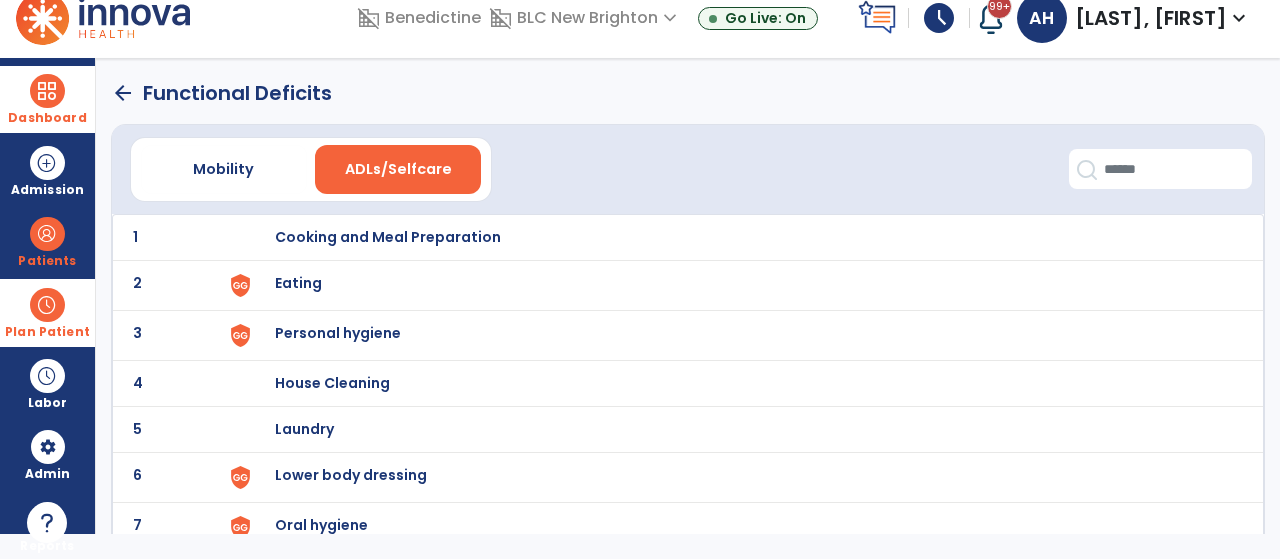 click on "arrow_back" 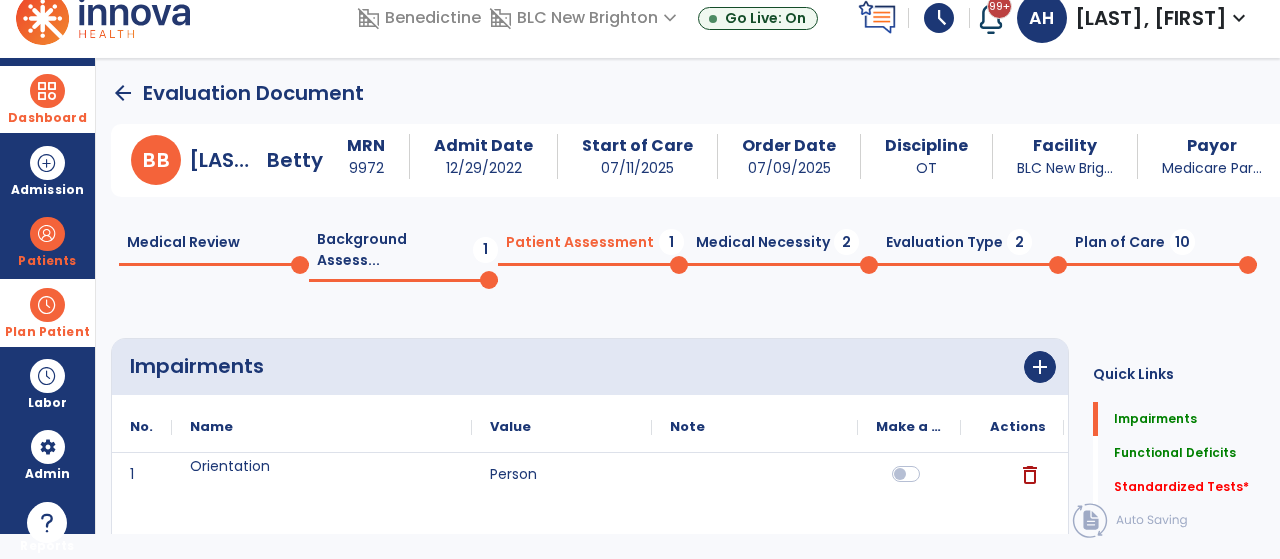 scroll, scrollTop: 20, scrollLeft: 0, axis: vertical 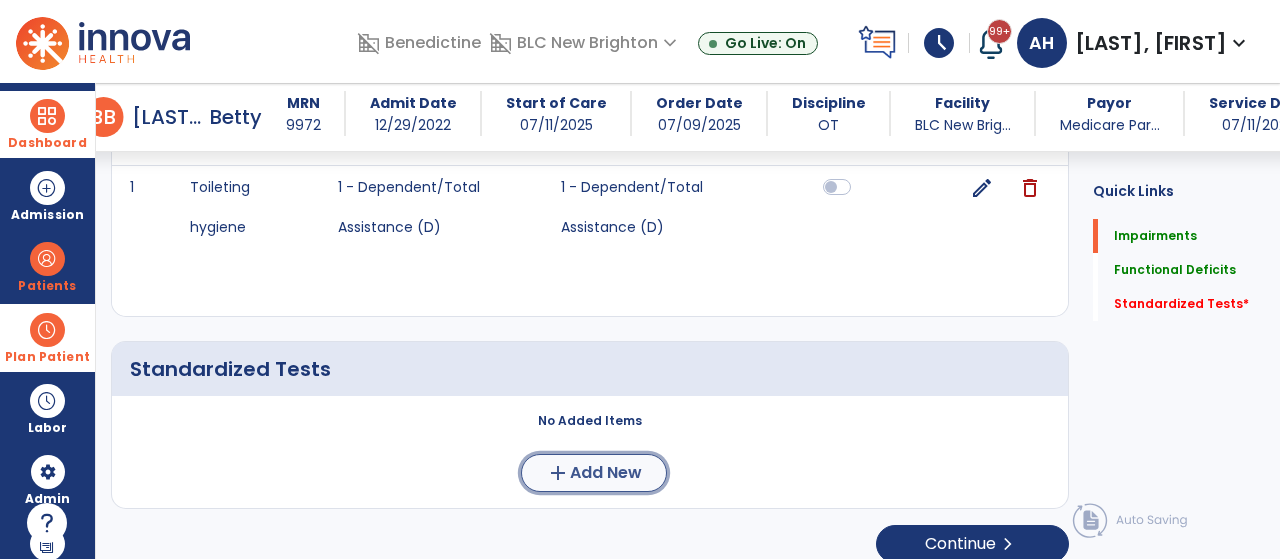 click on "Add New" 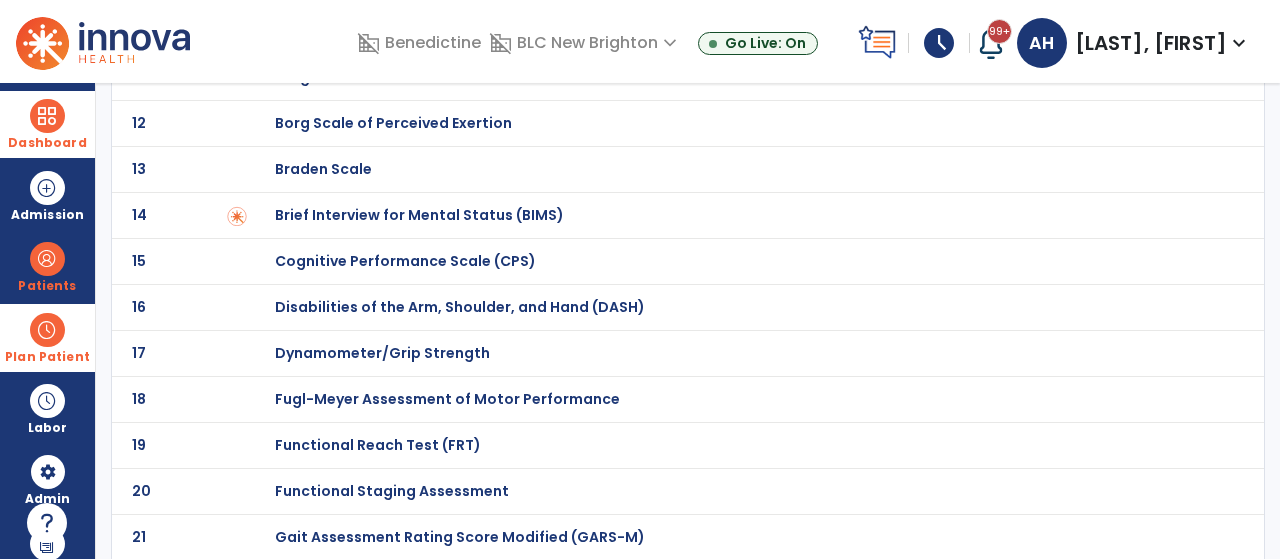 scroll, scrollTop: 26, scrollLeft: 0, axis: vertical 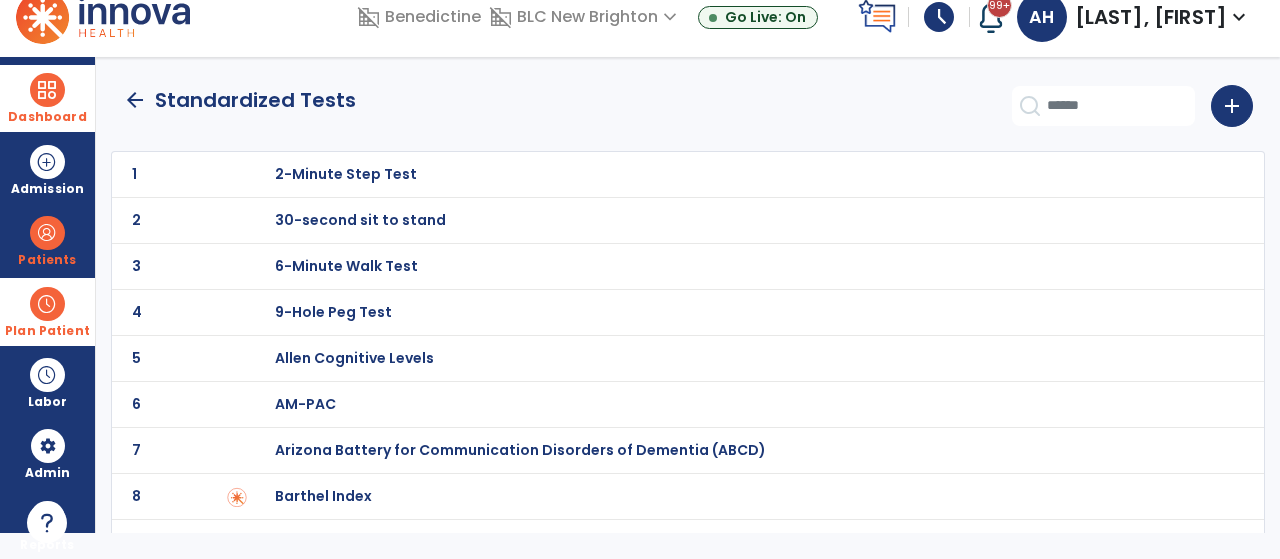 click on "Barthel Index" at bounding box center [346, 174] 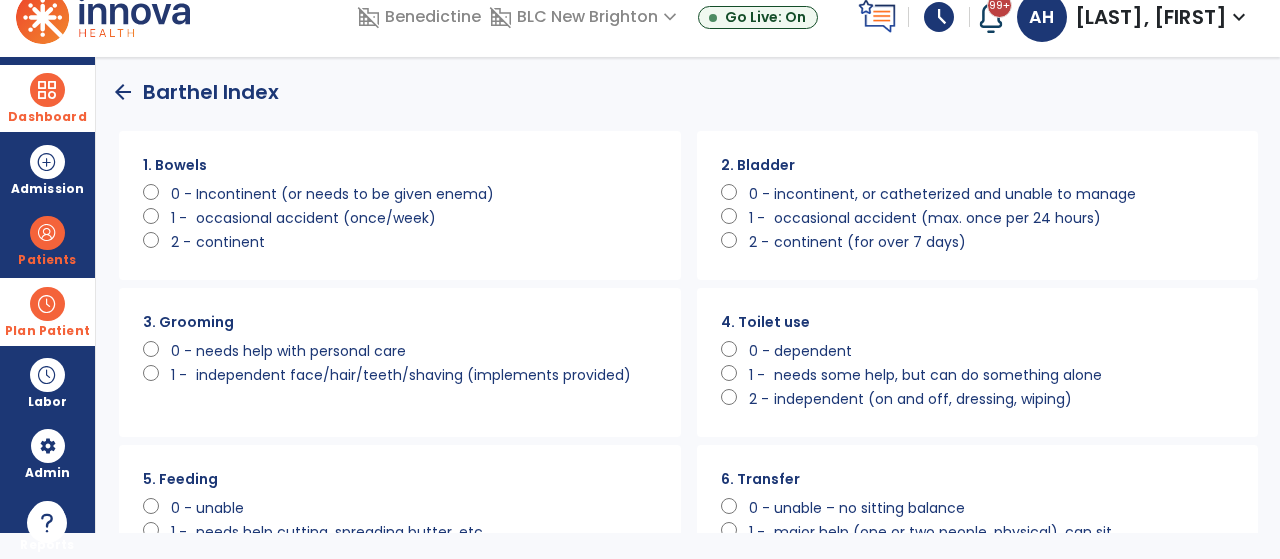 scroll, scrollTop: 0, scrollLeft: 0, axis: both 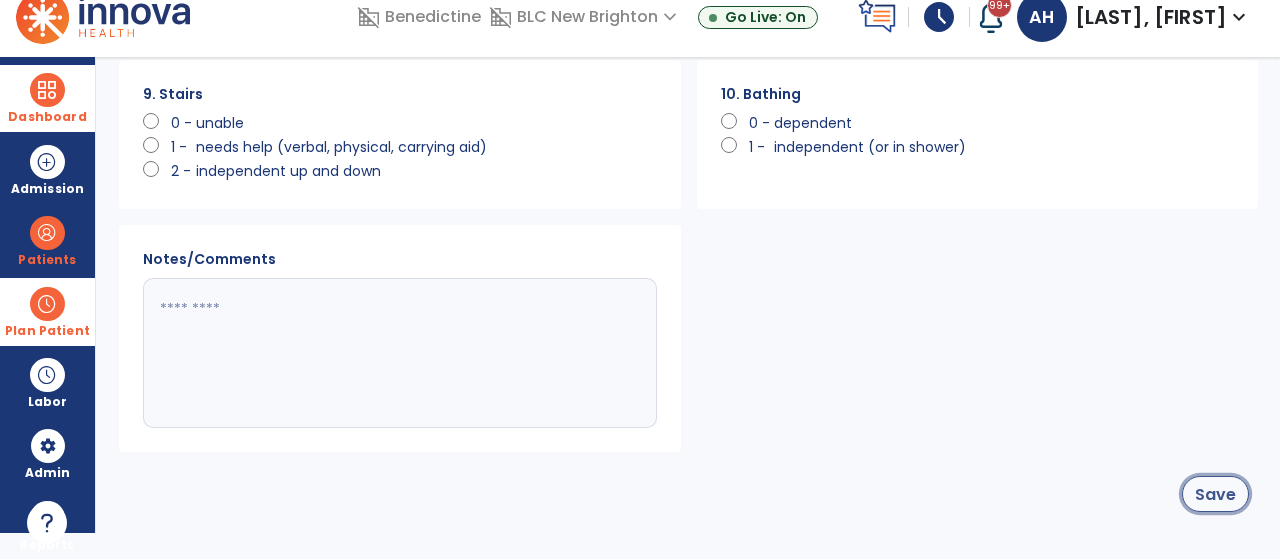 click on "Save" 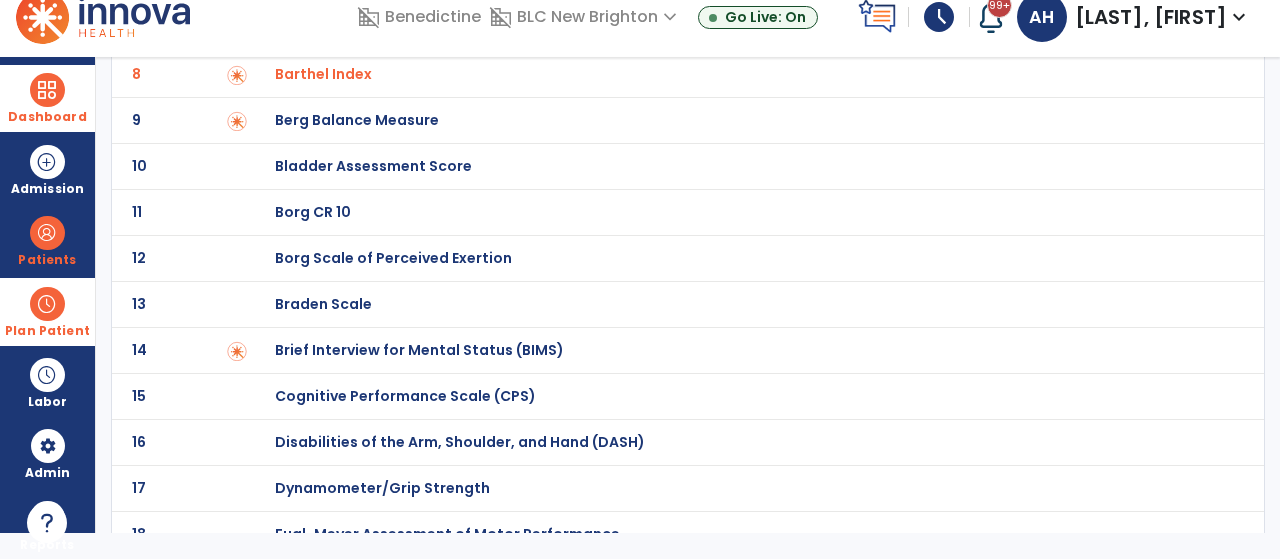 scroll, scrollTop: 0, scrollLeft: 0, axis: both 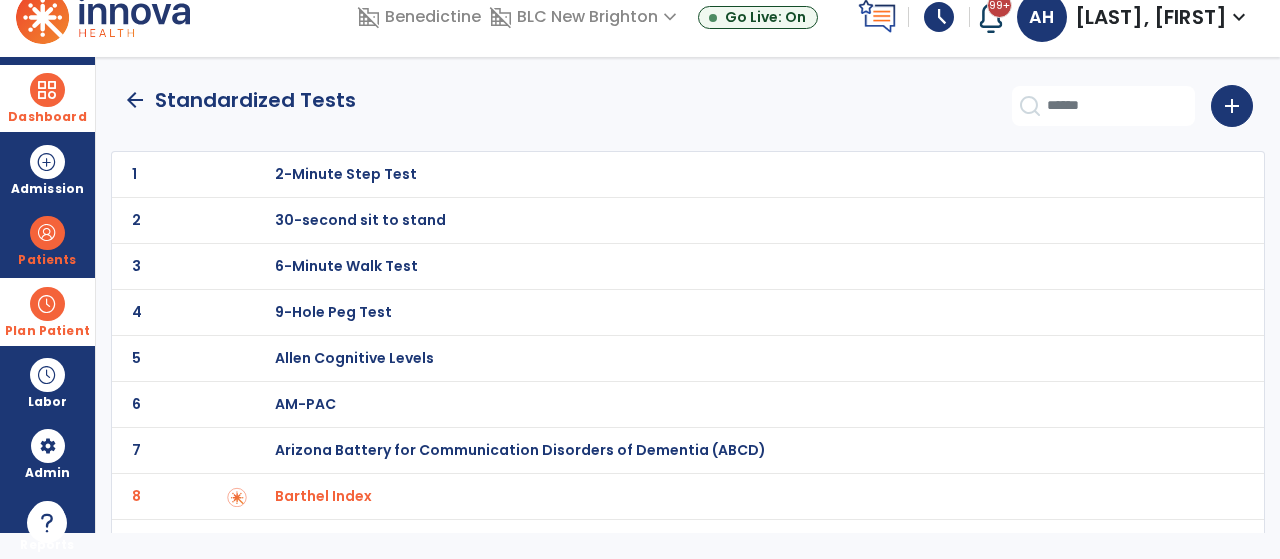 click on "arrow_back" 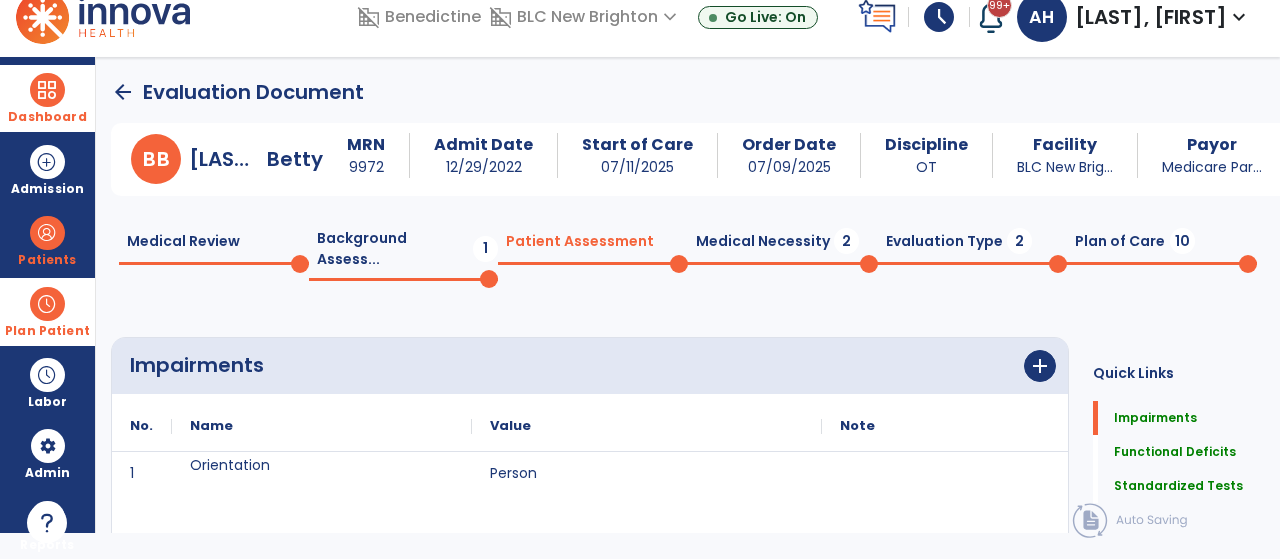 scroll, scrollTop: 20, scrollLeft: 0, axis: vertical 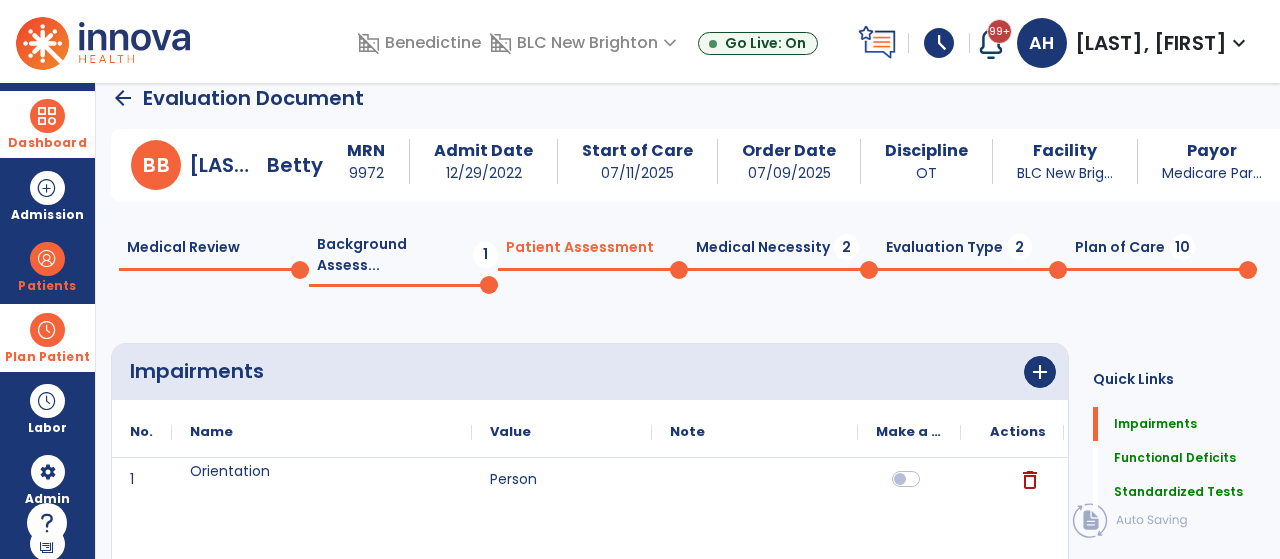 click on "Medical Necessity  2" 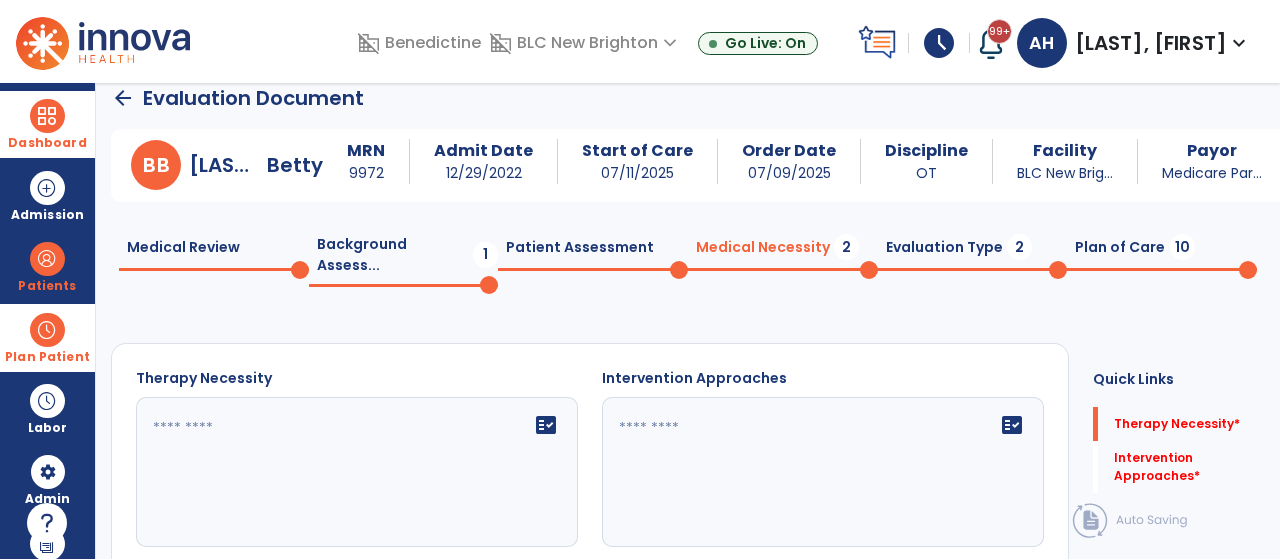 click on "Evaluation Type  2" 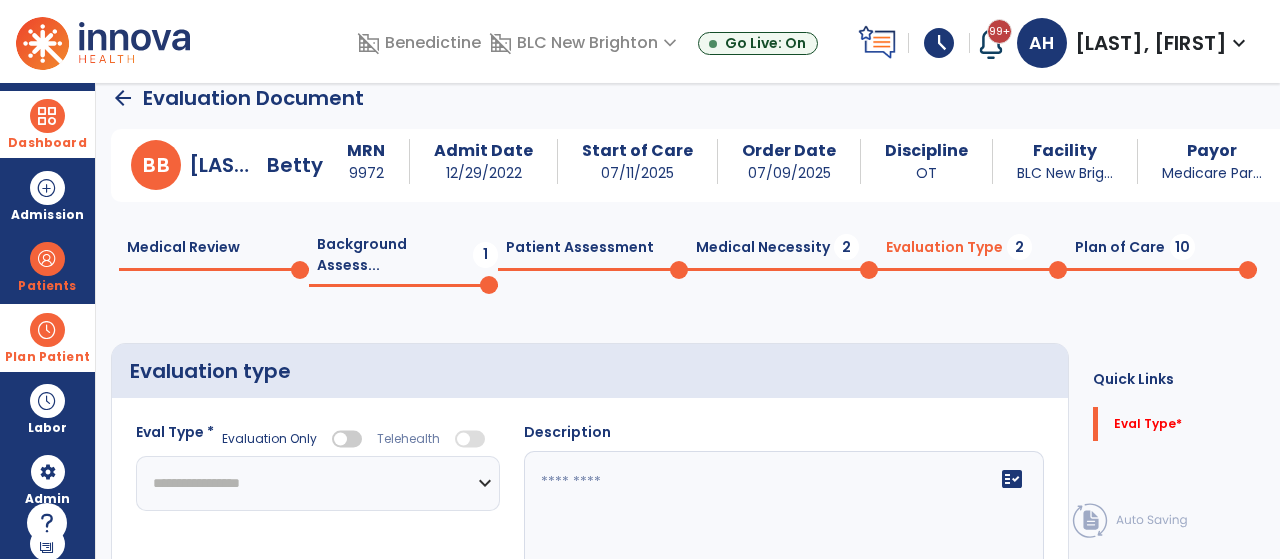 select 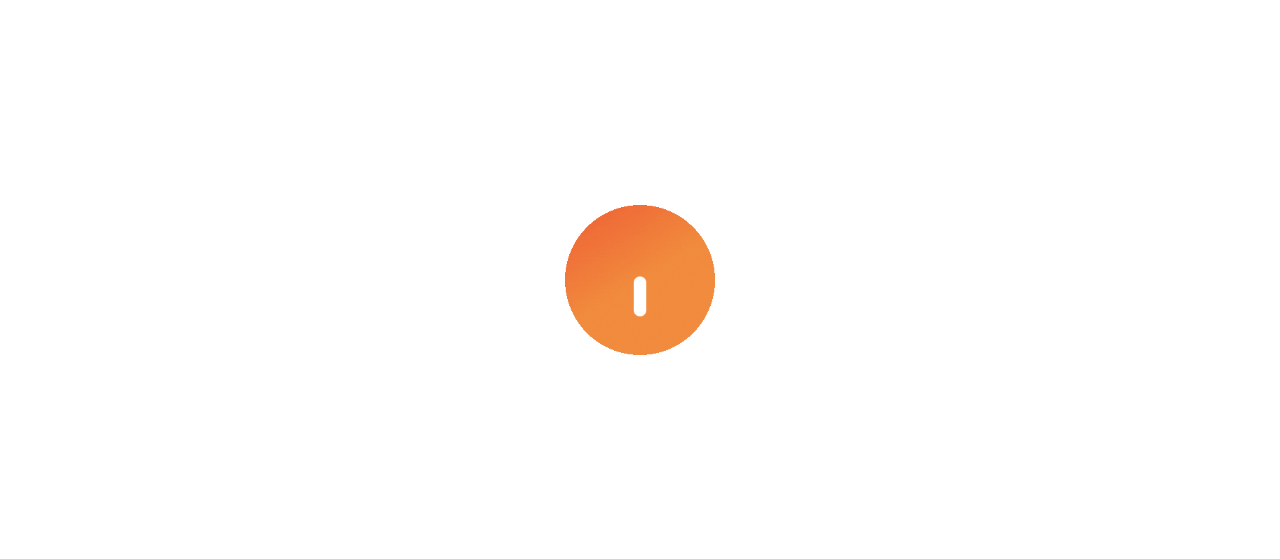 scroll, scrollTop: 0, scrollLeft: 0, axis: both 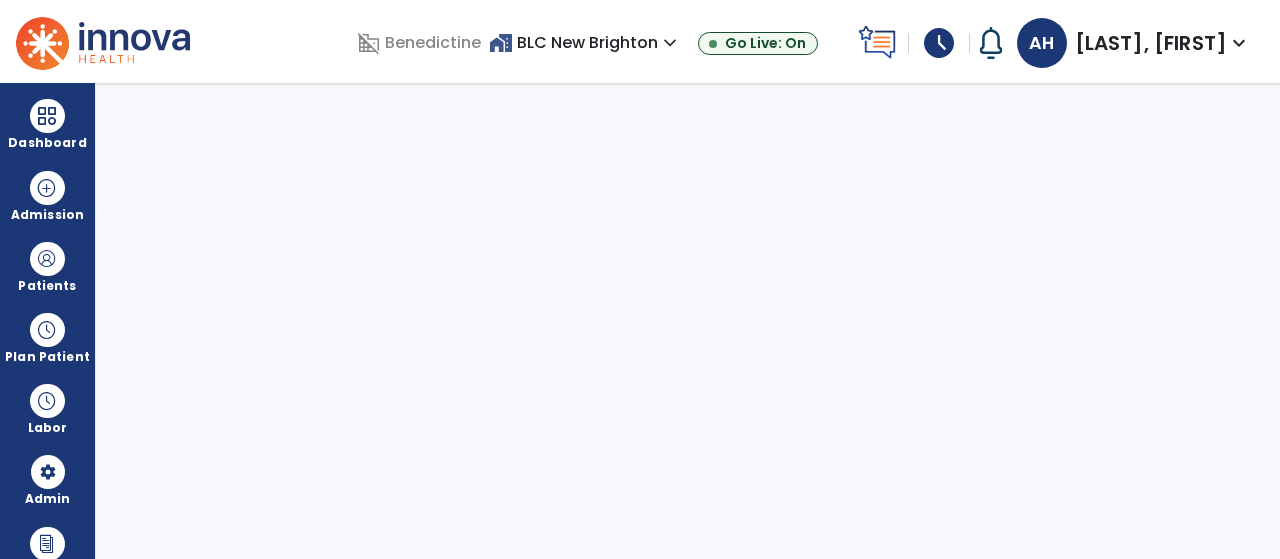 select on "***" 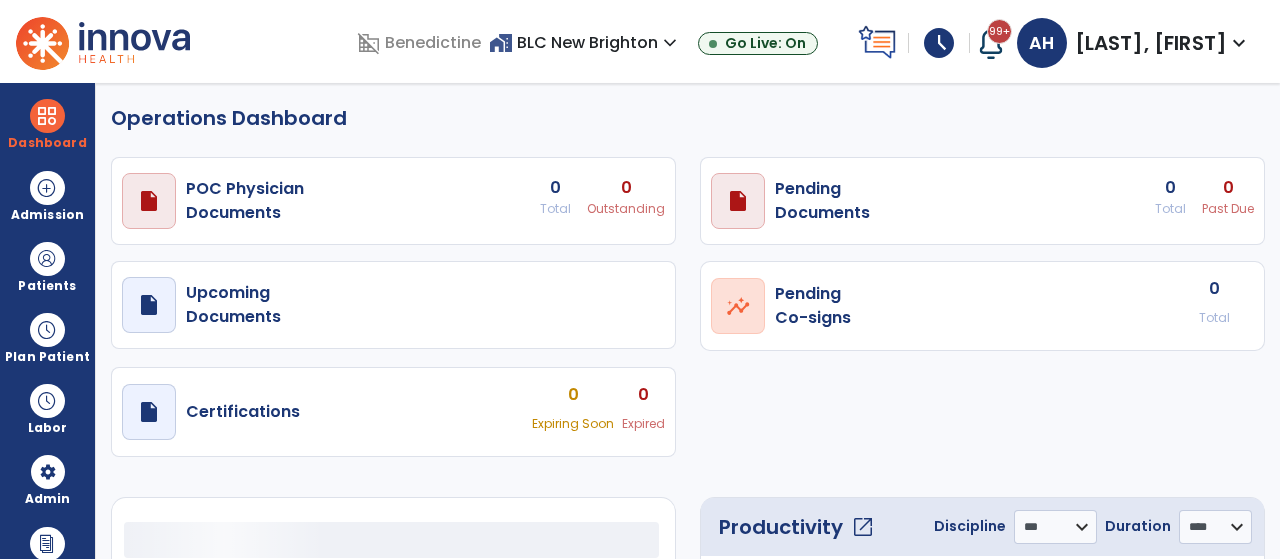 select on "***" 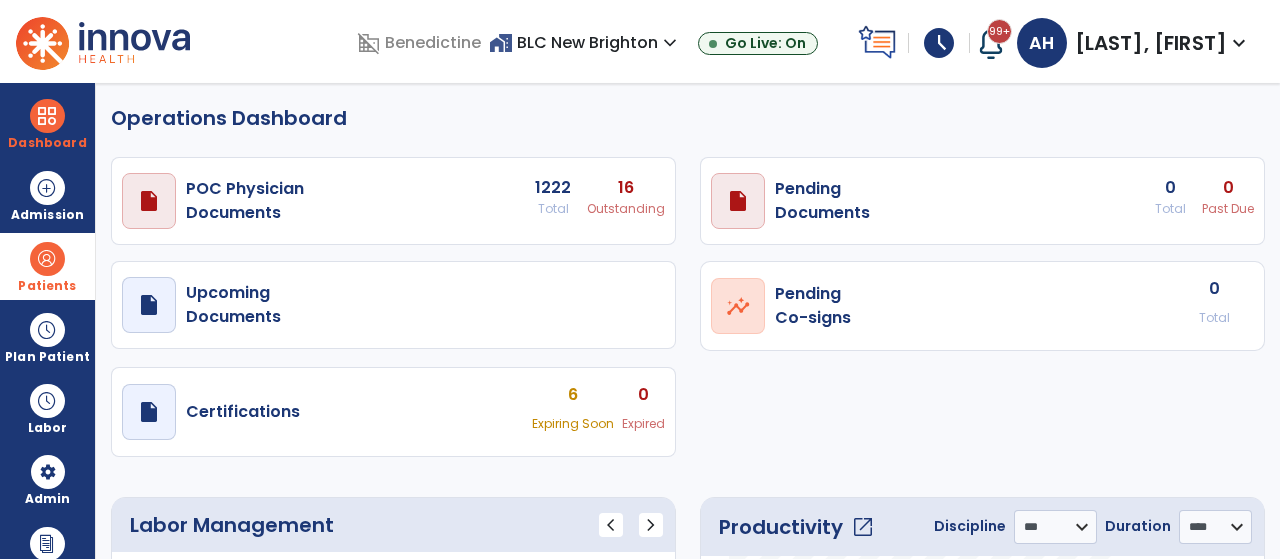 click on "Patients" at bounding box center [47, 286] 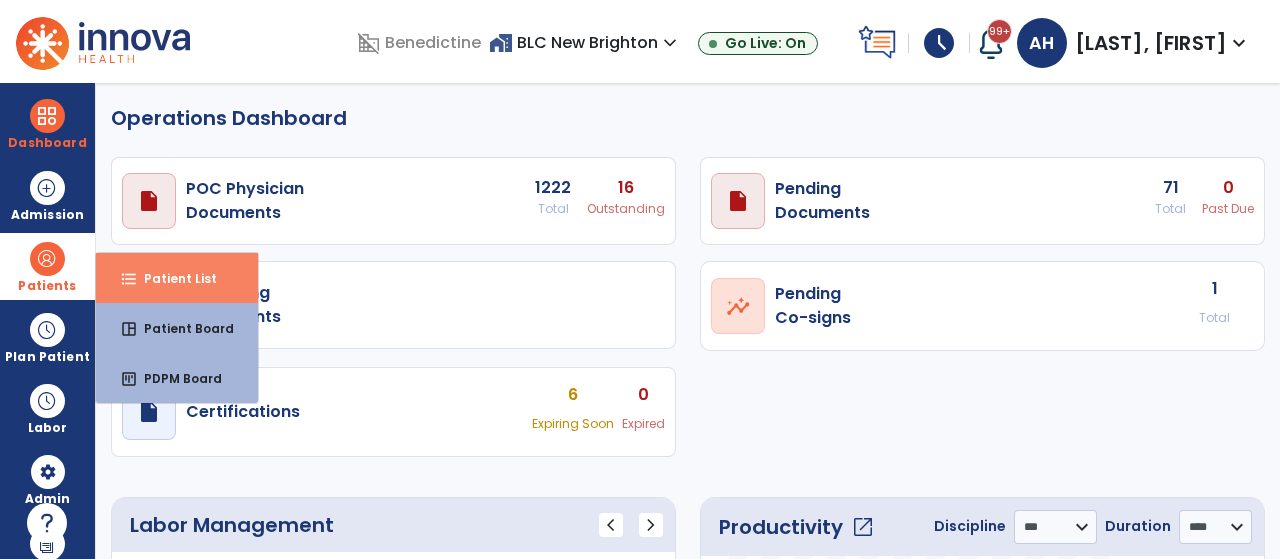 click on "format_list_bulleted  Patient List" at bounding box center (177, 278) 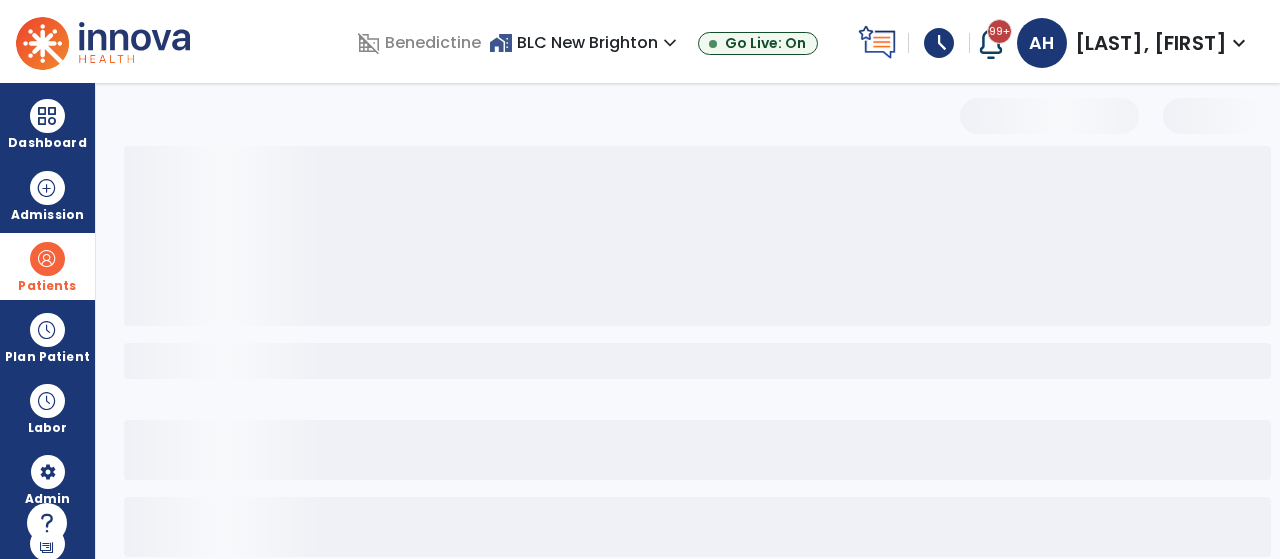 select on "***" 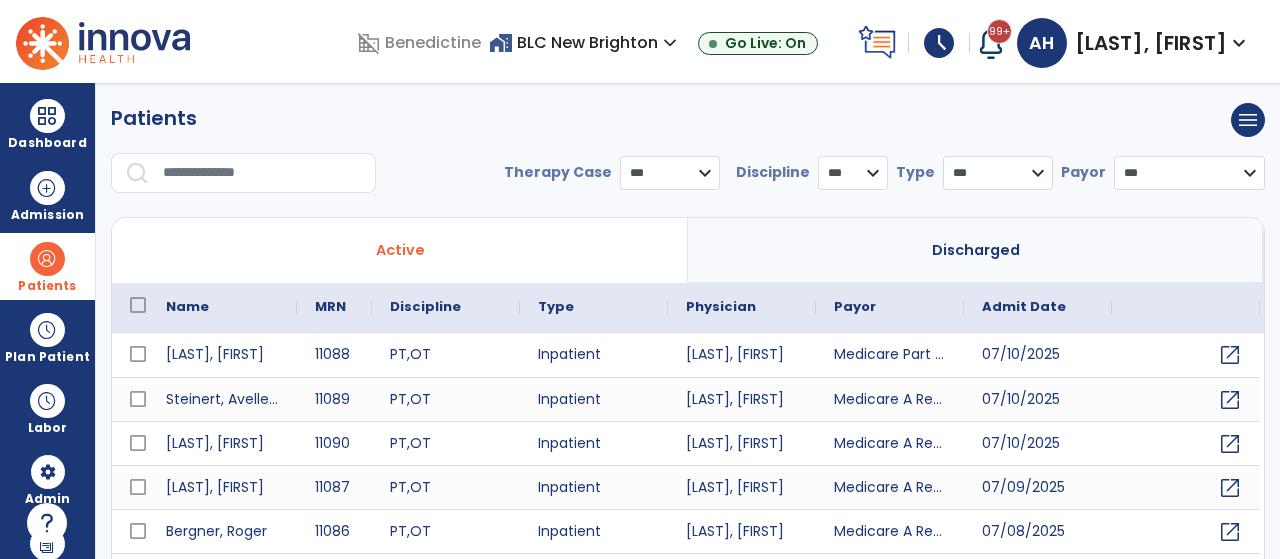 click at bounding box center [262, 173] 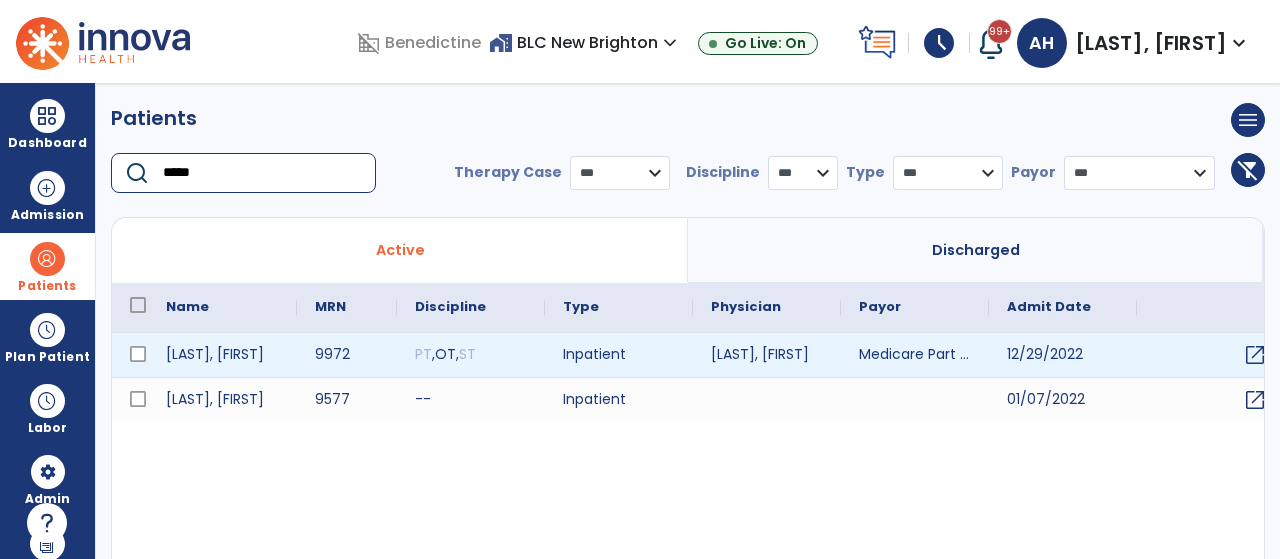 type on "*****" 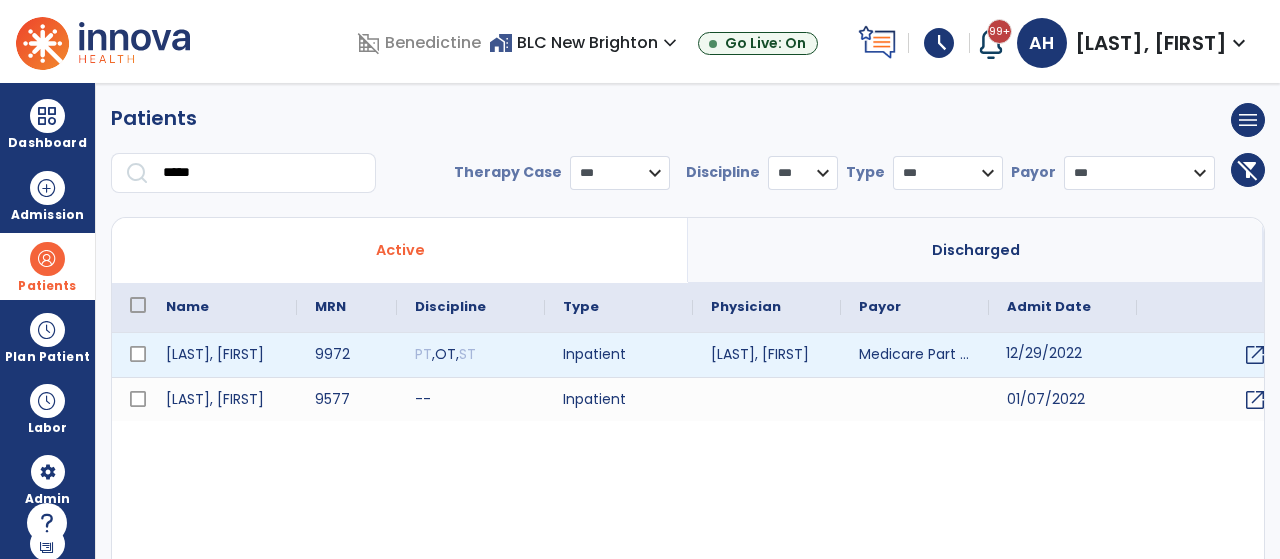 click on "12/29/2022" at bounding box center (1063, 355) 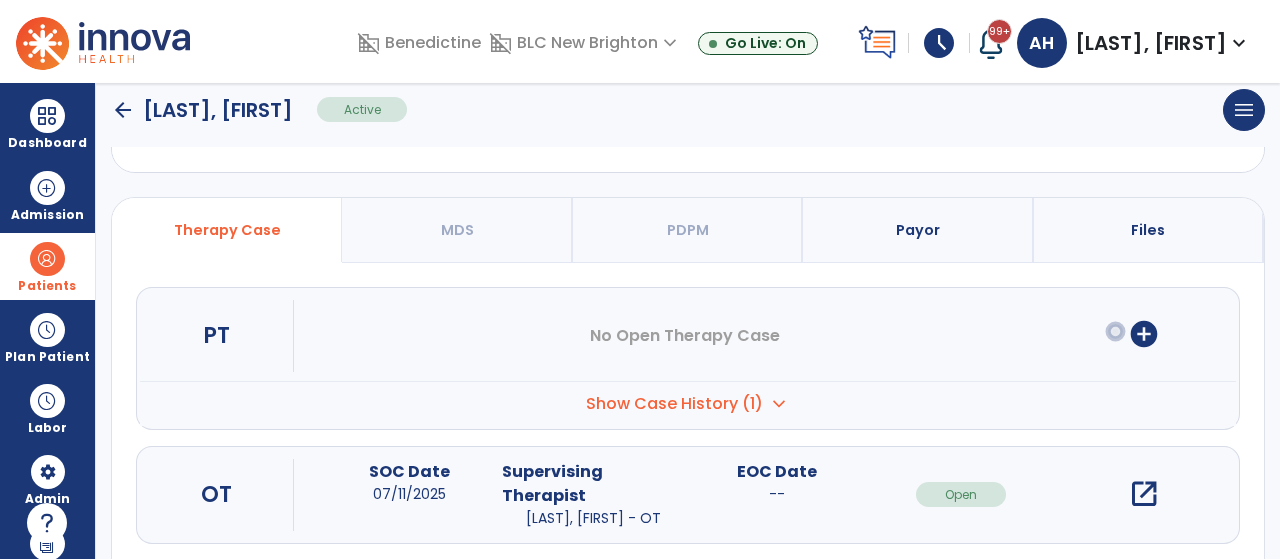 scroll, scrollTop: 101, scrollLeft: 0, axis: vertical 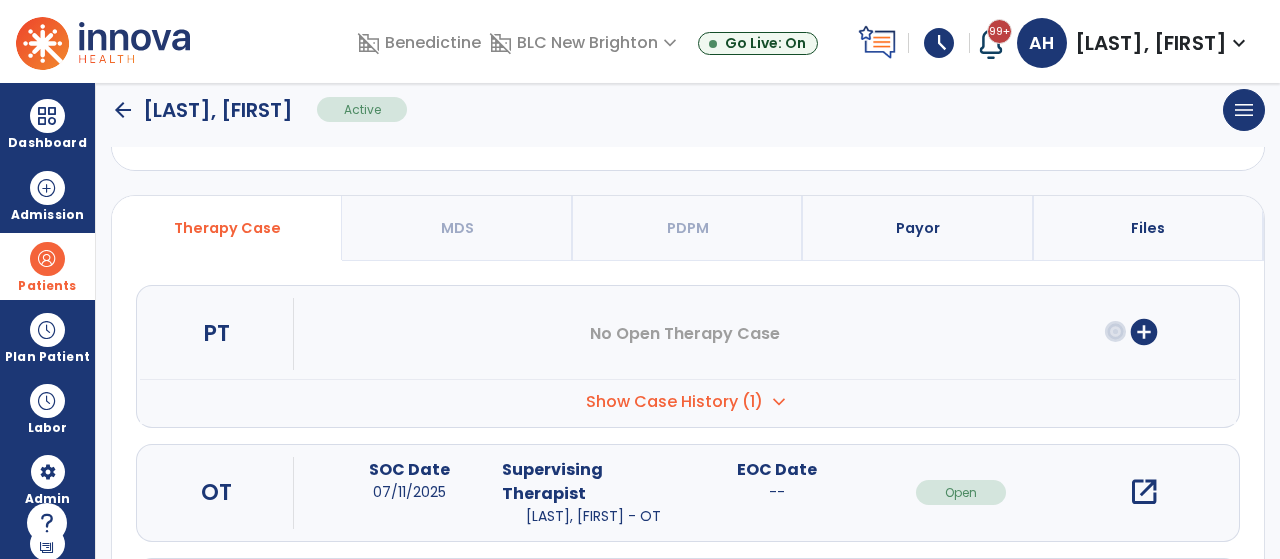 click on "Show Case History (1)" at bounding box center [674, 402] 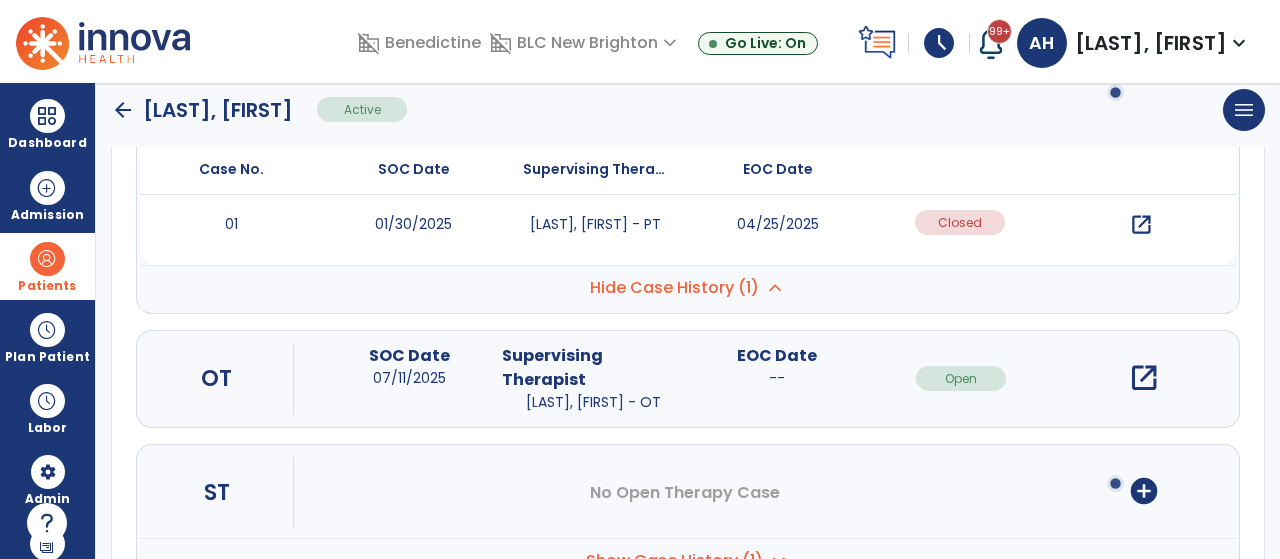 scroll, scrollTop: 342, scrollLeft: 0, axis: vertical 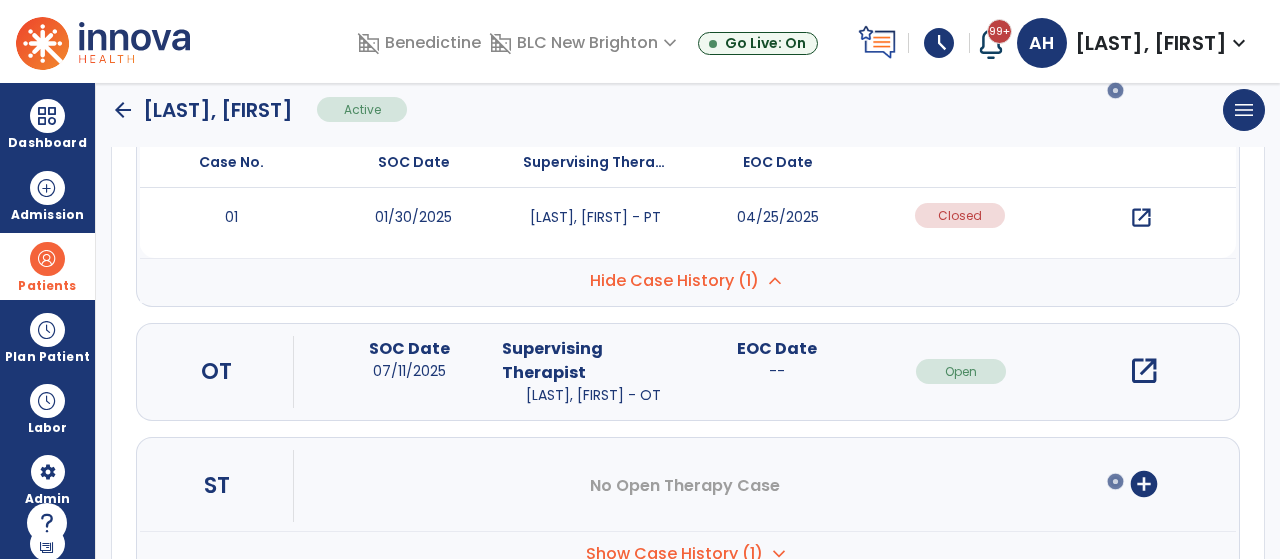 click on "Hide Case History (1)" at bounding box center [674, 281] 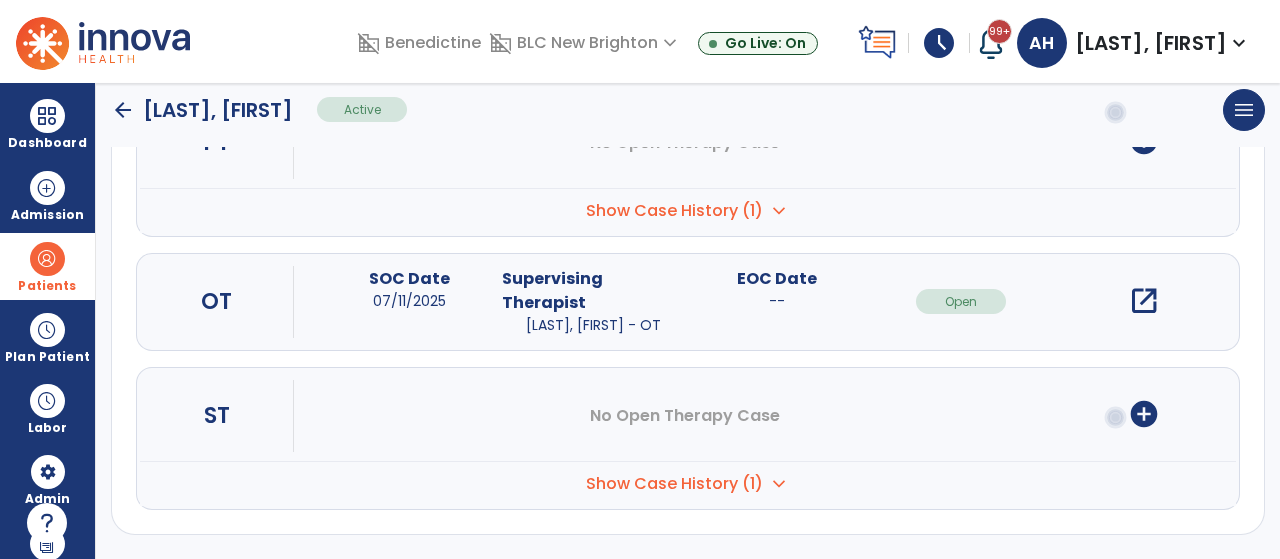 scroll, scrollTop: 286, scrollLeft: 0, axis: vertical 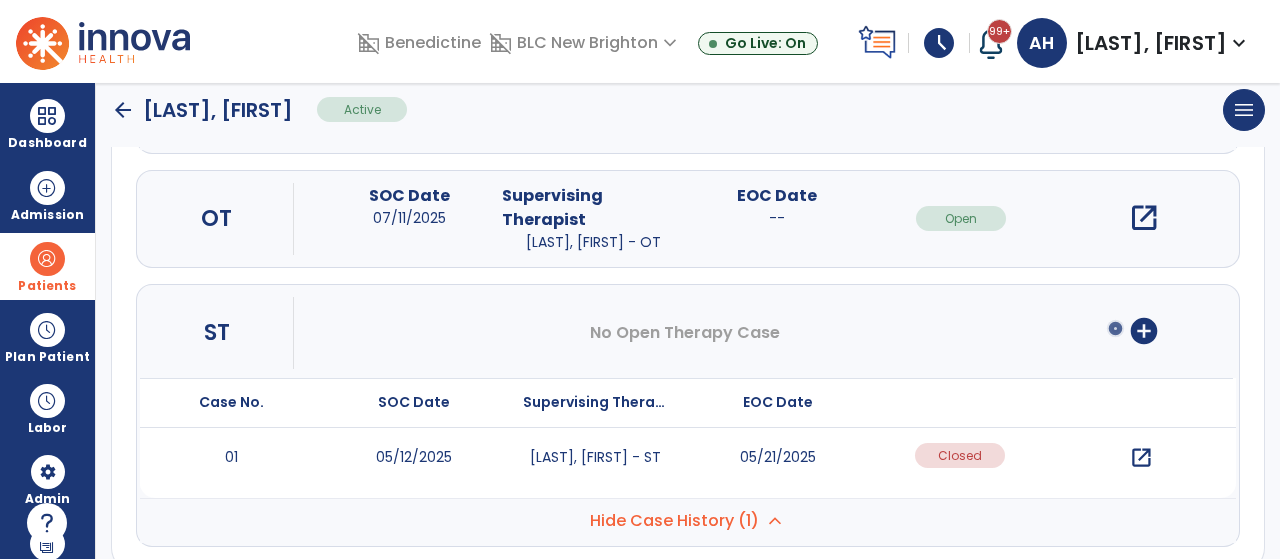 click on "open_in_new" at bounding box center (1141, 458) 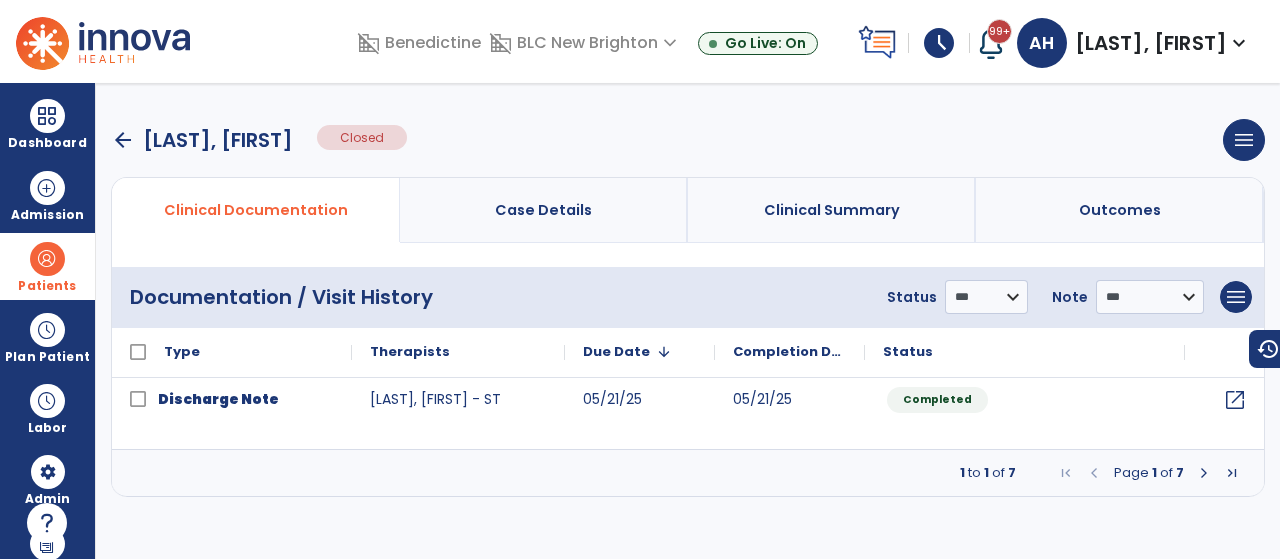 scroll, scrollTop: 0, scrollLeft: 0, axis: both 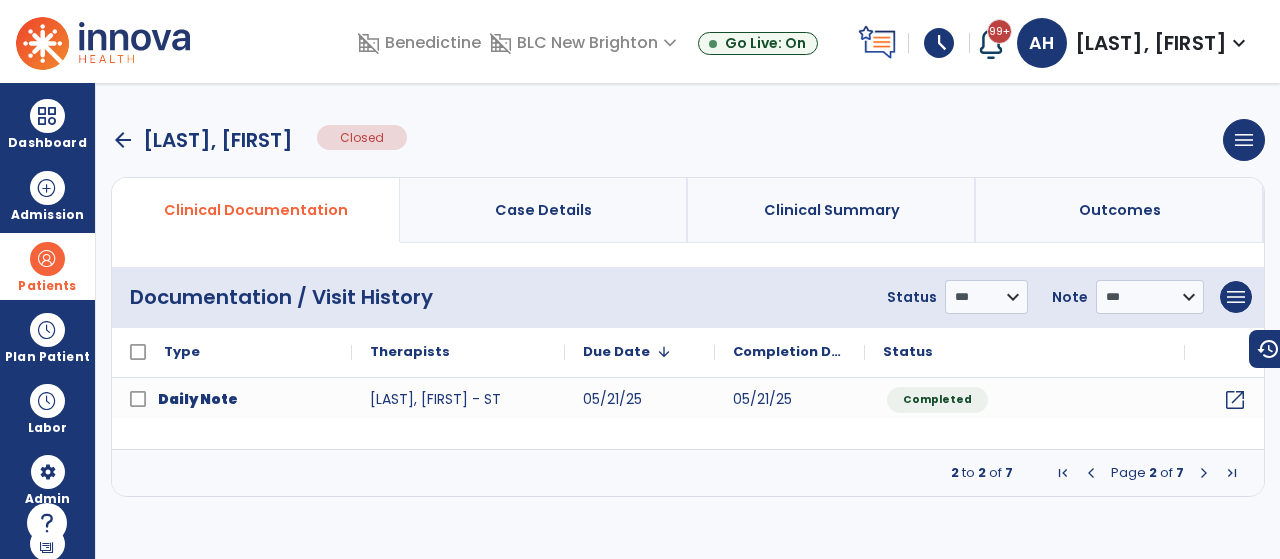 click at bounding box center (1204, 473) 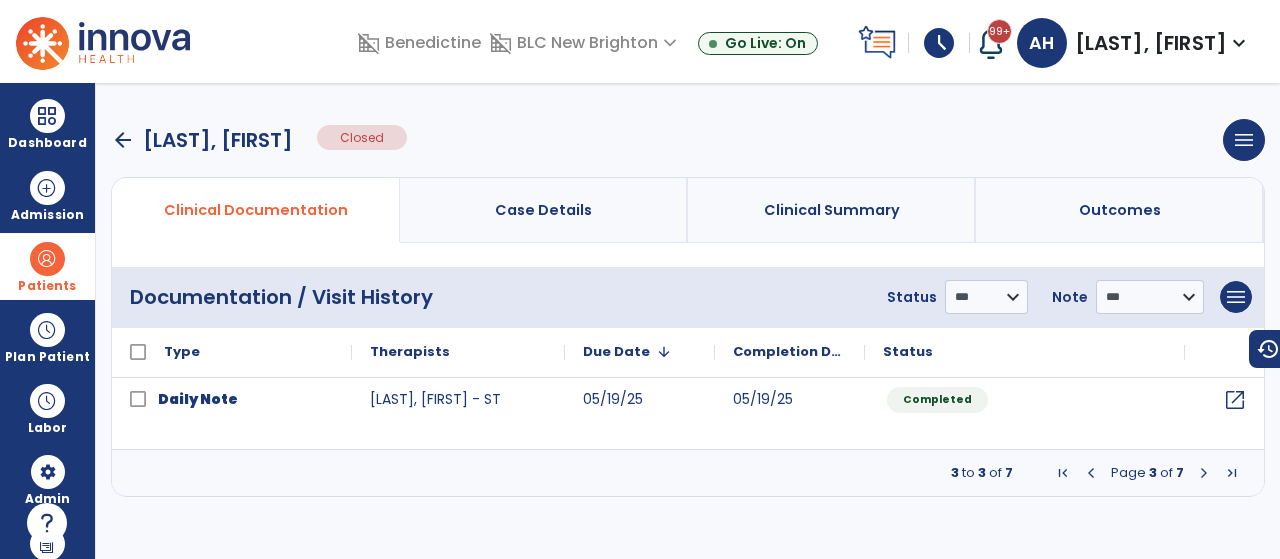 click at bounding box center (1204, 473) 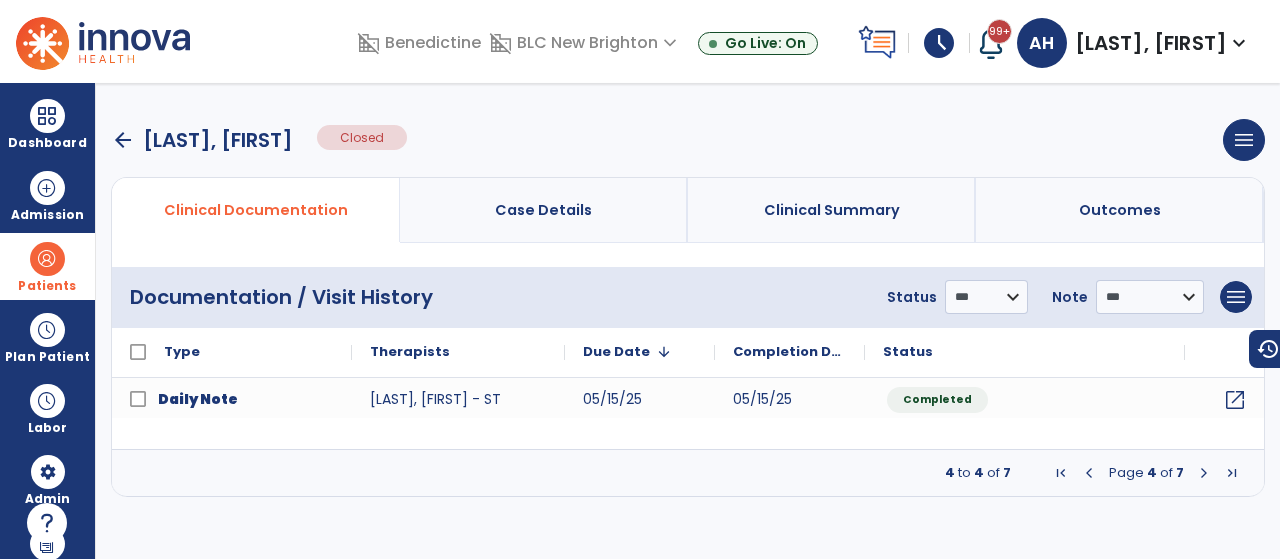 click at bounding box center (1204, 473) 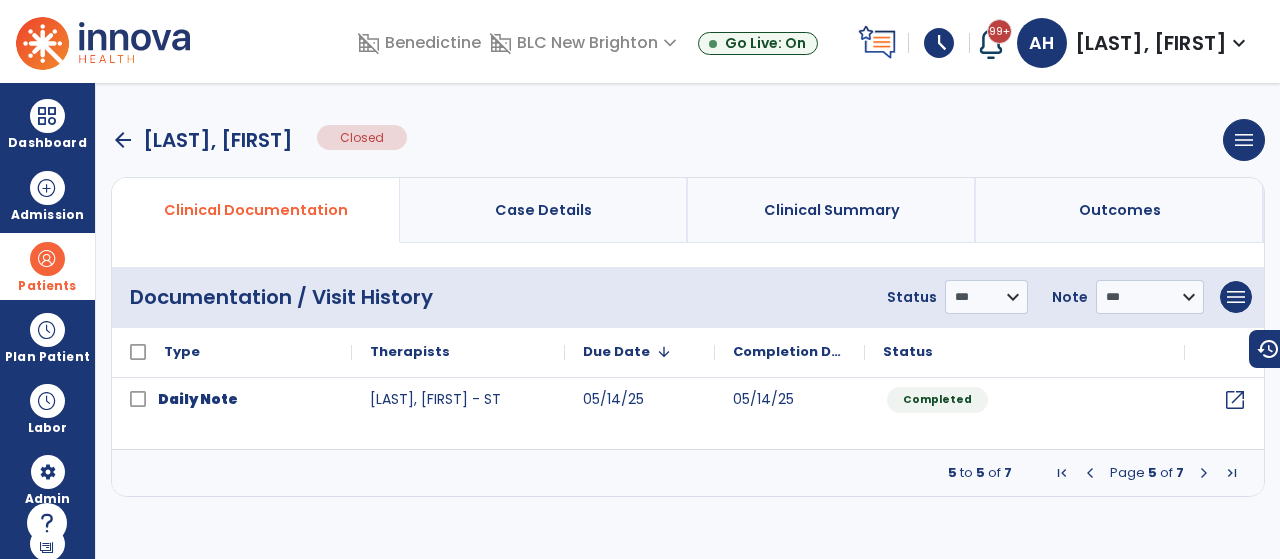 click at bounding box center [1204, 473] 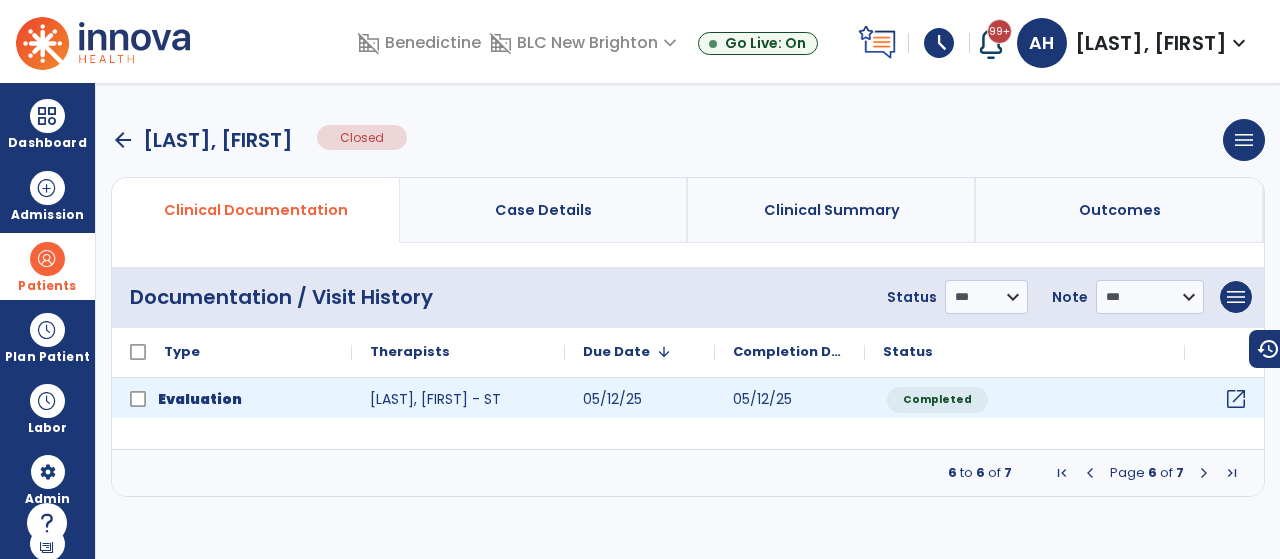 click on "open_in_new" 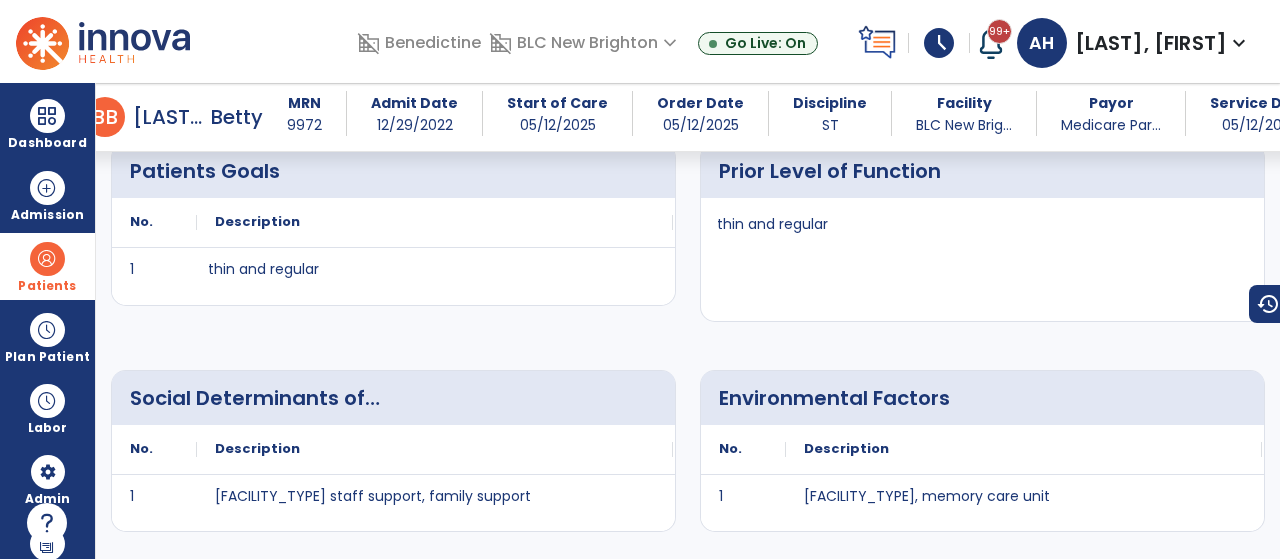 scroll, scrollTop: 5832, scrollLeft: 0, axis: vertical 